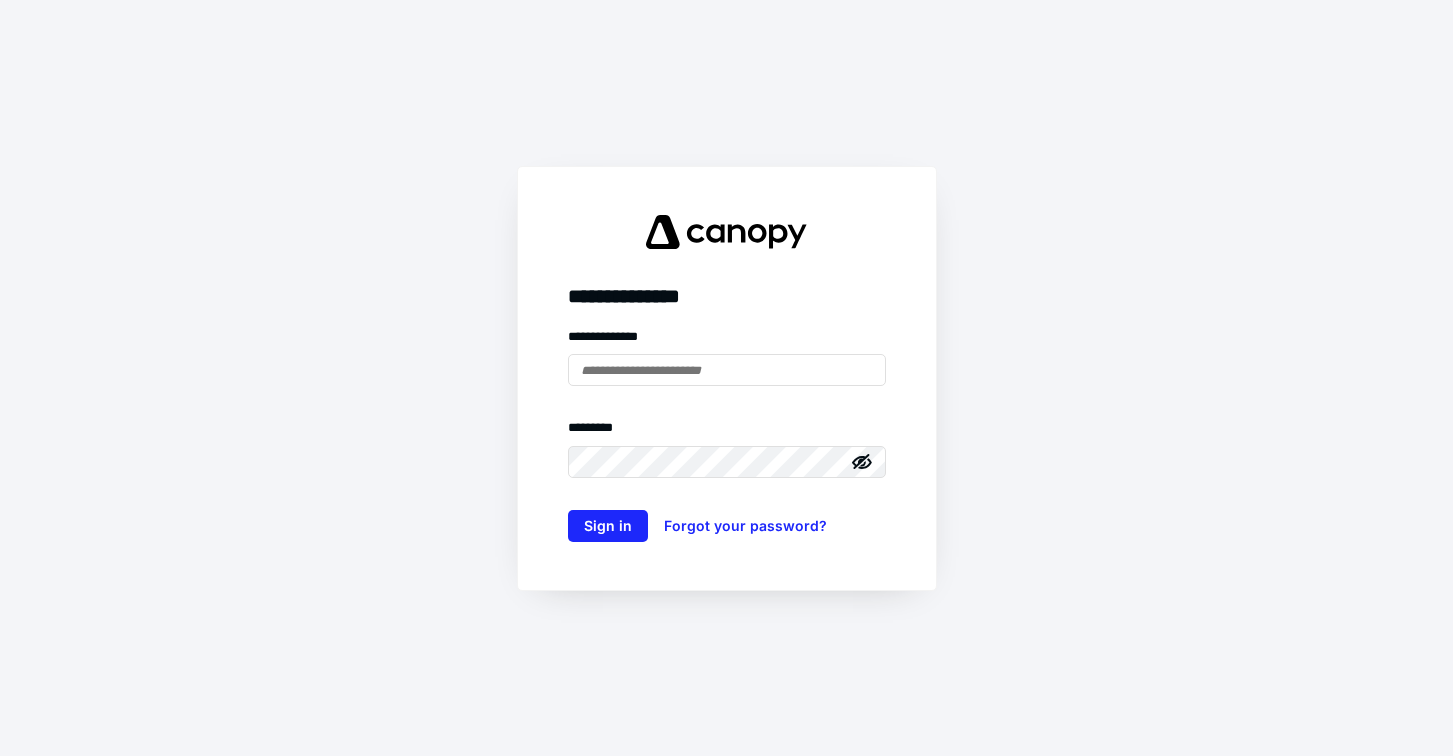 scroll, scrollTop: 0, scrollLeft: 0, axis: both 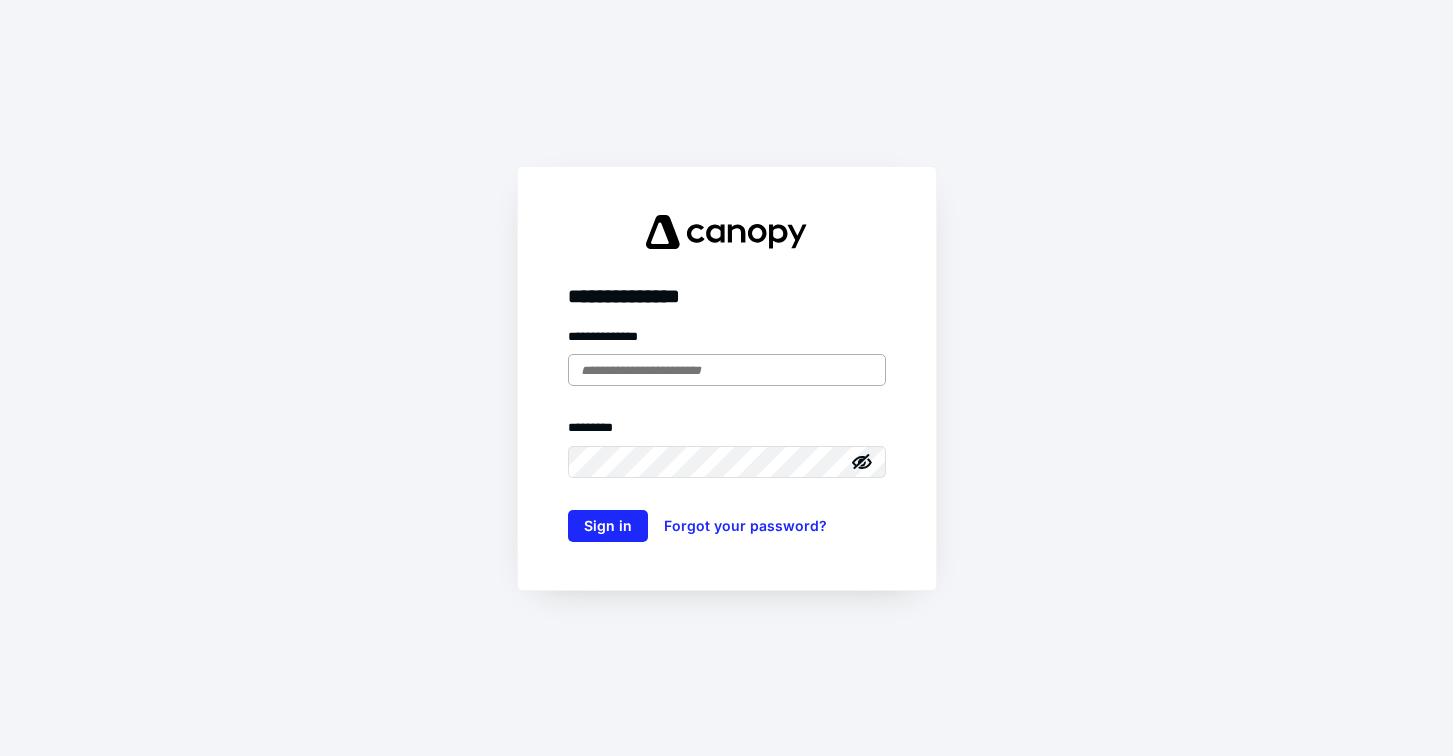 click at bounding box center [727, 370] 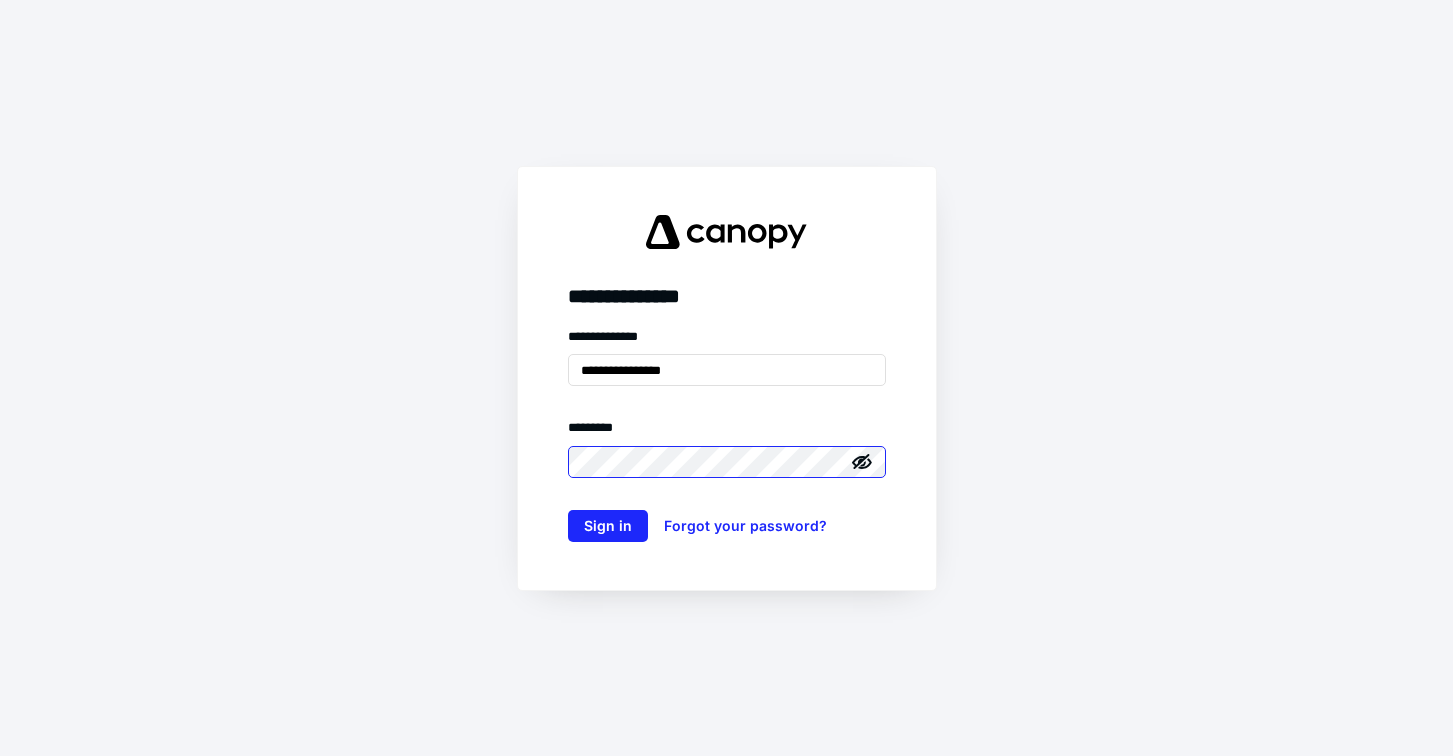 click on "Sign in" at bounding box center (608, 526) 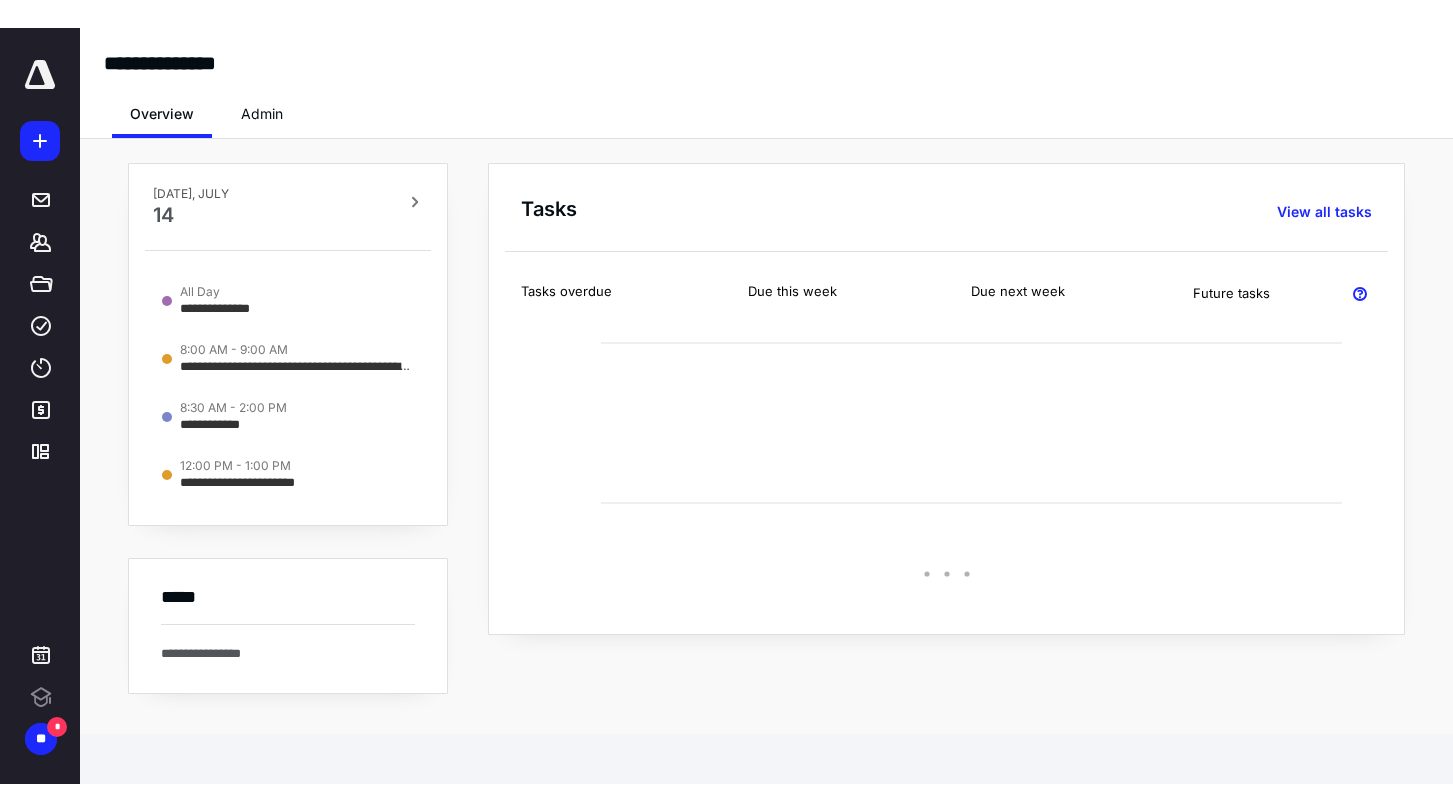 scroll, scrollTop: 0, scrollLeft: 0, axis: both 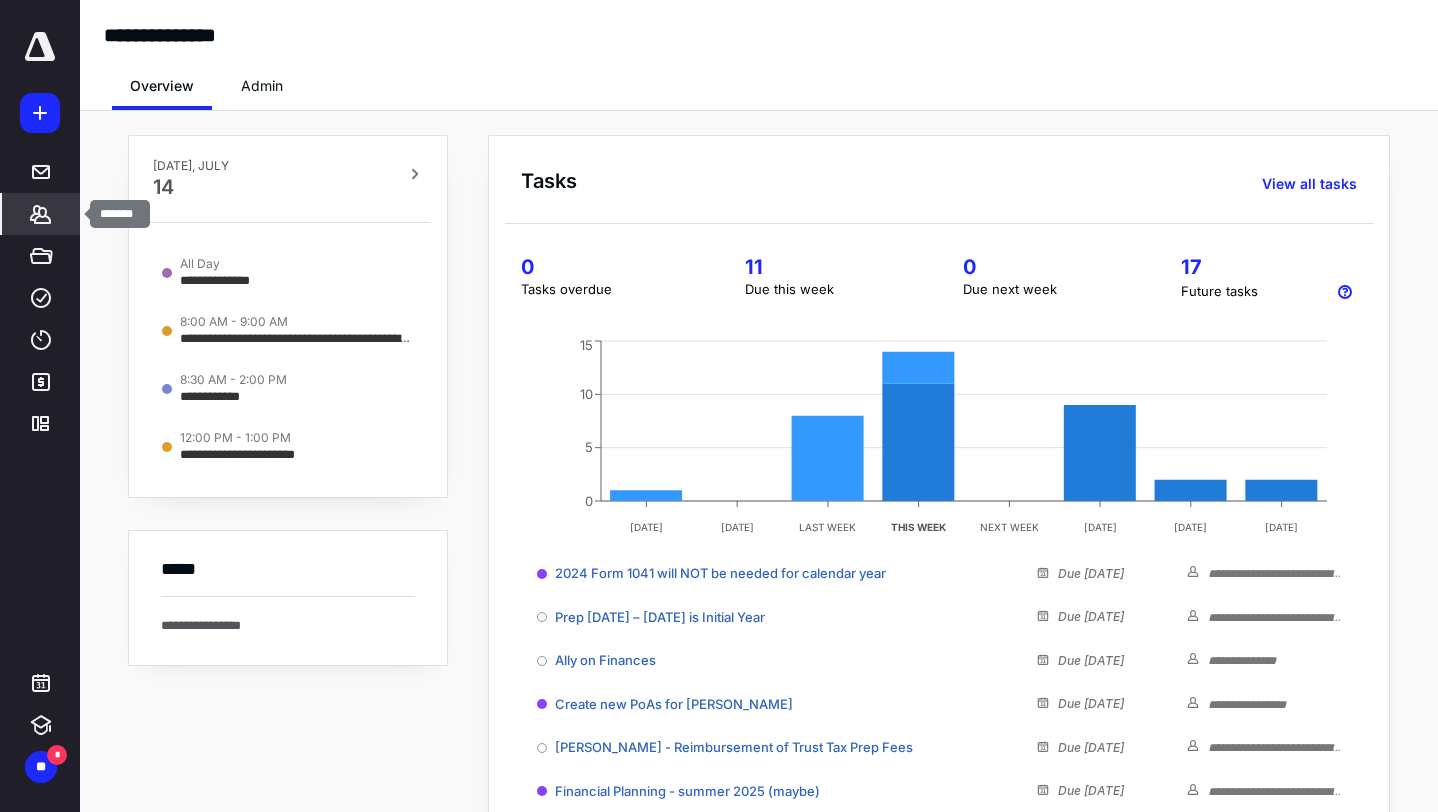 click on "*******" at bounding box center [41, 214] 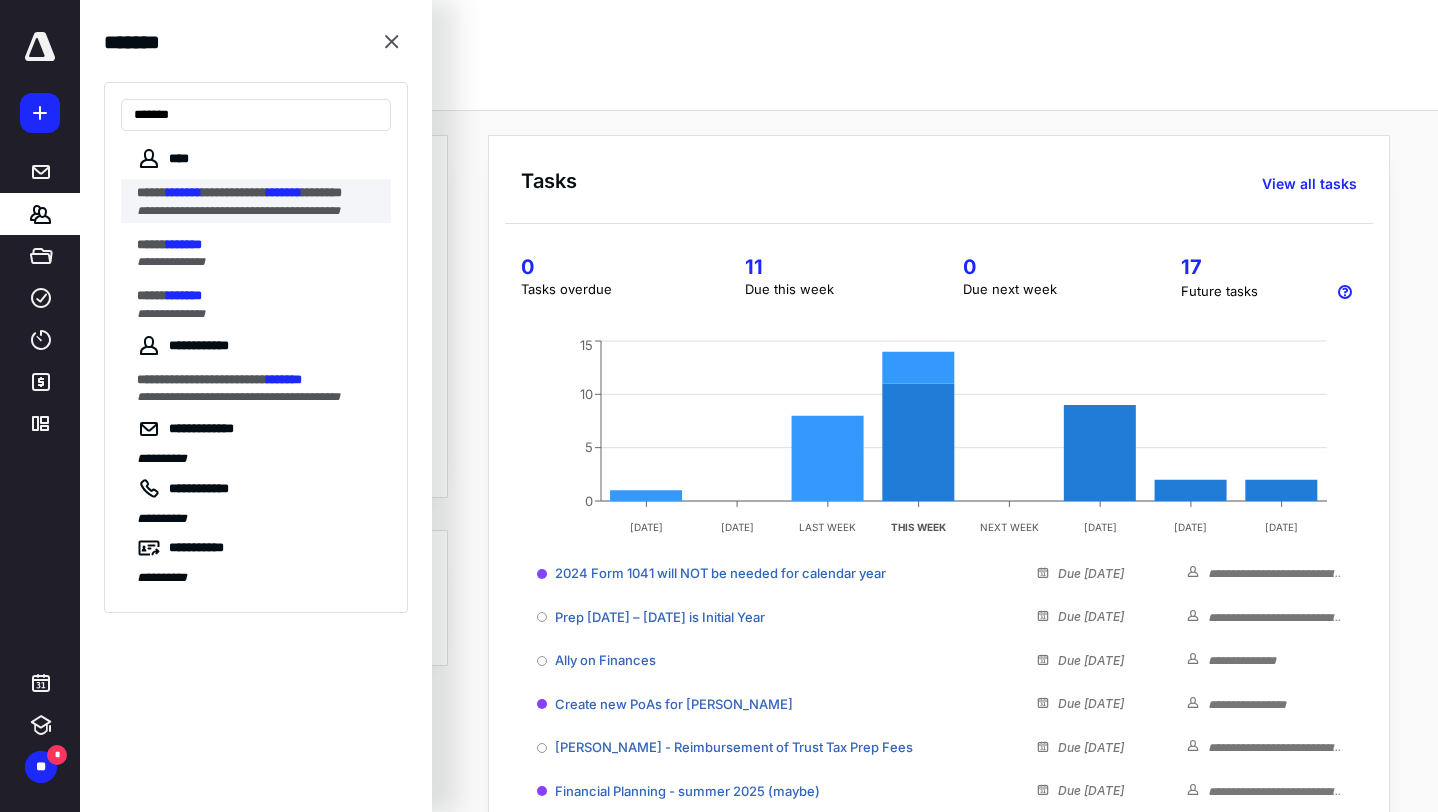 type on "*******" 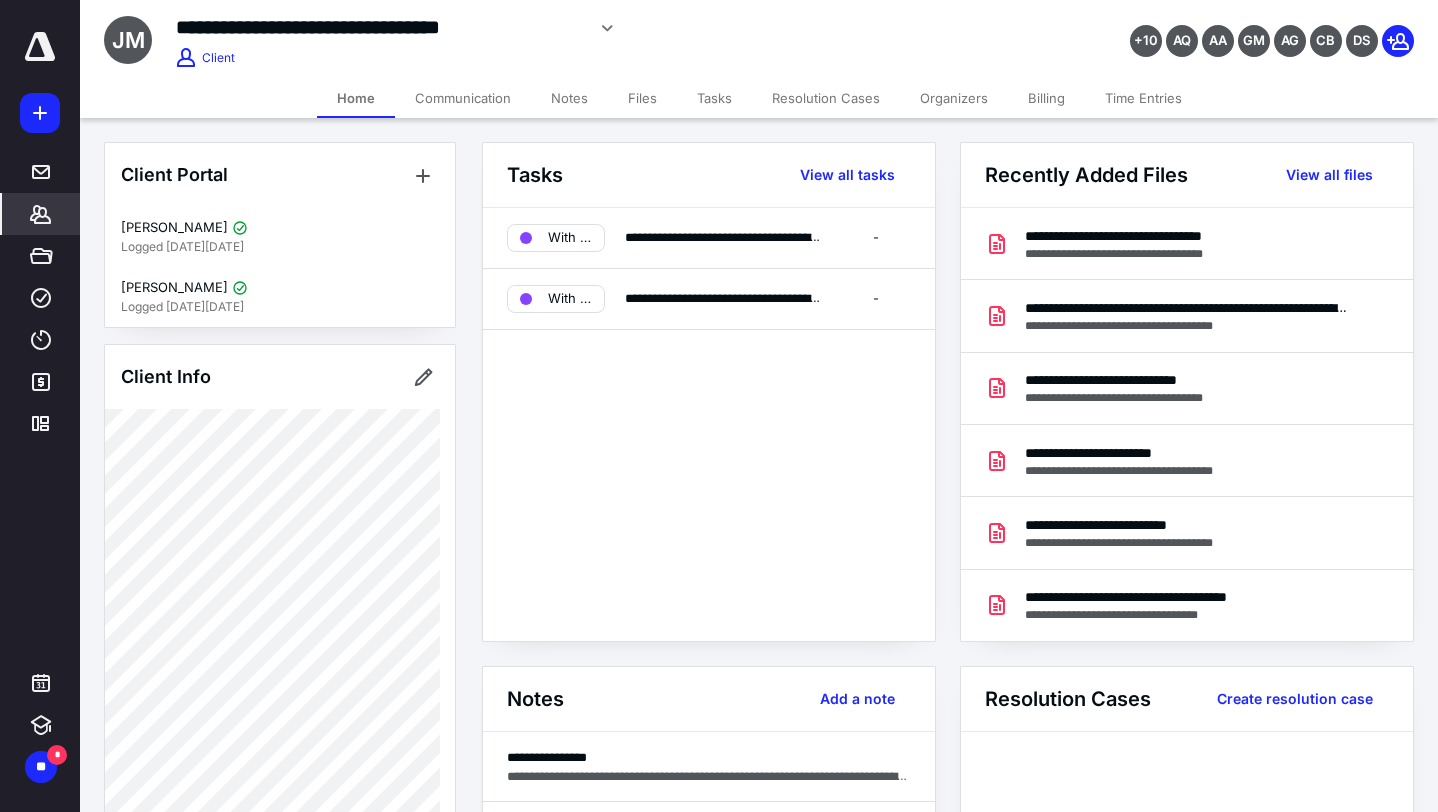 click on "Files" at bounding box center [642, 98] 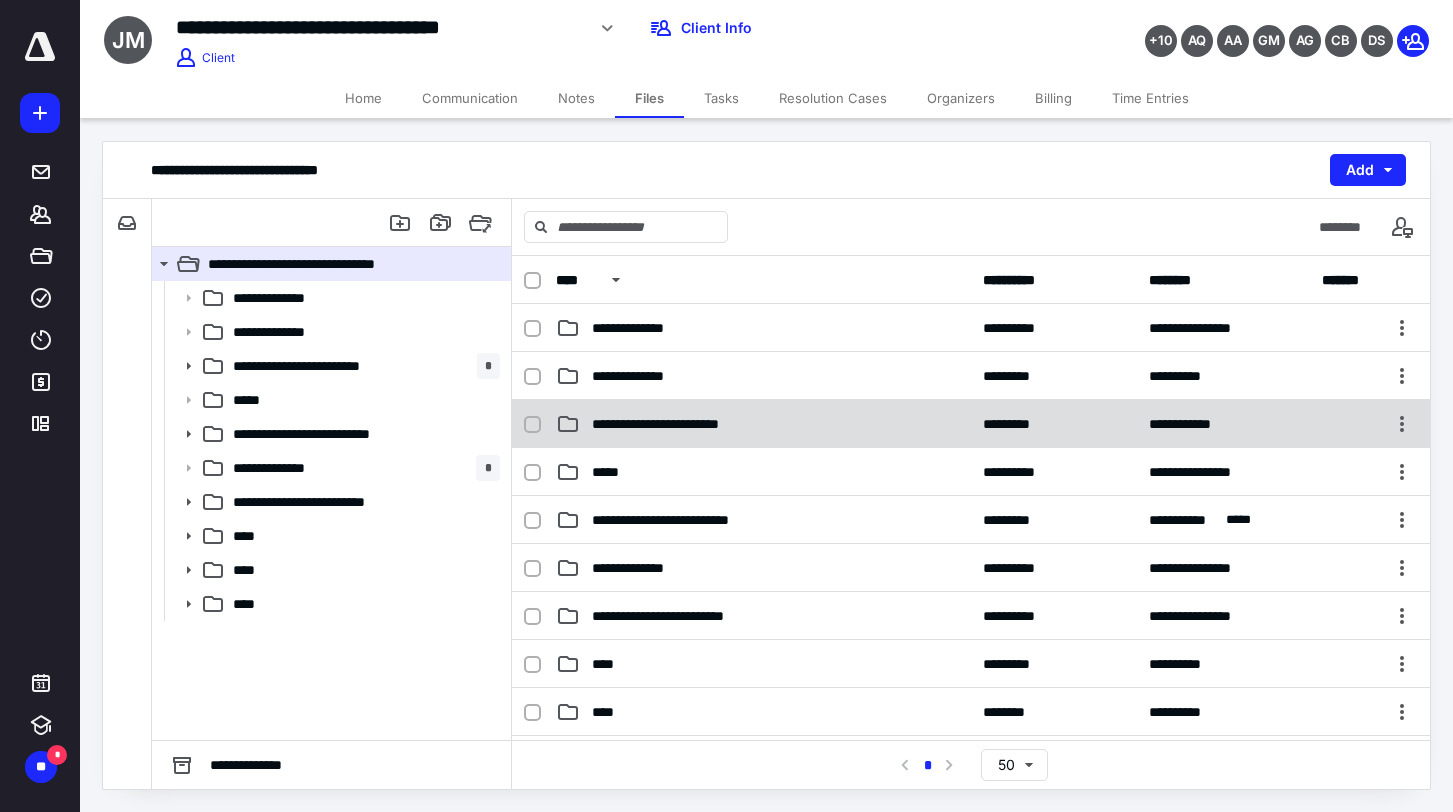 click on "**********" at bounding box center (763, 424) 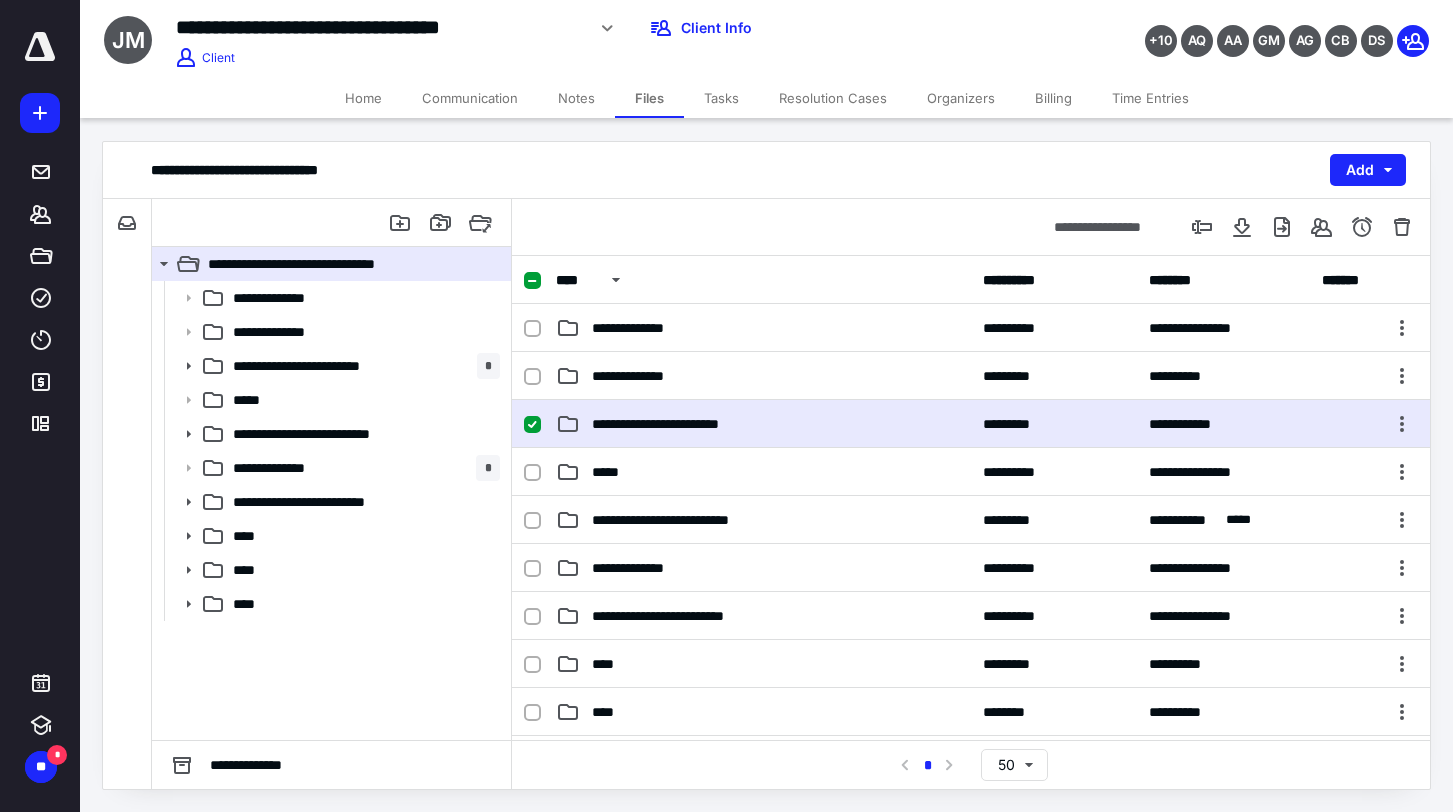 click on "**********" at bounding box center [763, 424] 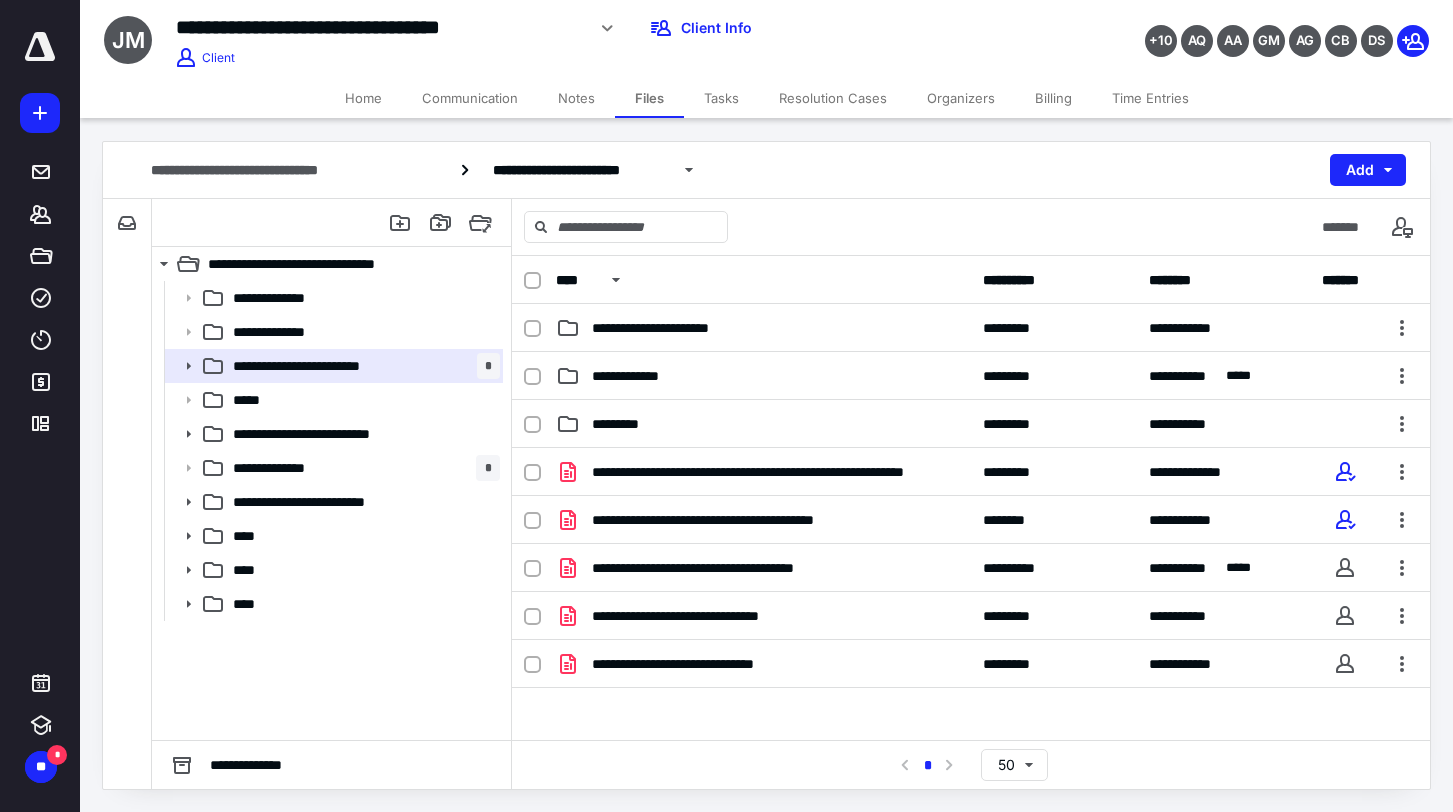 click on "*********" at bounding box center [763, 424] 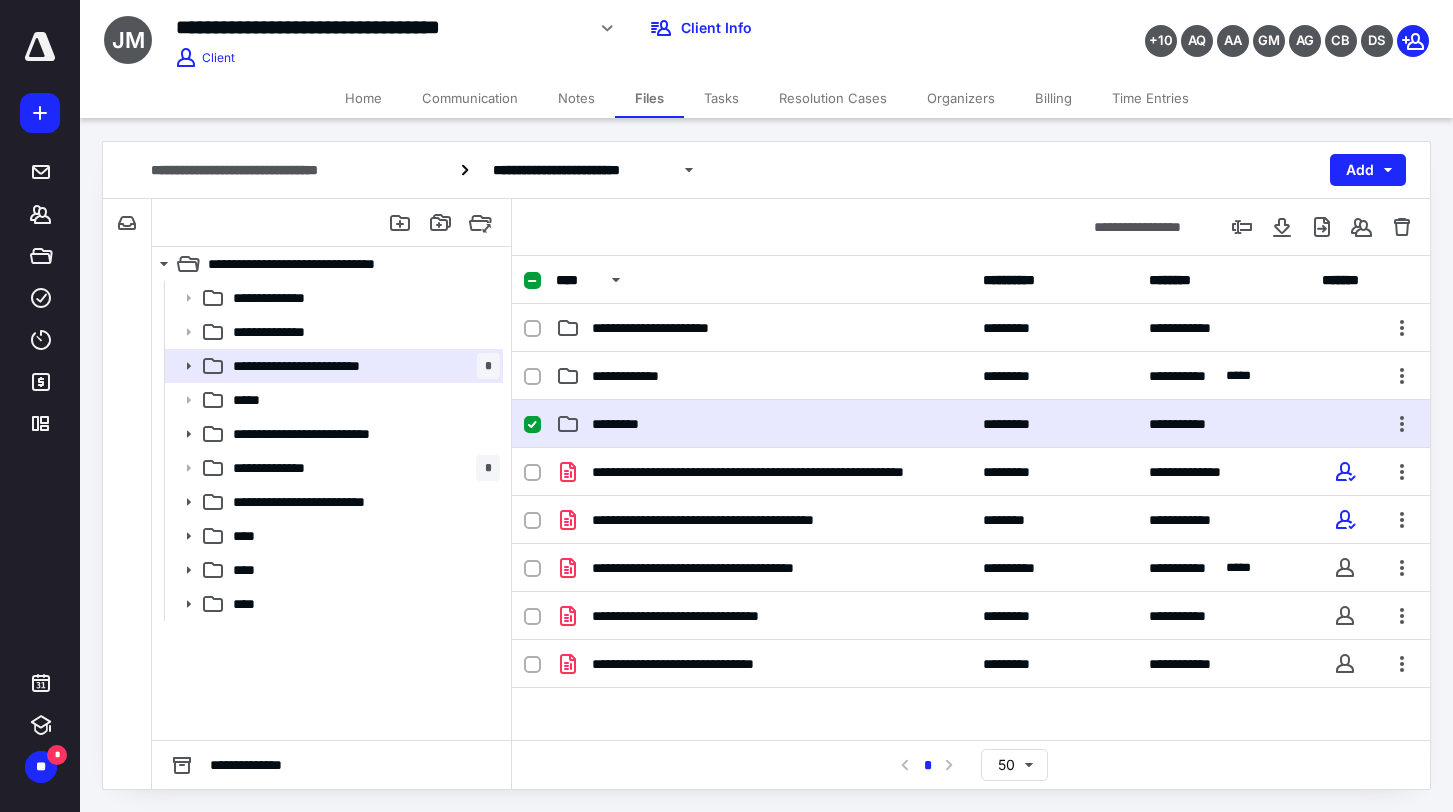 click on "*********" at bounding box center [763, 424] 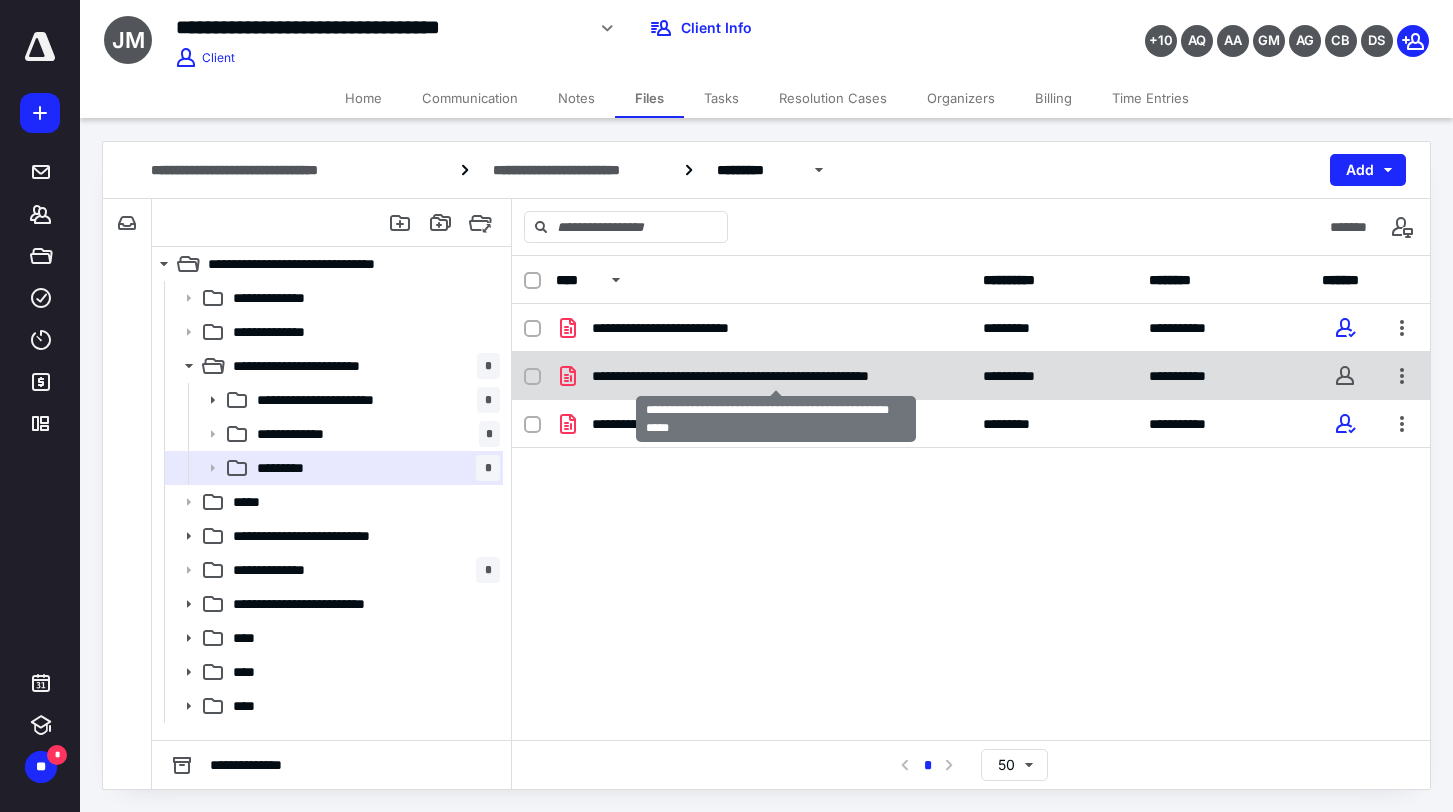 click on "**********" at bounding box center [775, 376] 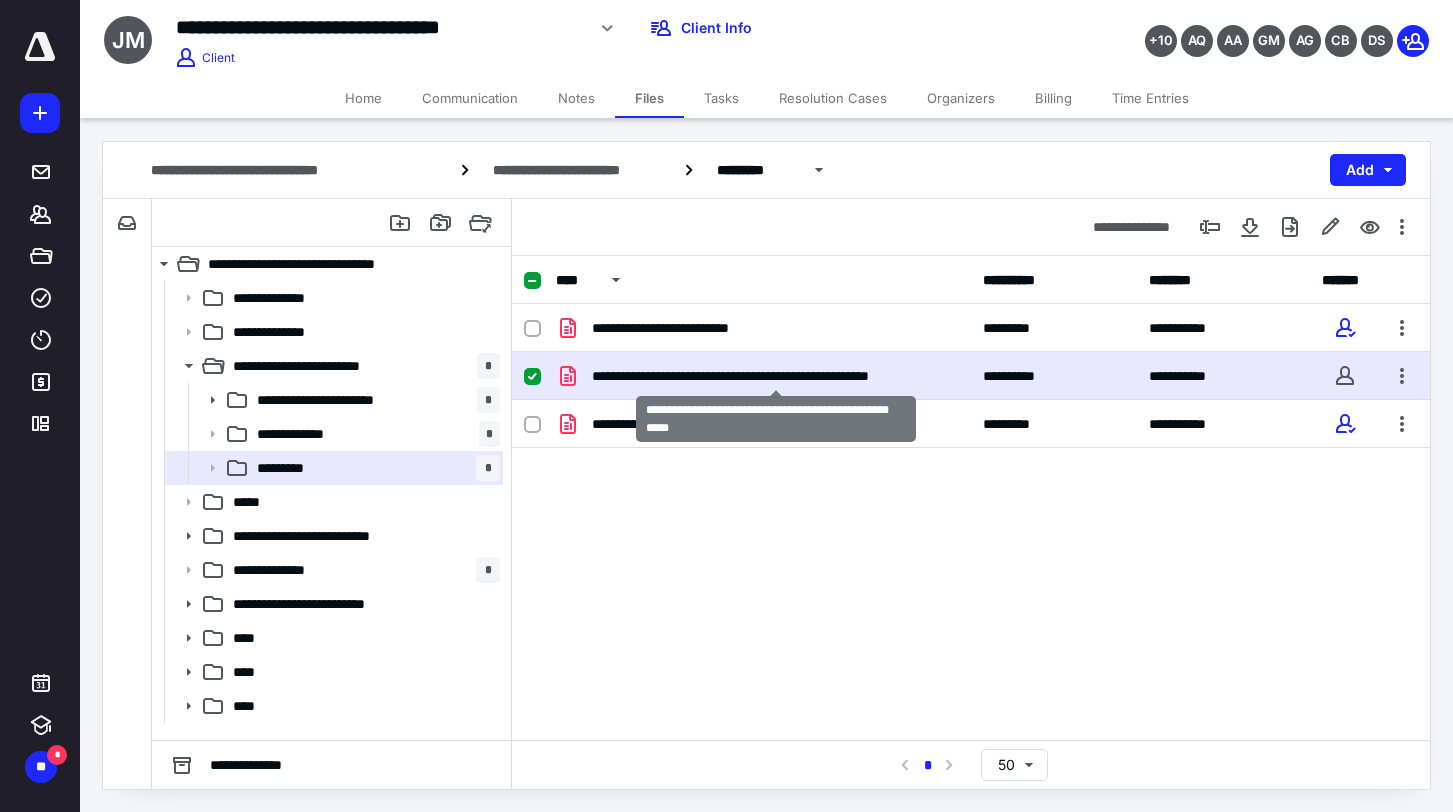 click on "**********" at bounding box center (775, 376) 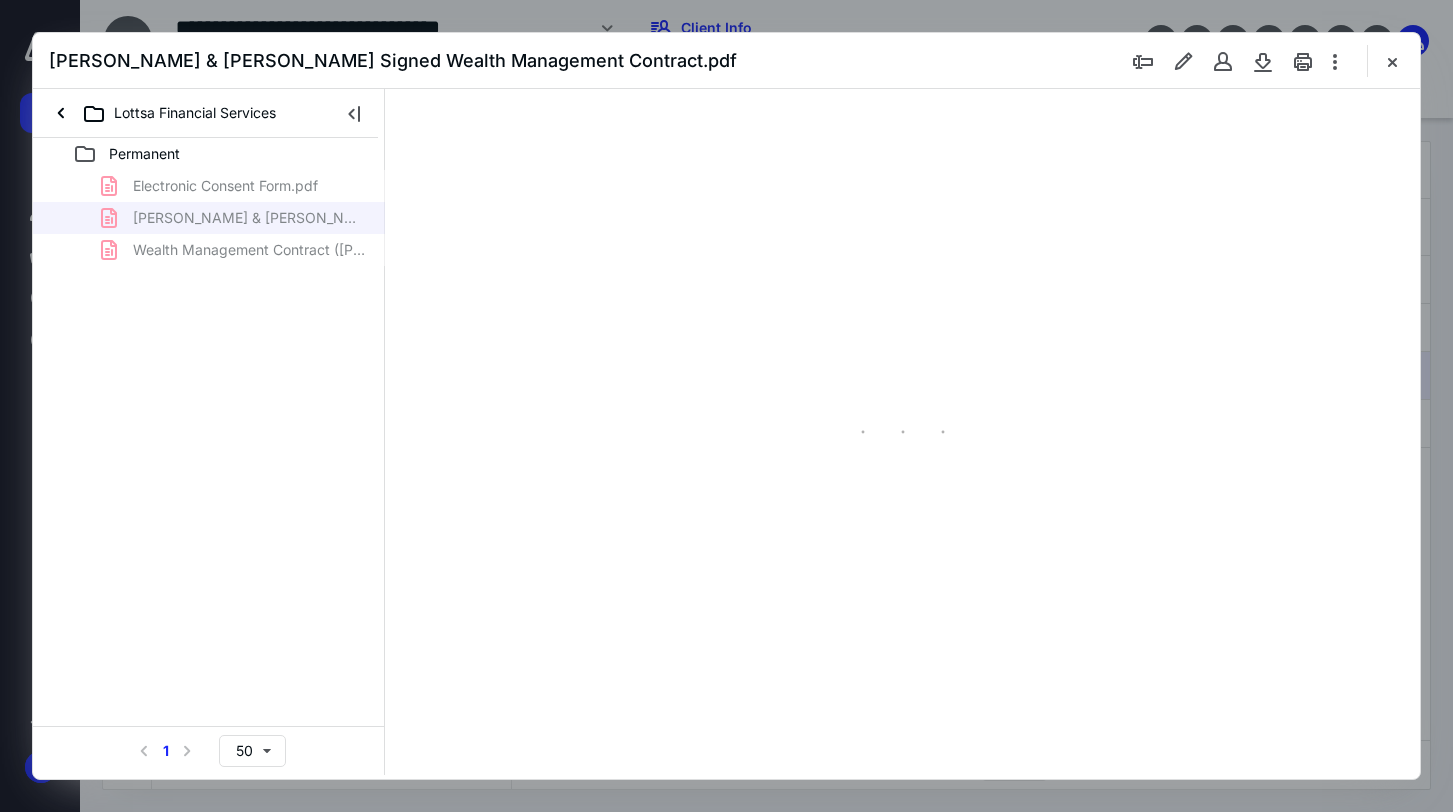scroll, scrollTop: 0, scrollLeft: 0, axis: both 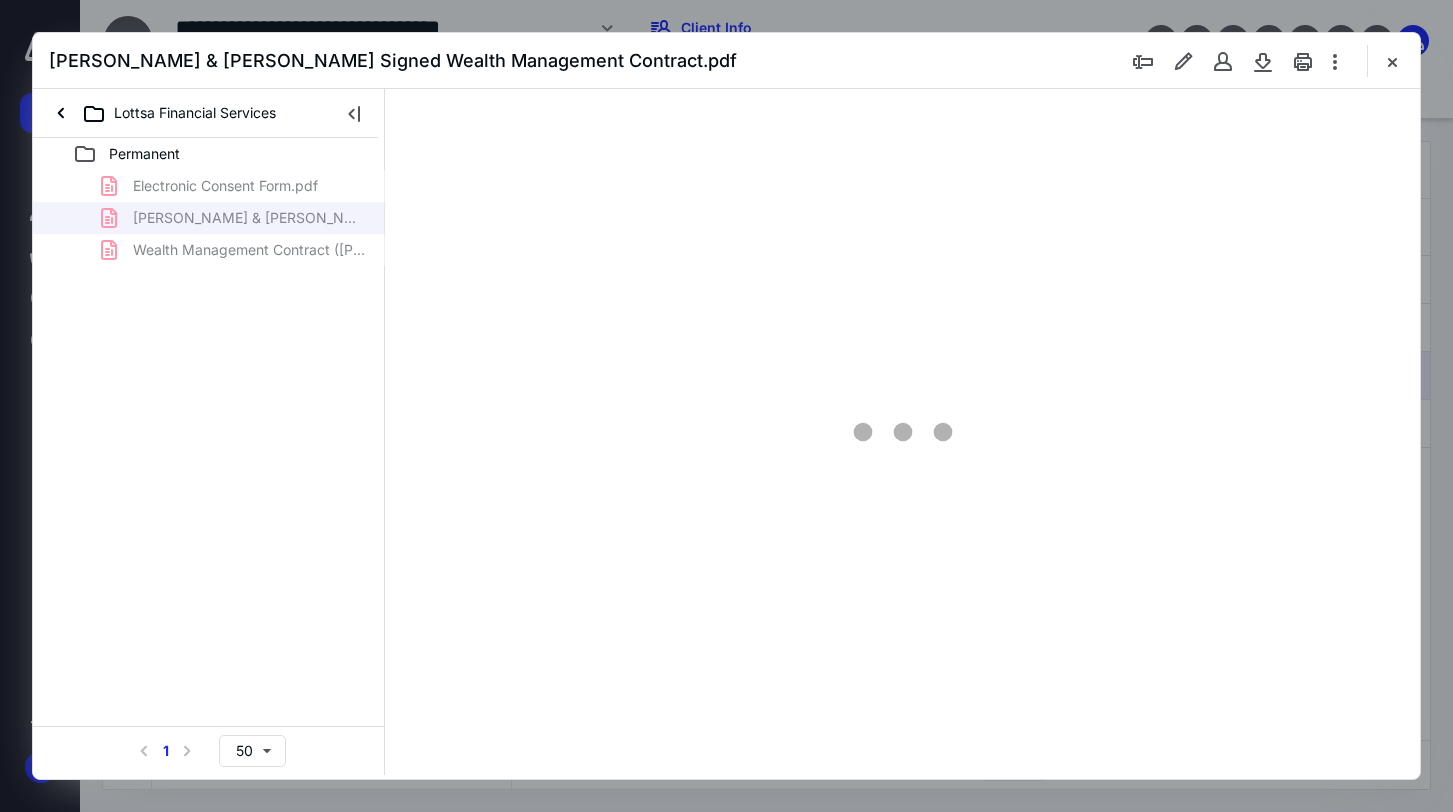 type on "78" 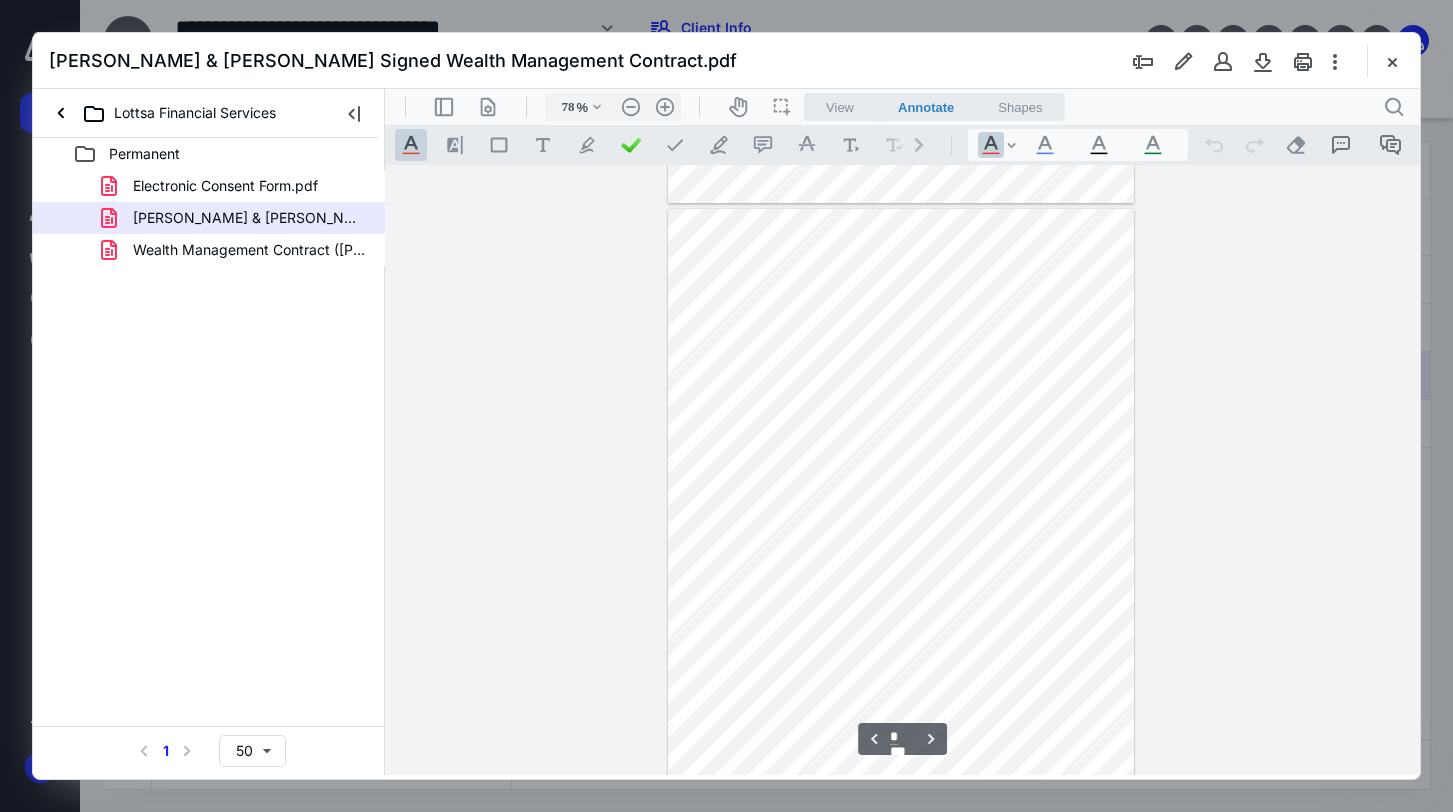scroll, scrollTop: 3500, scrollLeft: 0, axis: vertical 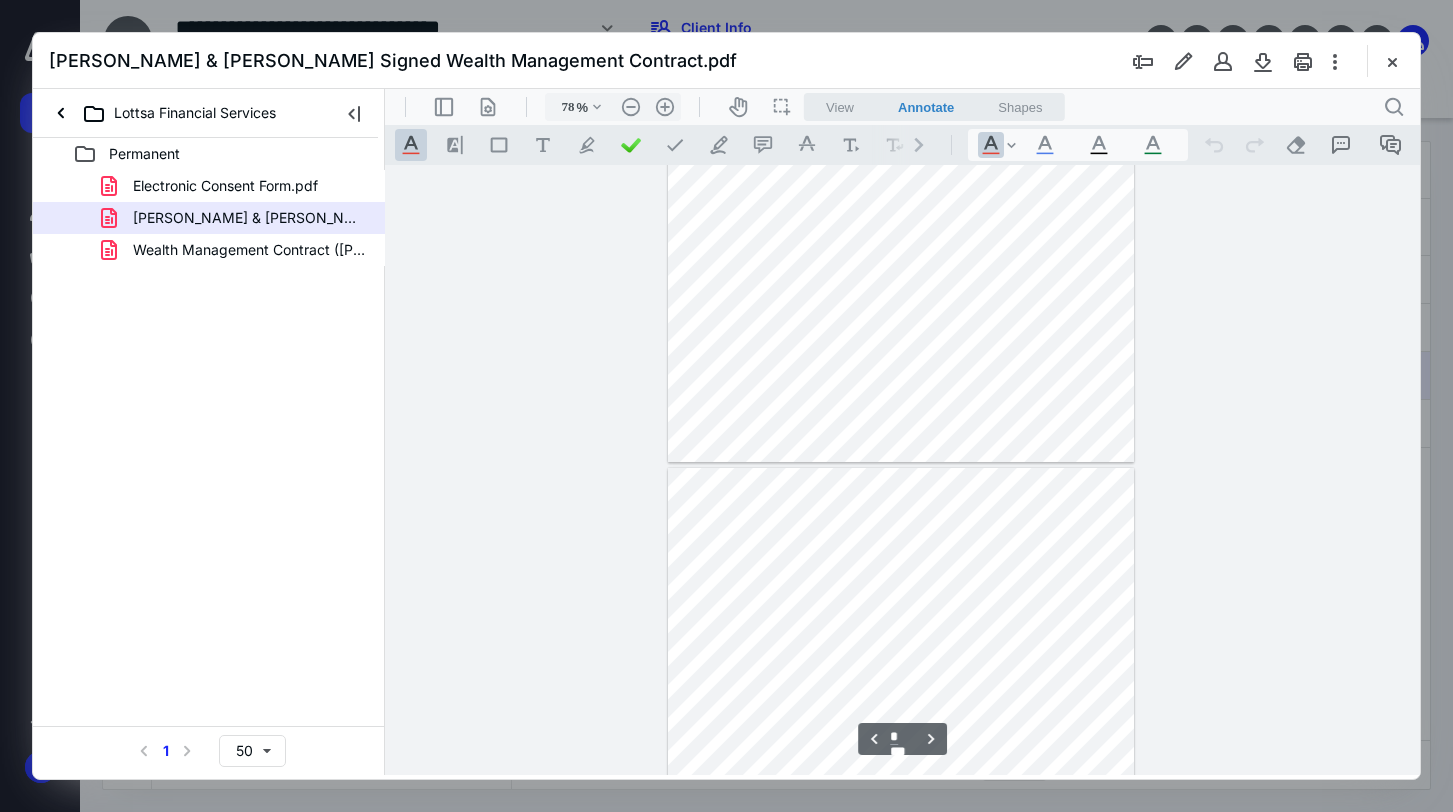type on "*" 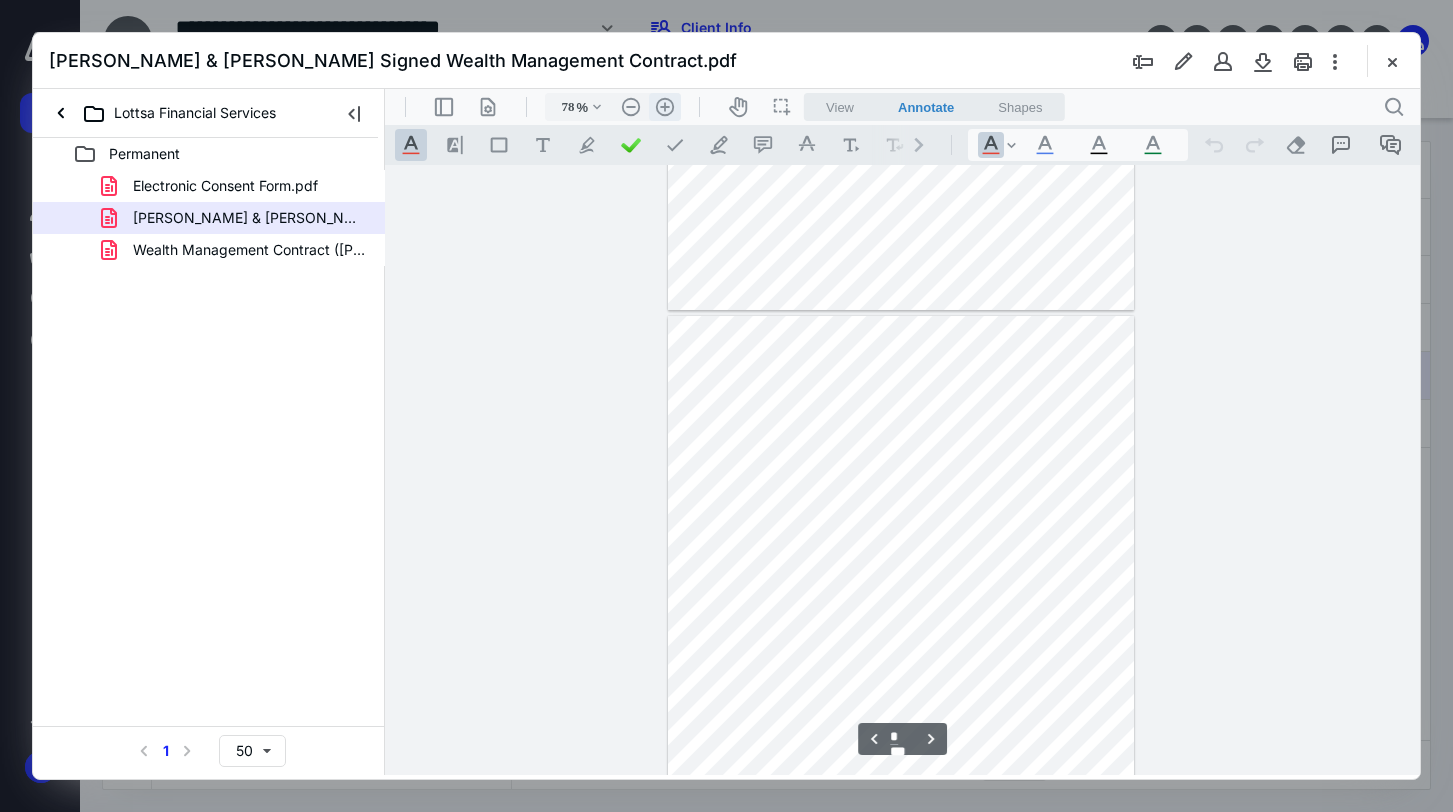 click on ".cls-1{fill:#abb0c4;} icon - header - zoom - in - line" at bounding box center [665, 107] 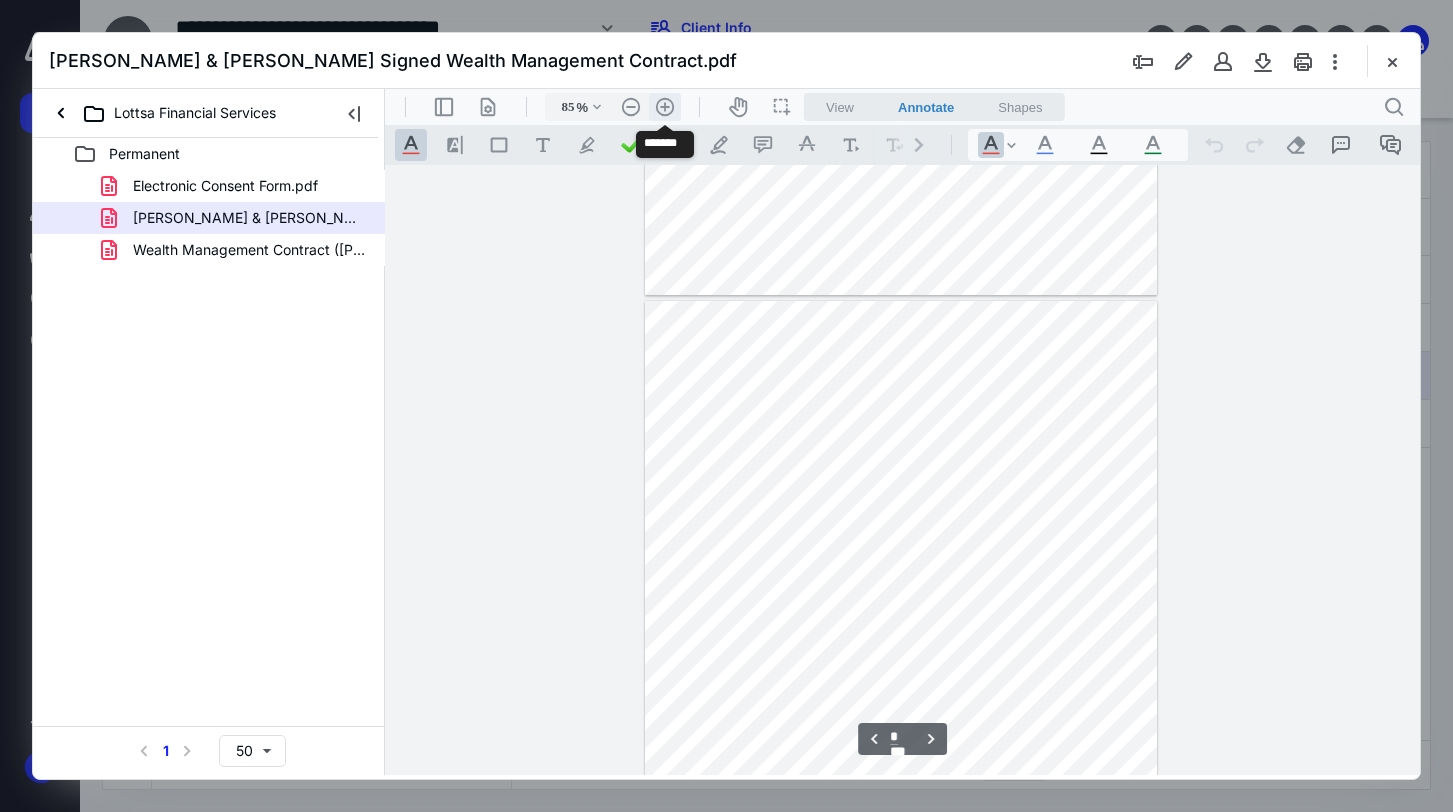 click on ".cls-1{fill:#abb0c4;} icon - header - zoom - in - line" at bounding box center [665, 107] 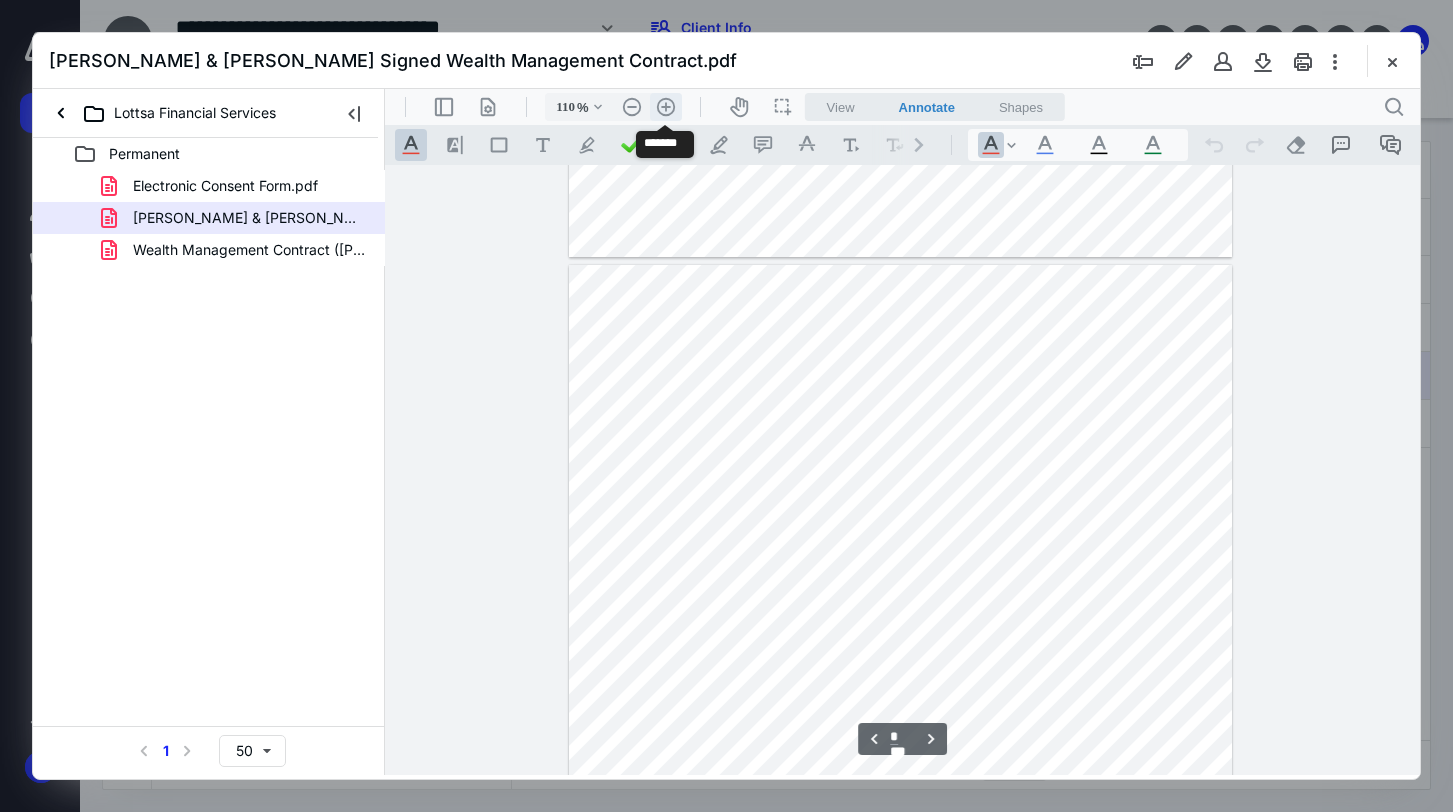 click on ".cls-1{fill:#abb0c4;} icon - header - zoom - in - line" at bounding box center (666, 107) 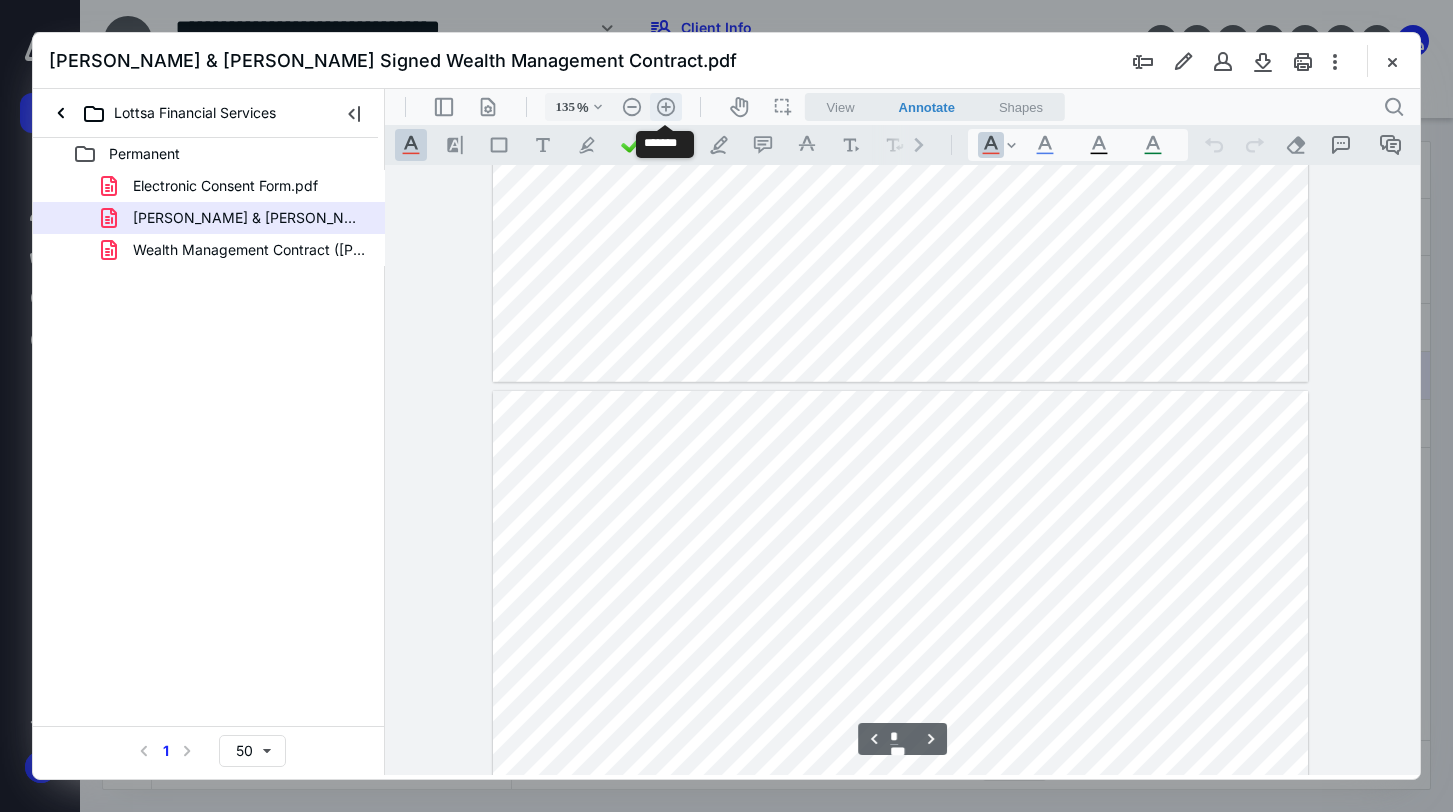 scroll, scrollTop: 6313, scrollLeft: 0, axis: vertical 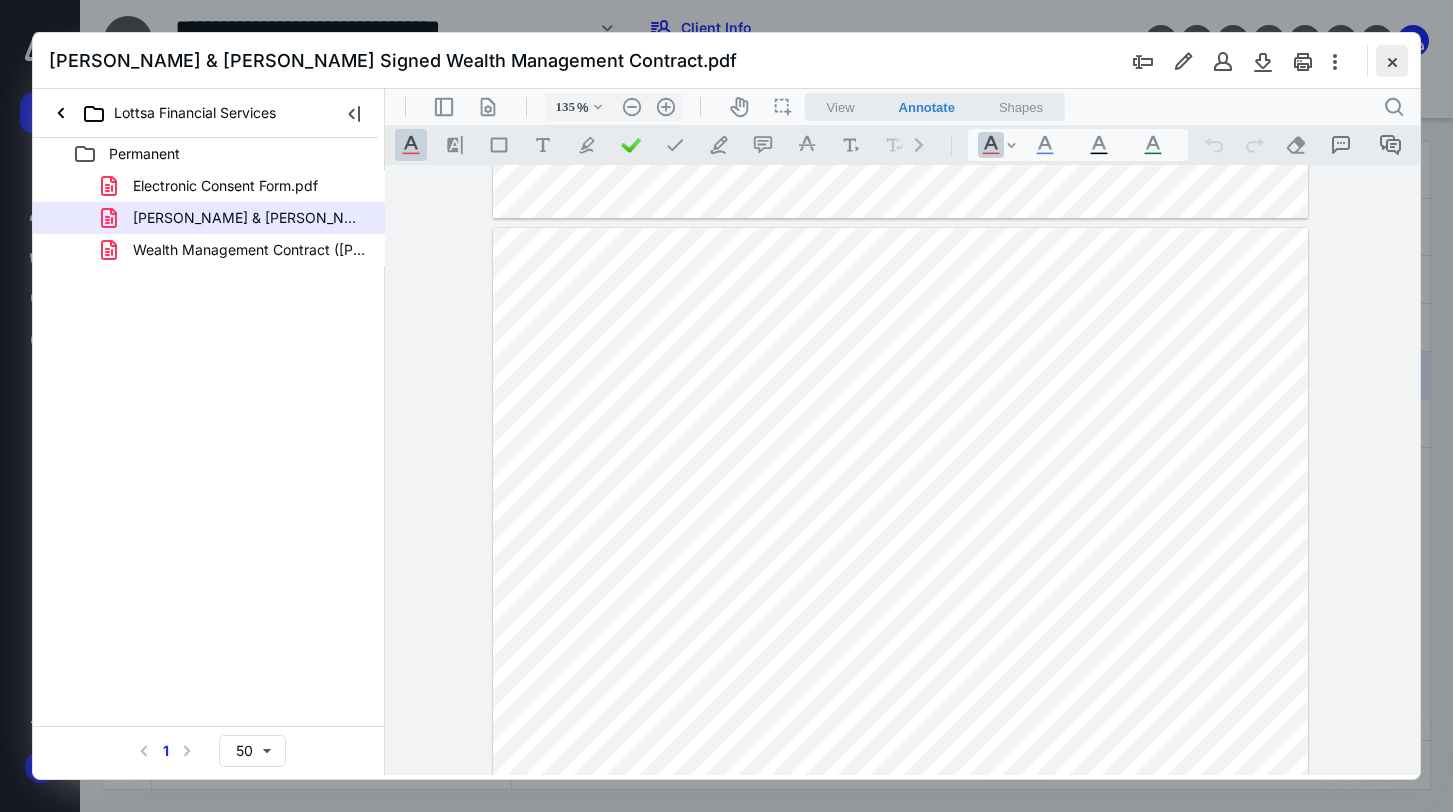 click at bounding box center [1392, 61] 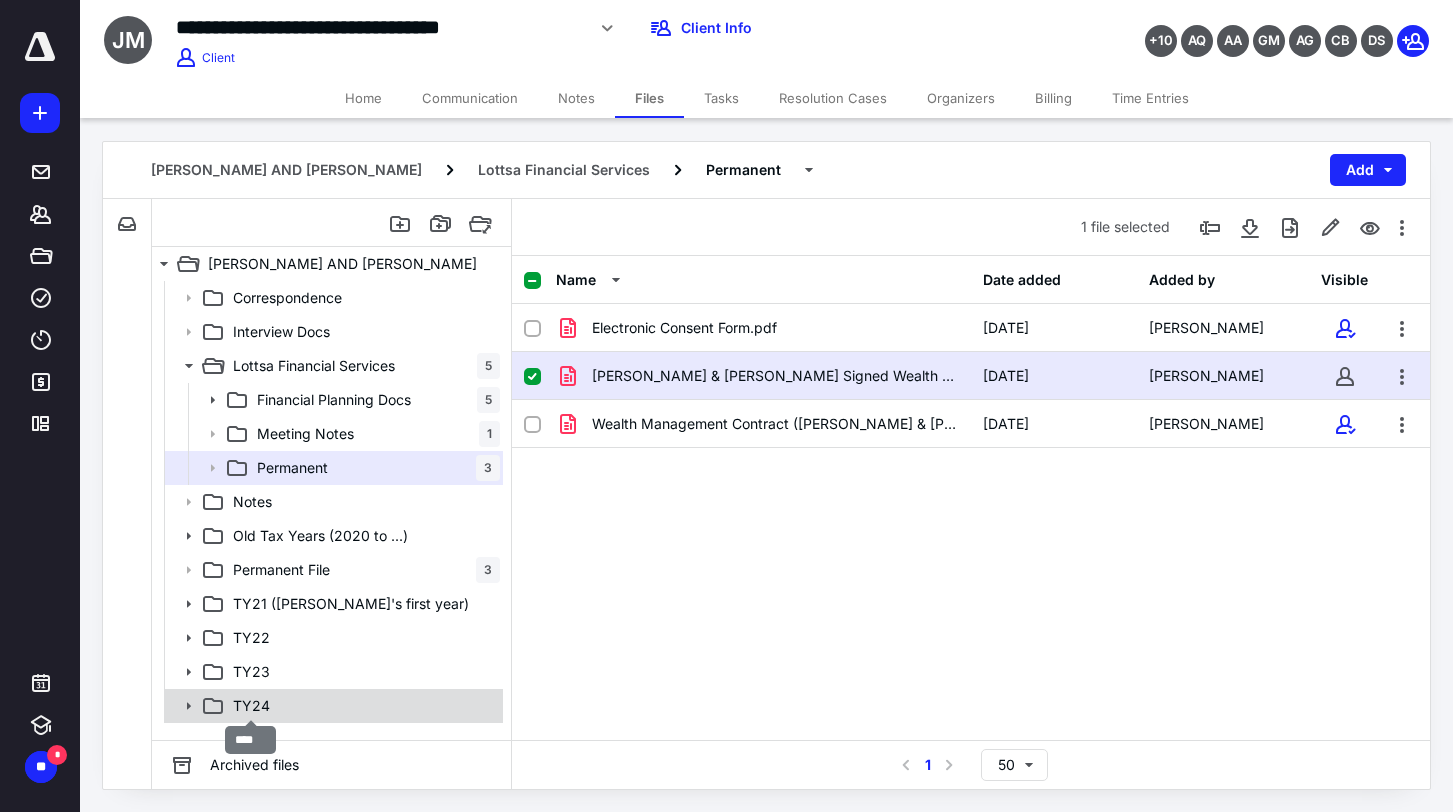 click on "TY24" at bounding box center [251, 706] 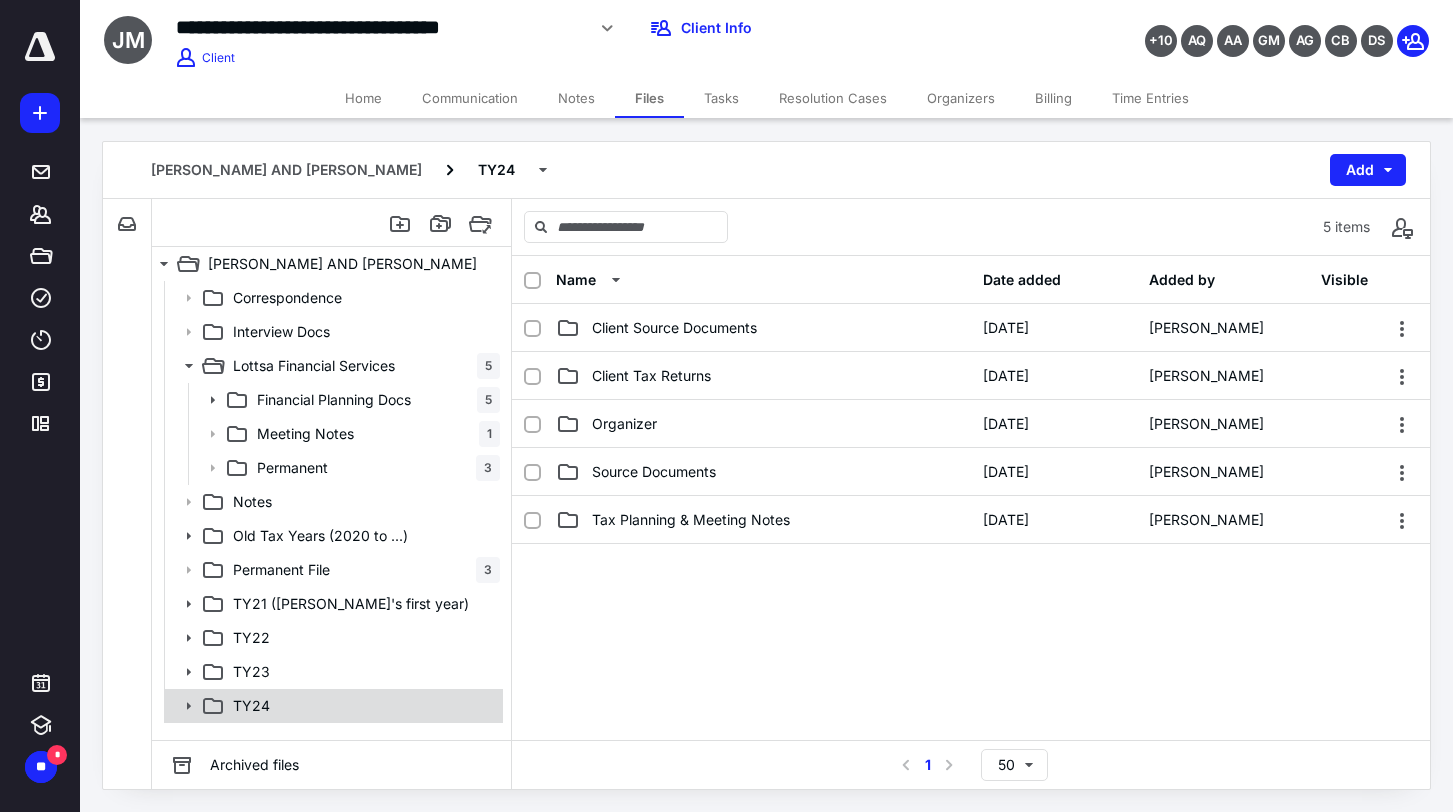 click 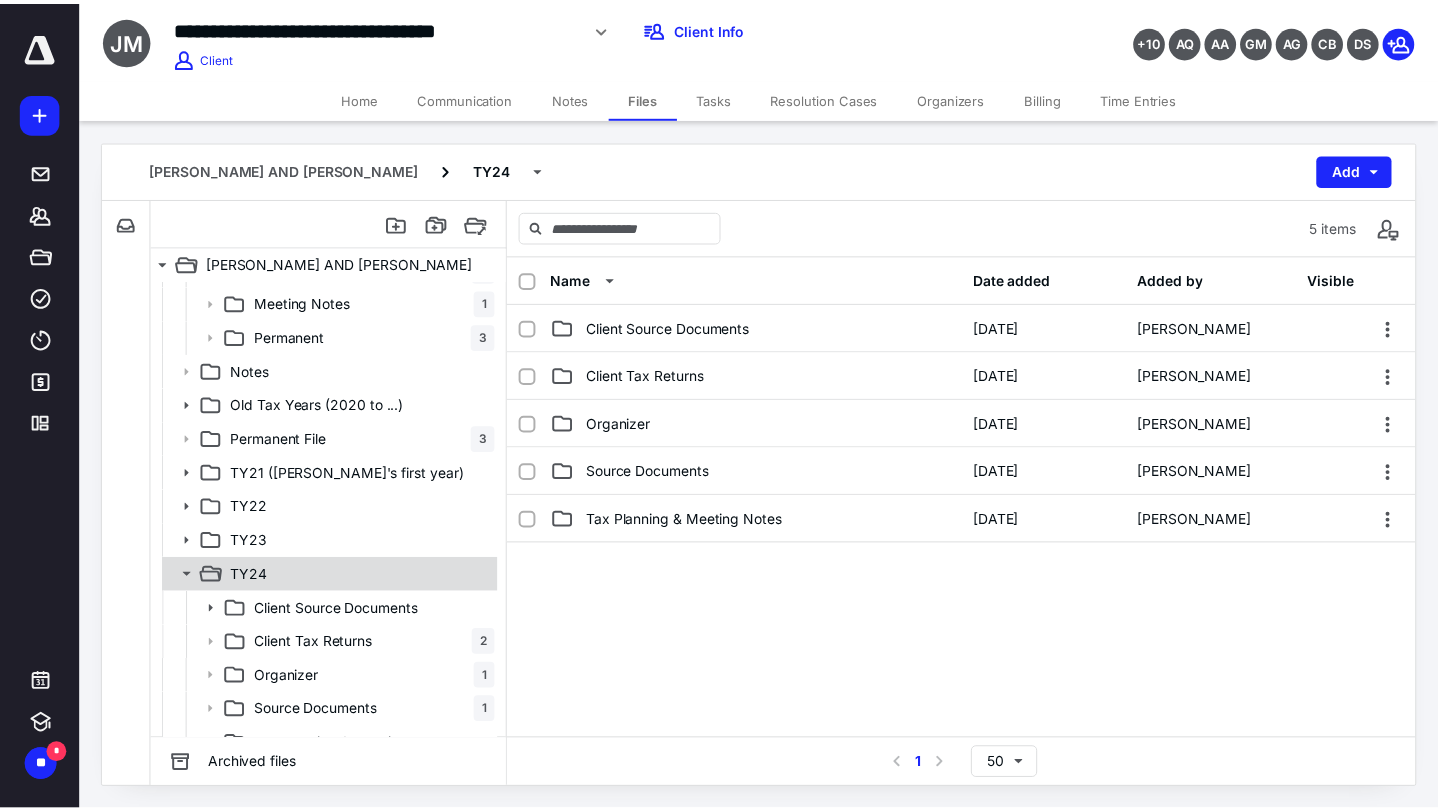 scroll, scrollTop: 153, scrollLeft: 0, axis: vertical 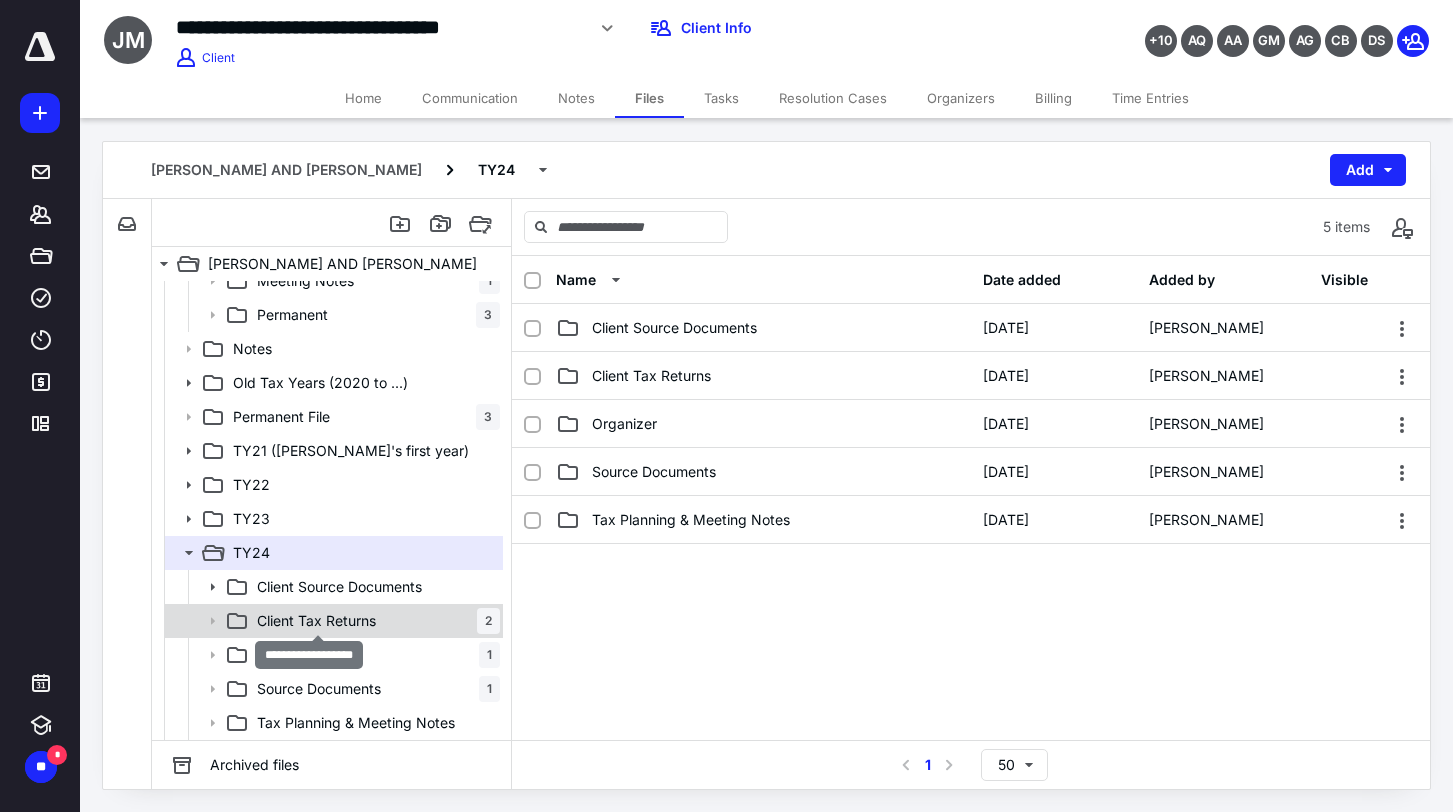click on "Client Tax Returns" at bounding box center [316, 621] 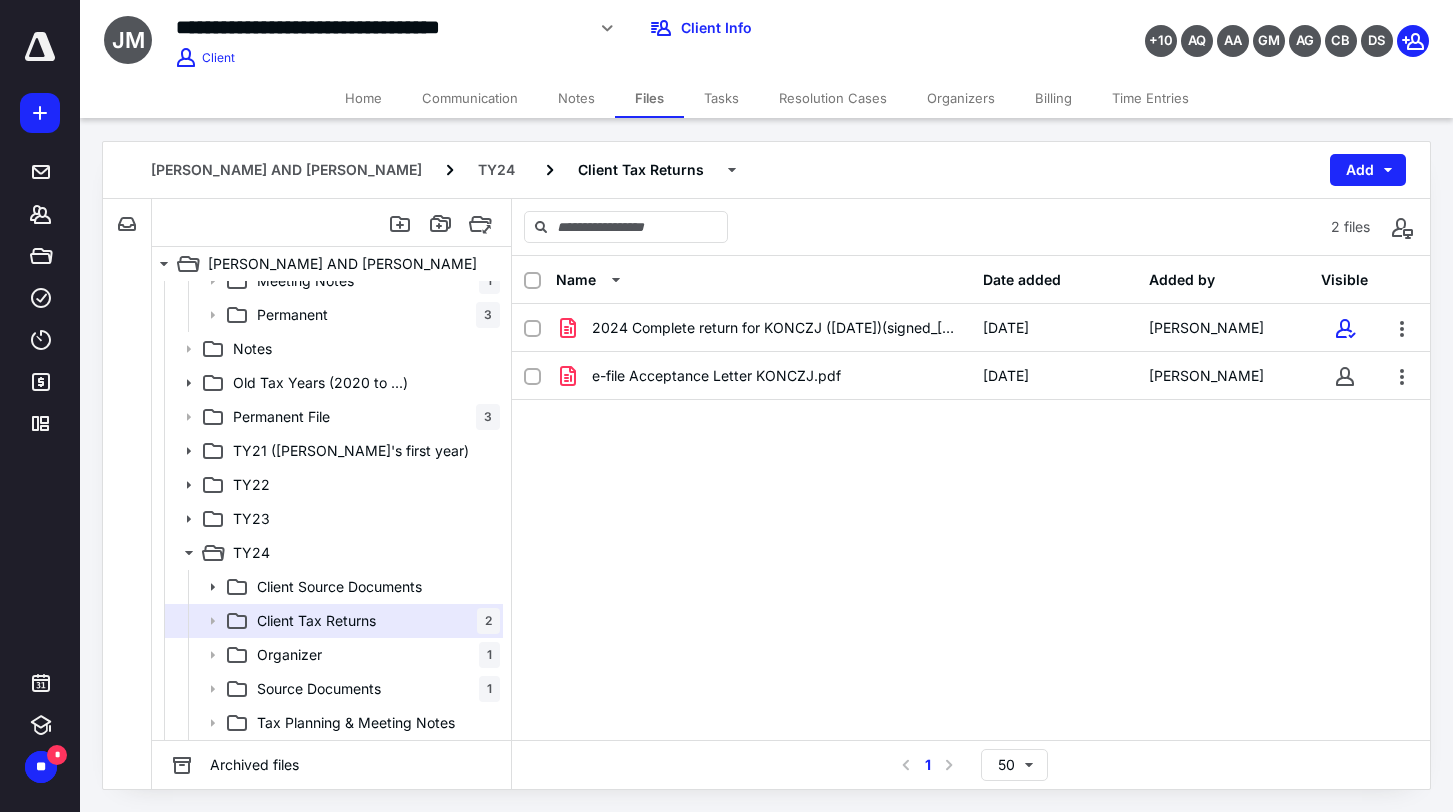 click at bounding box center [40, 47] 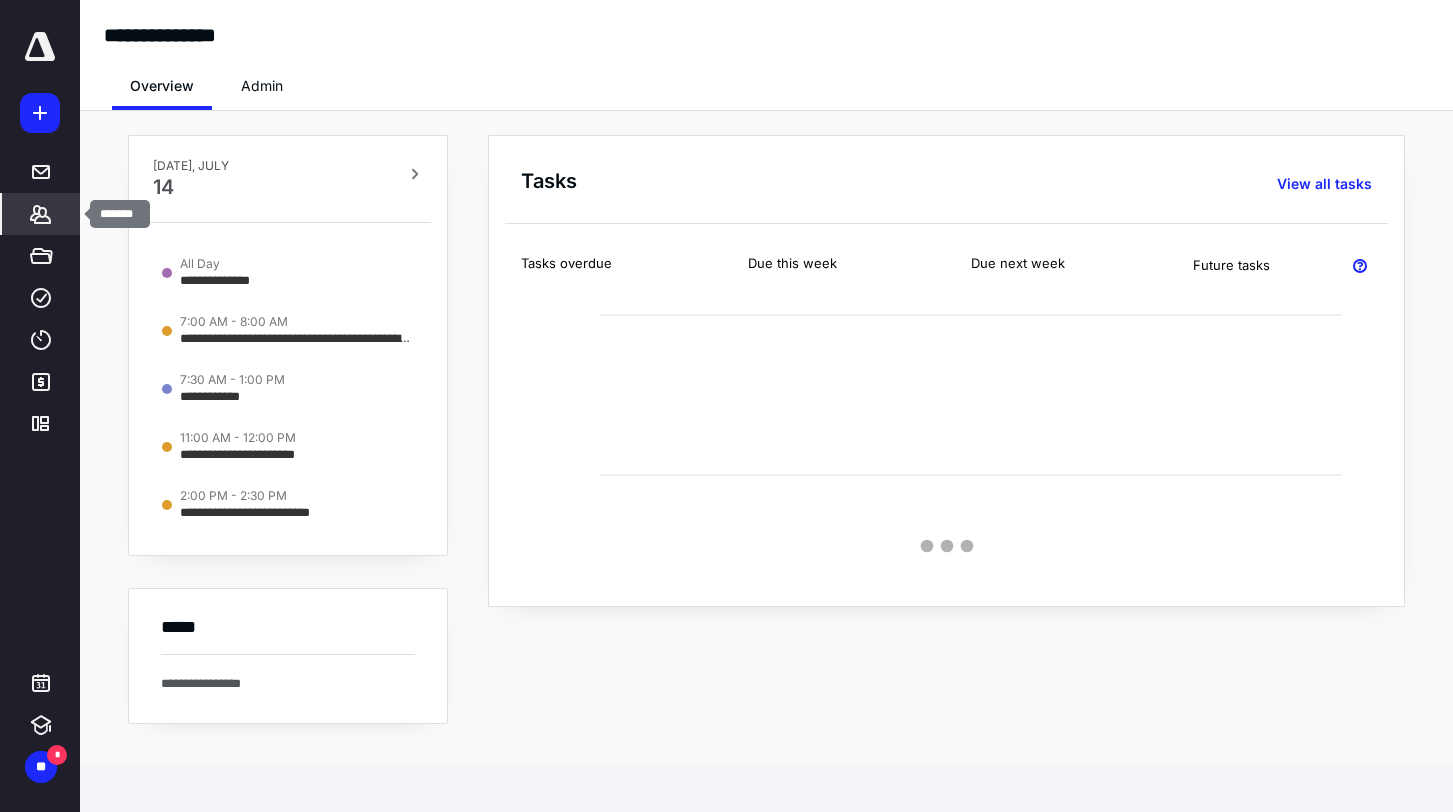click 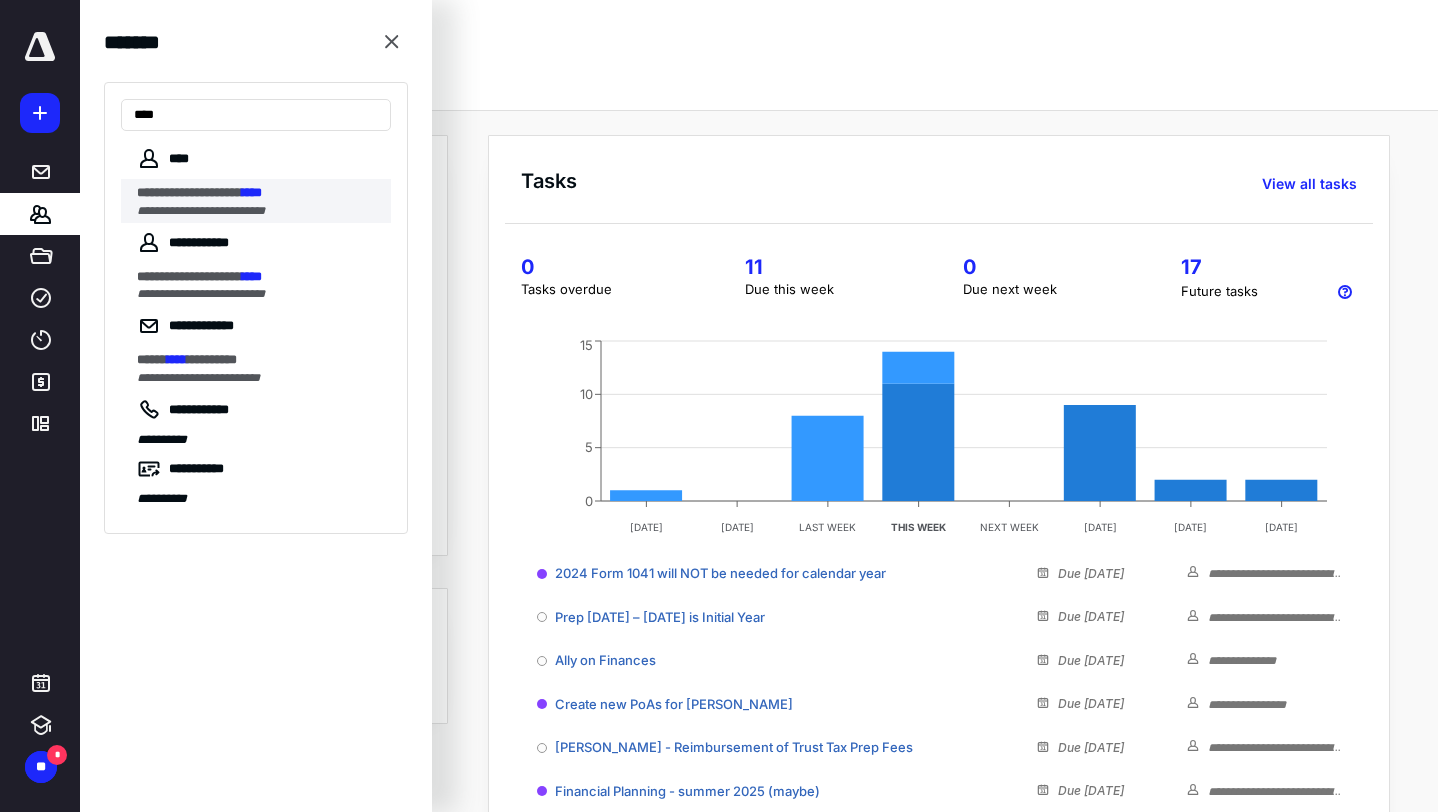 type on "****" 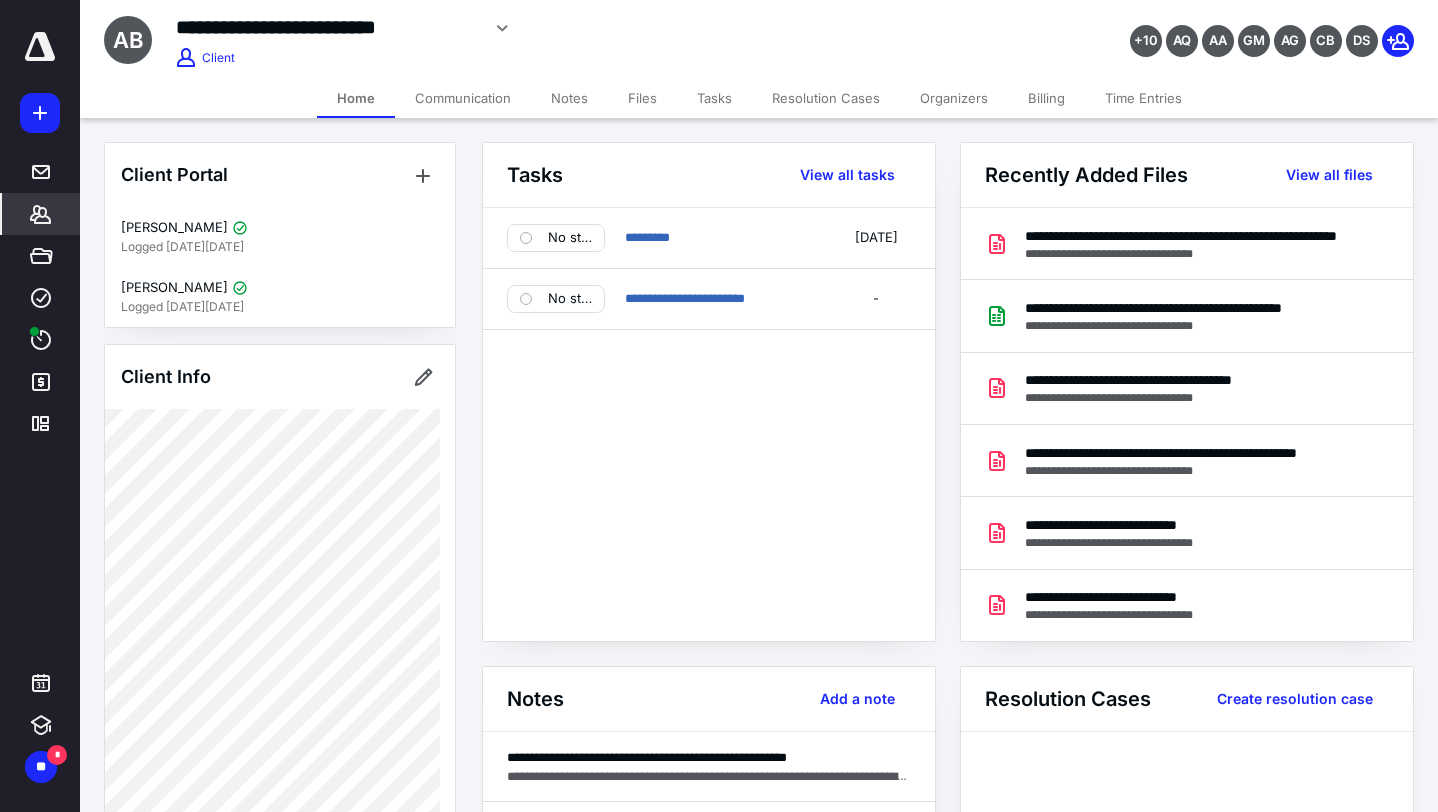 click on "Notes" at bounding box center (569, 98) 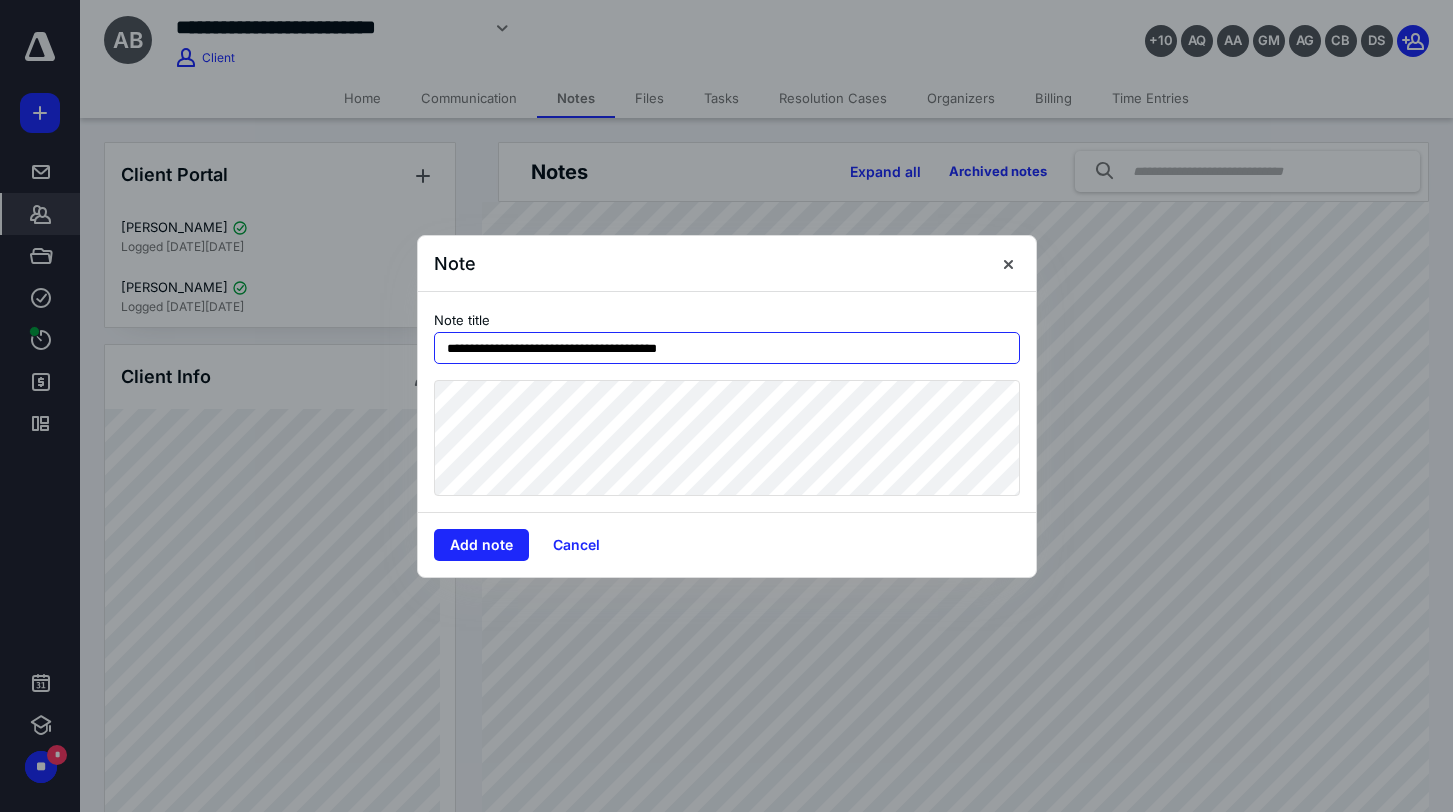 click on "**********" at bounding box center (727, 348) 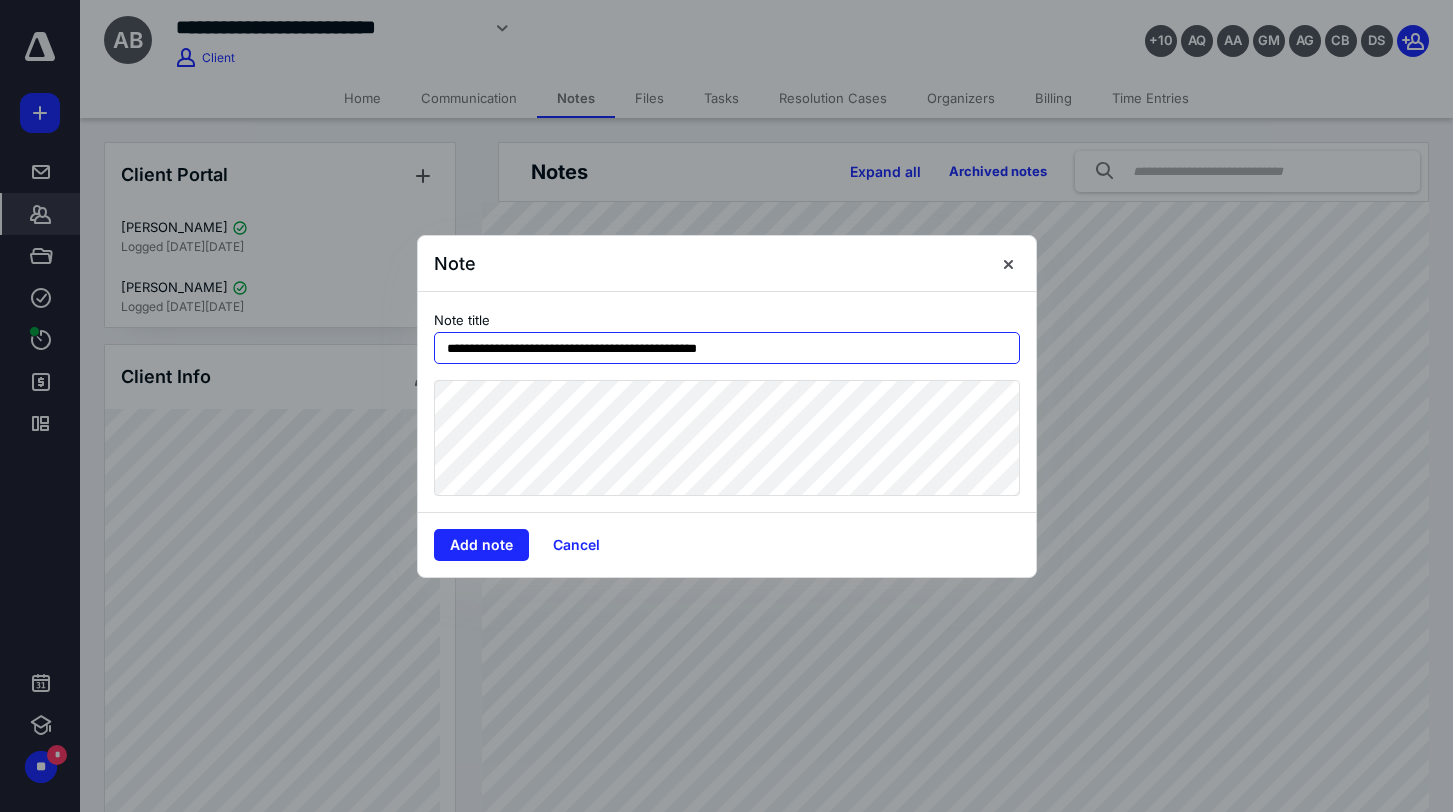 type on "**********" 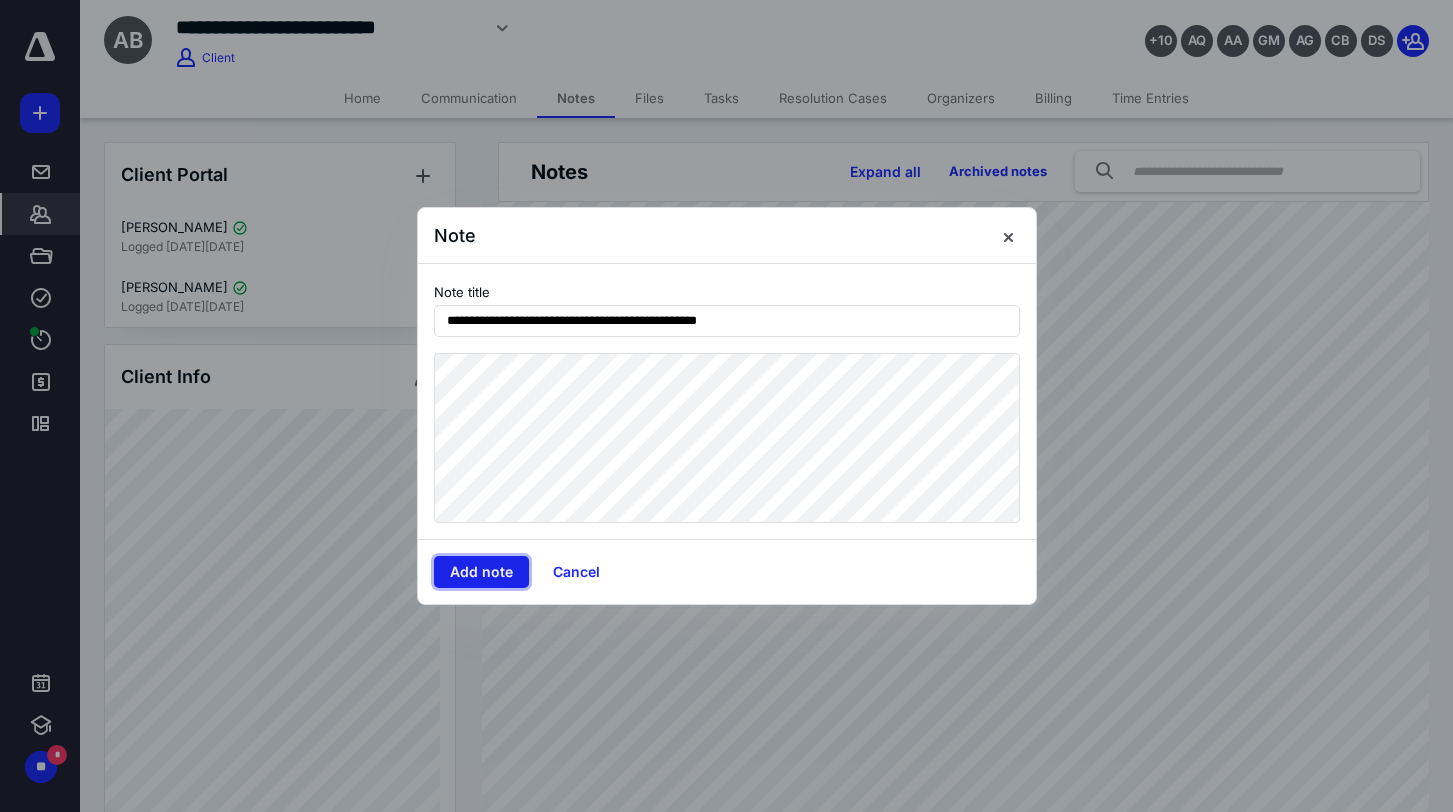 click on "Add note" at bounding box center [481, 572] 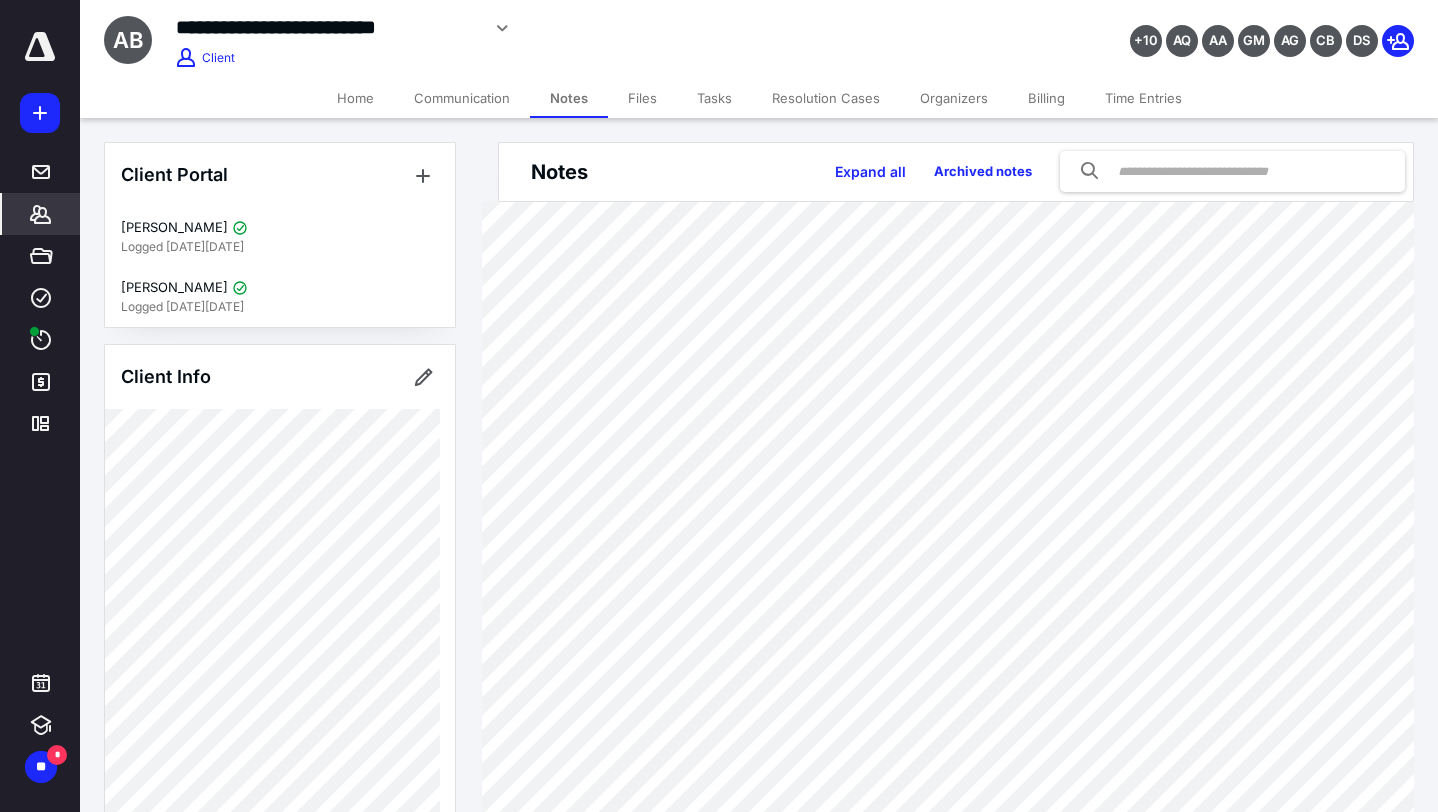 click on "Tasks" at bounding box center (714, 98) 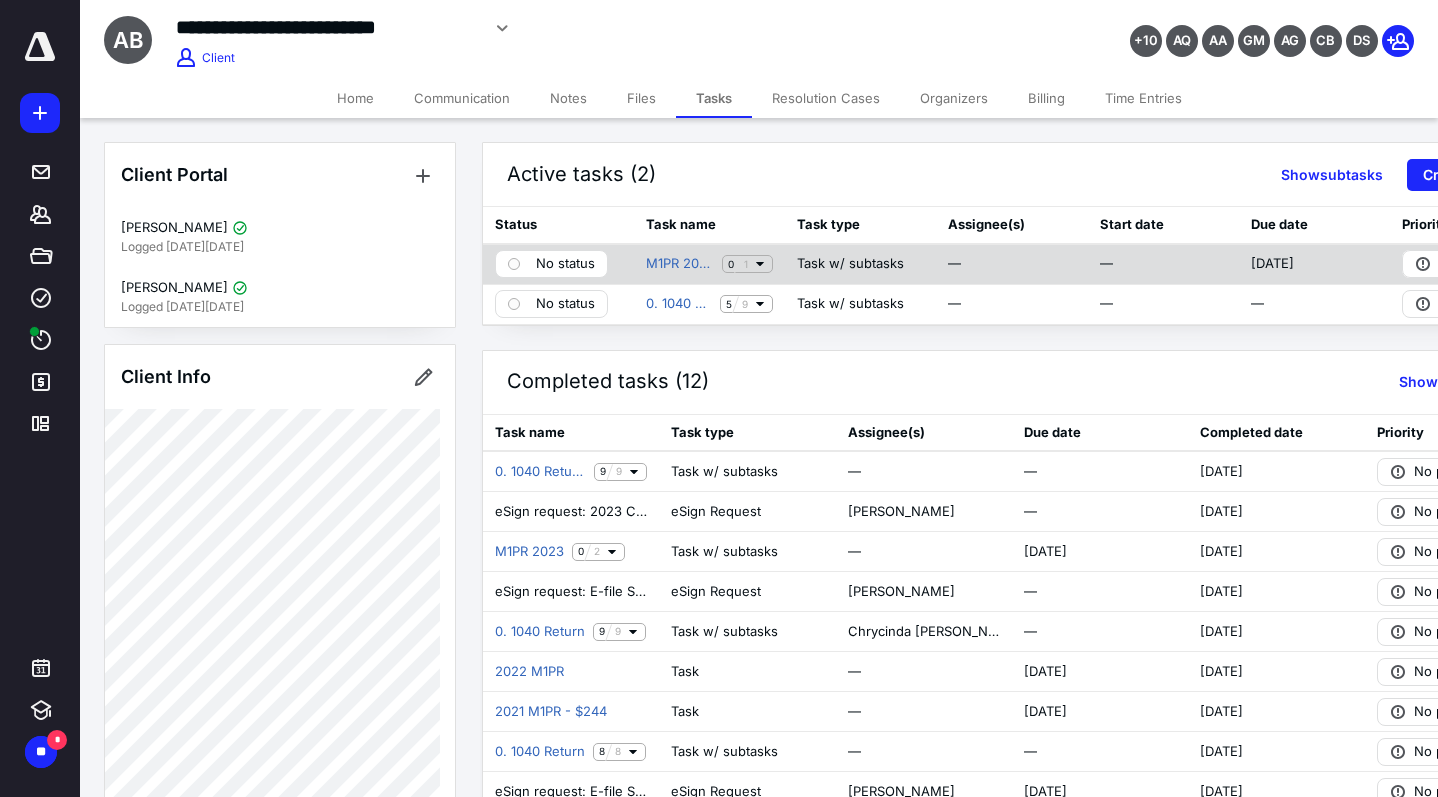 click on "No status" at bounding box center (565, 264) 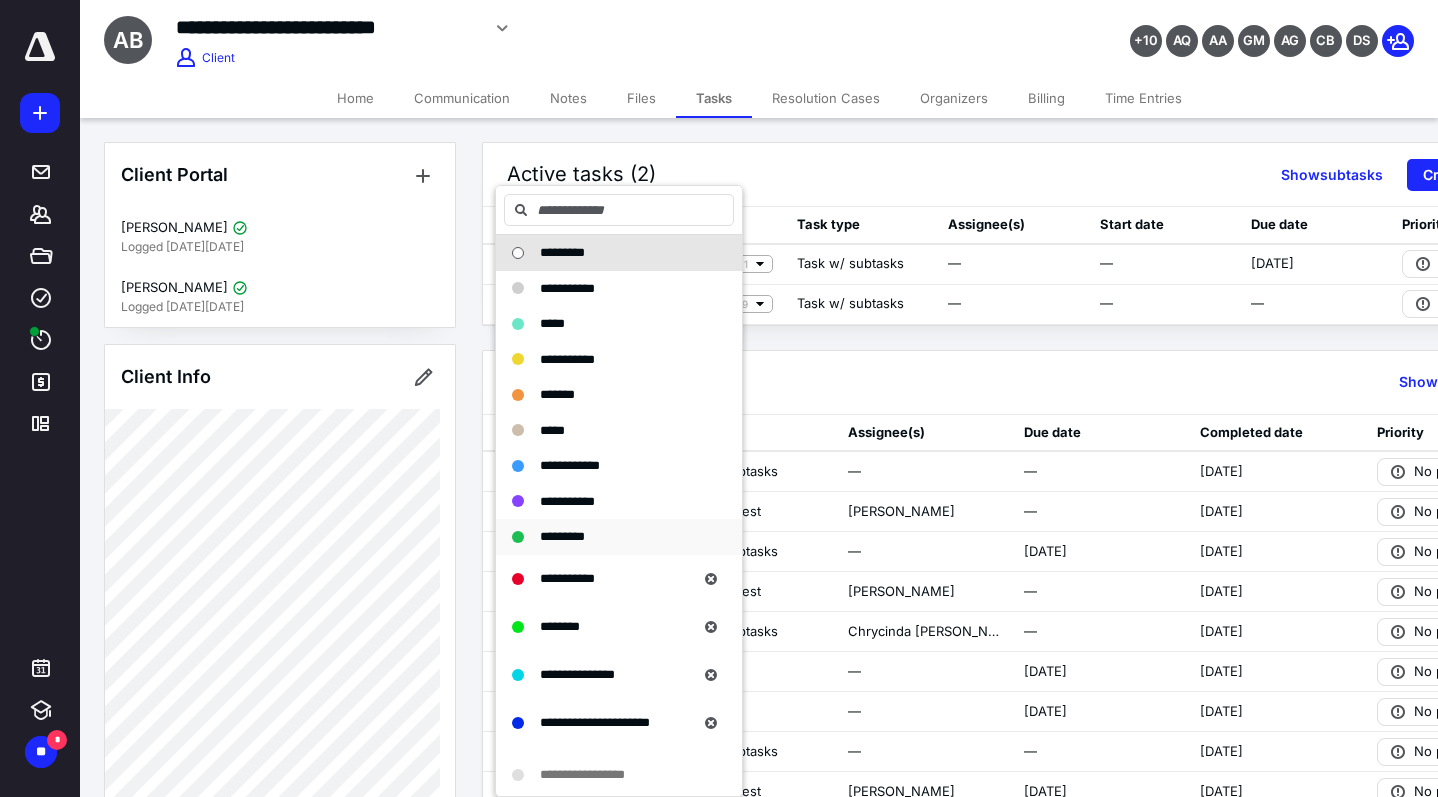 click on "*********" at bounding box center [562, 536] 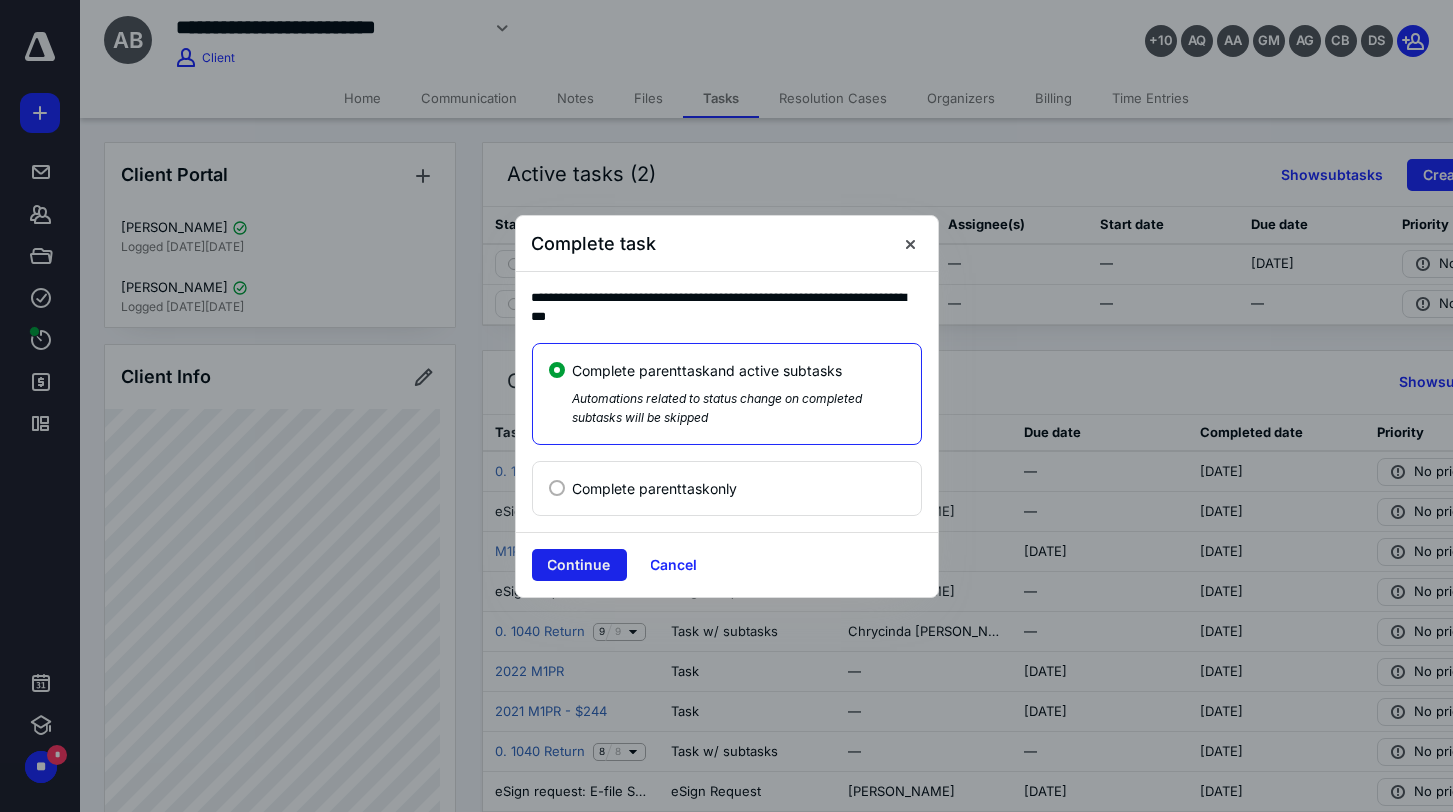 click on "Continue" at bounding box center (579, 565) 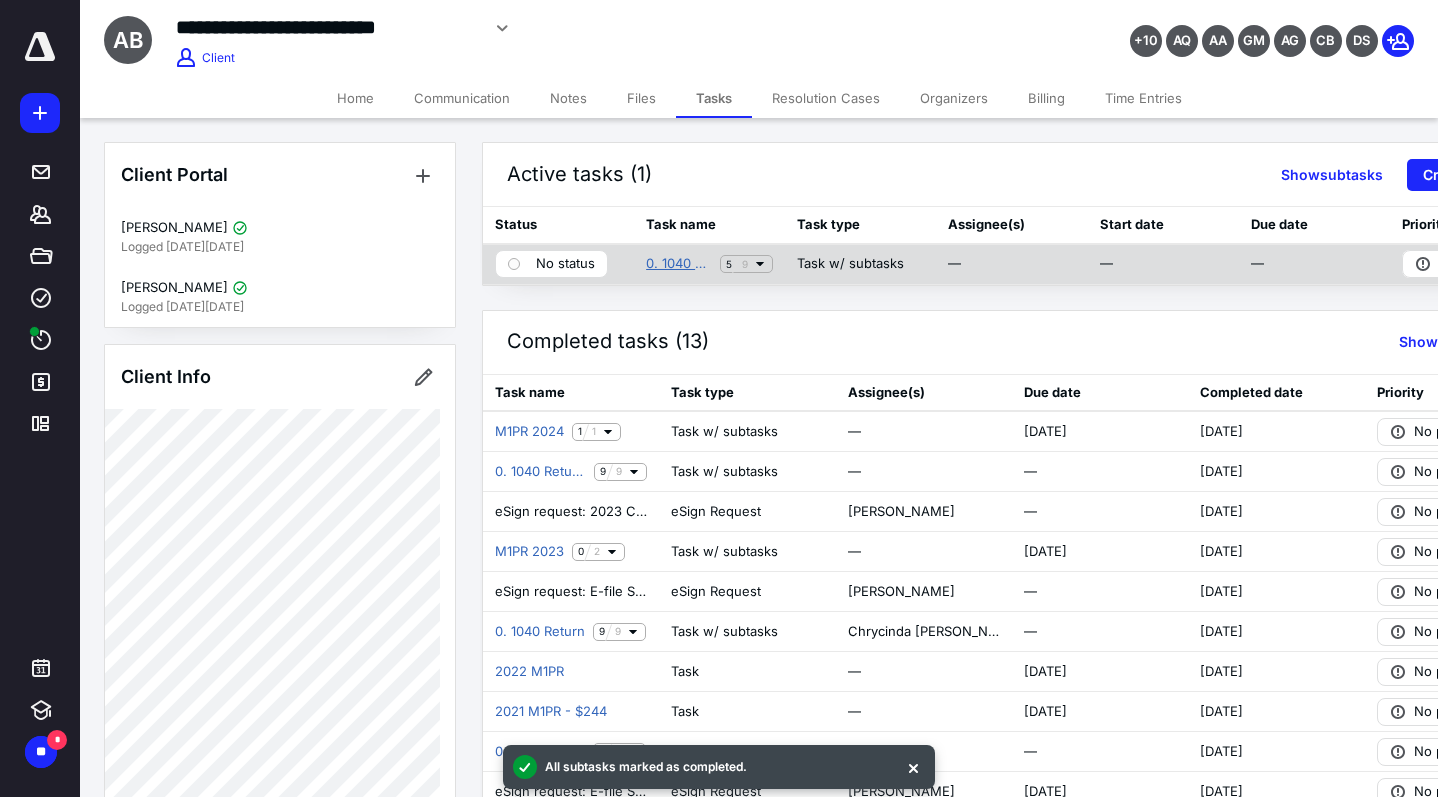 click on "0. 1040 Return -  TY2024" at bounding box center [679, 264] 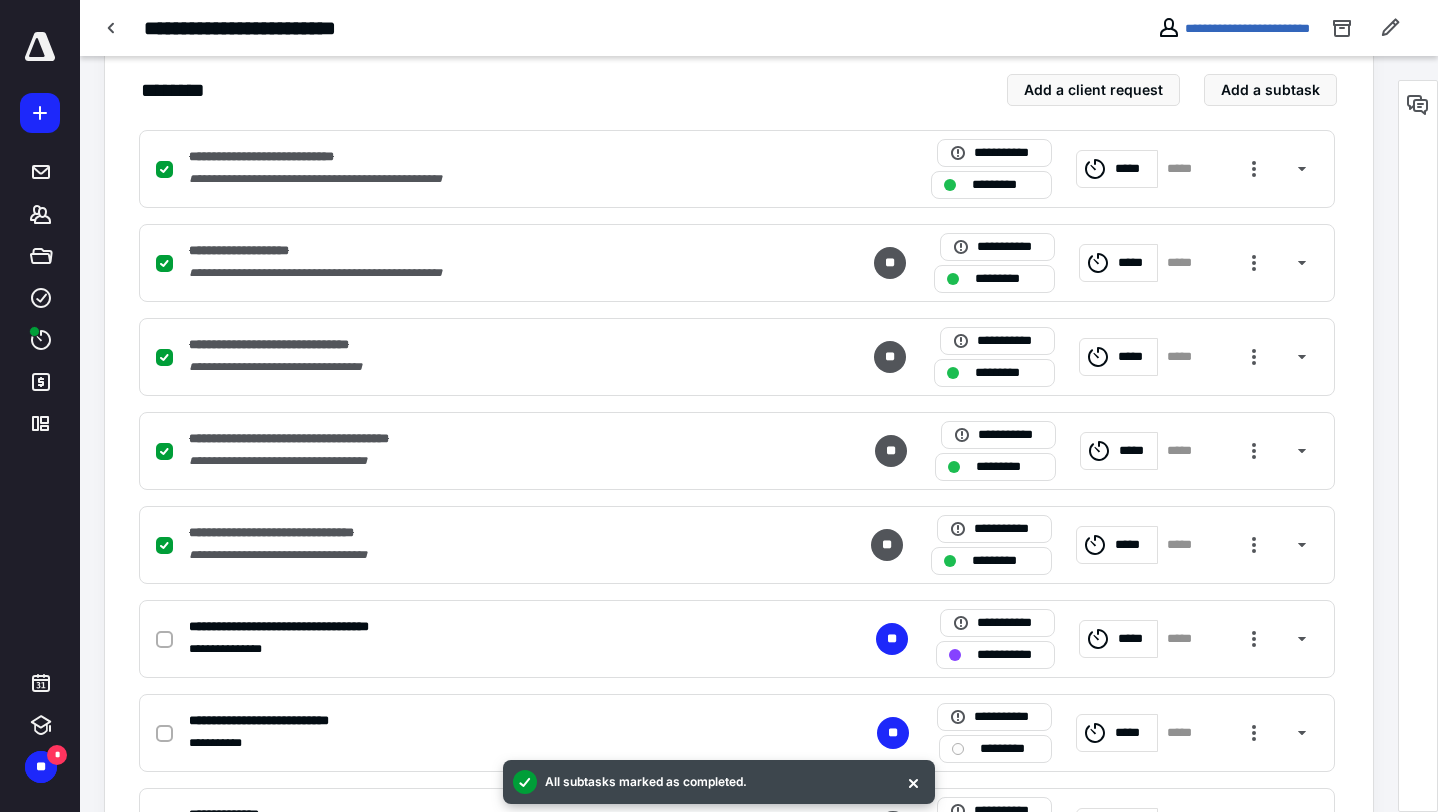 scroll, scrollTop: 500, scrollLeft: 0, axis: vertical 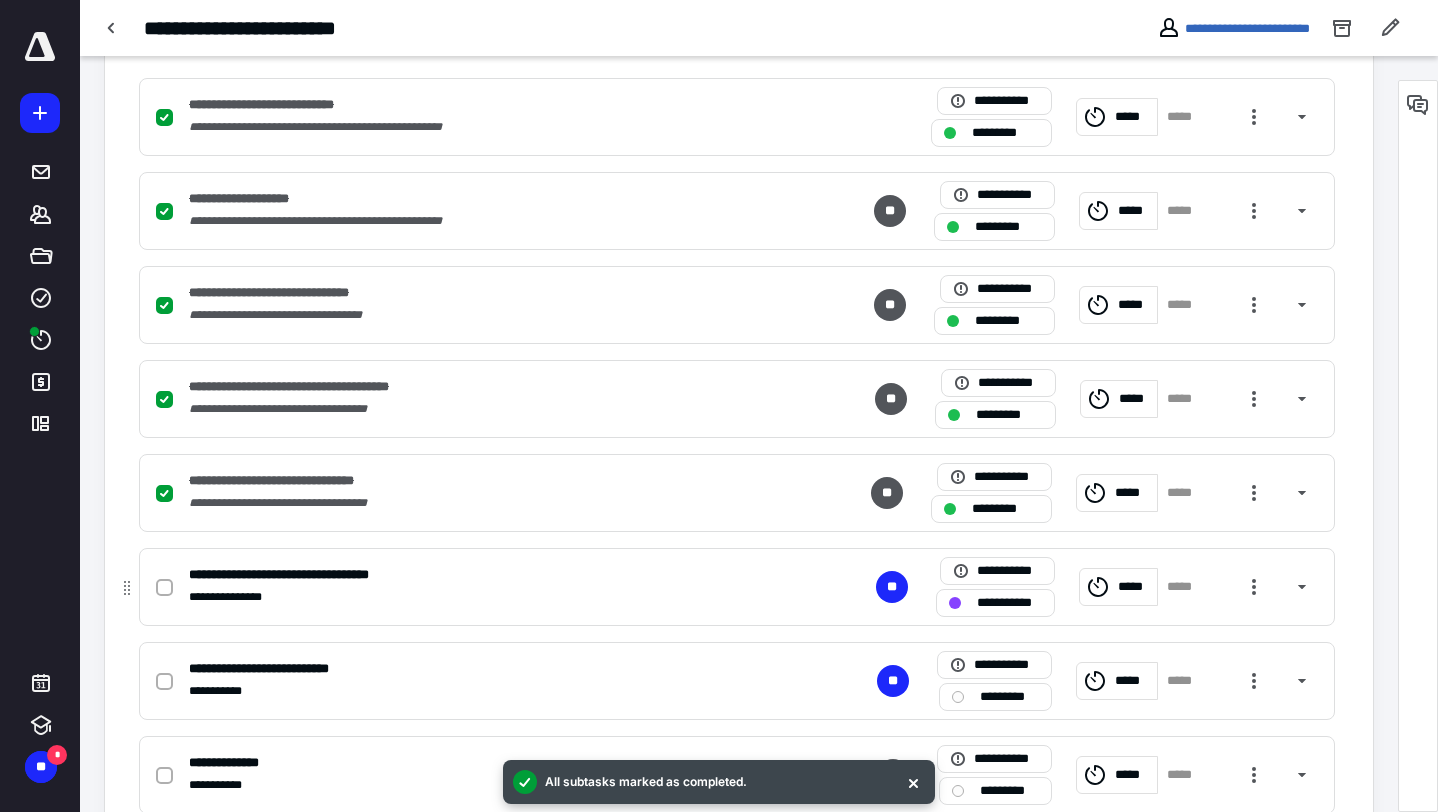 click 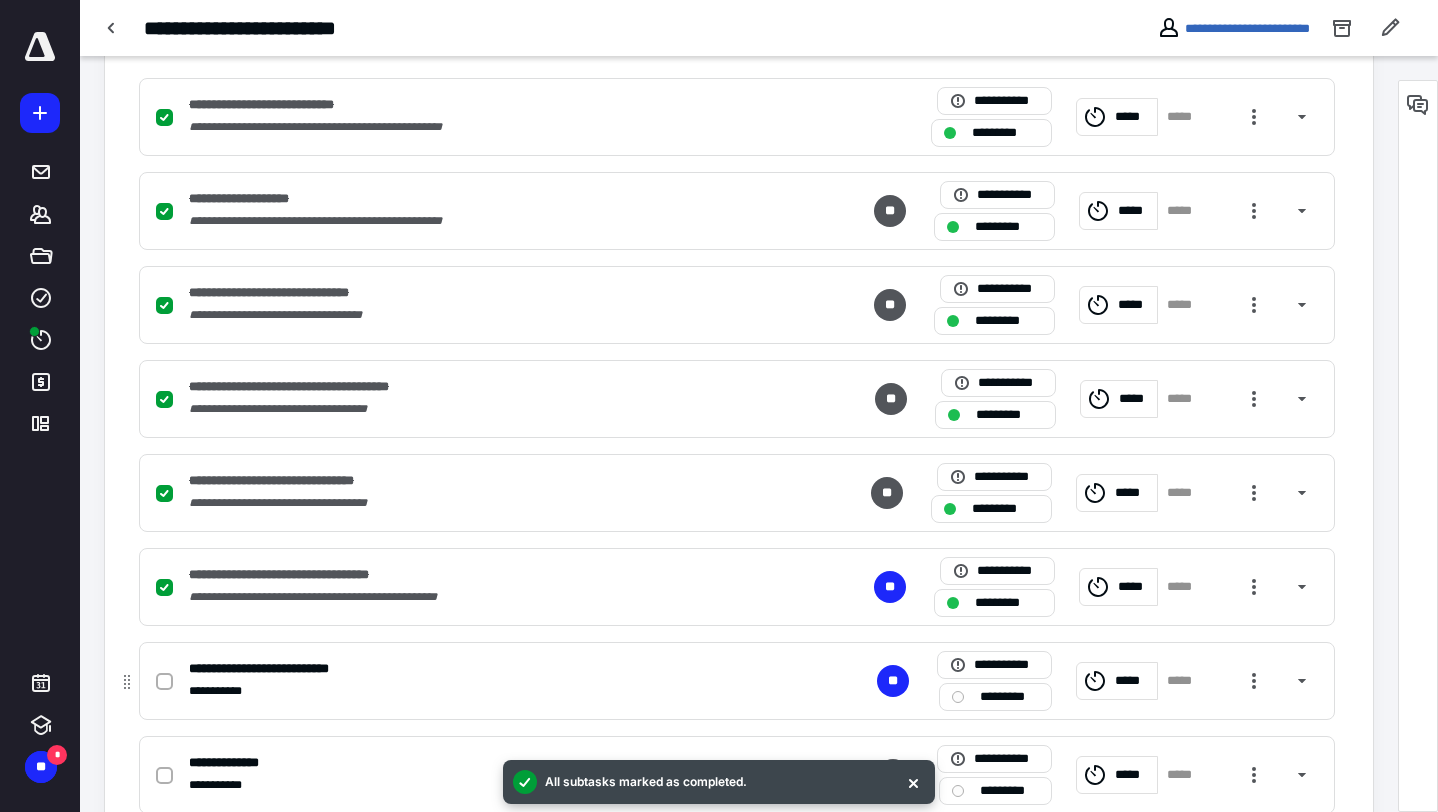click at bounding box center [164, 682] 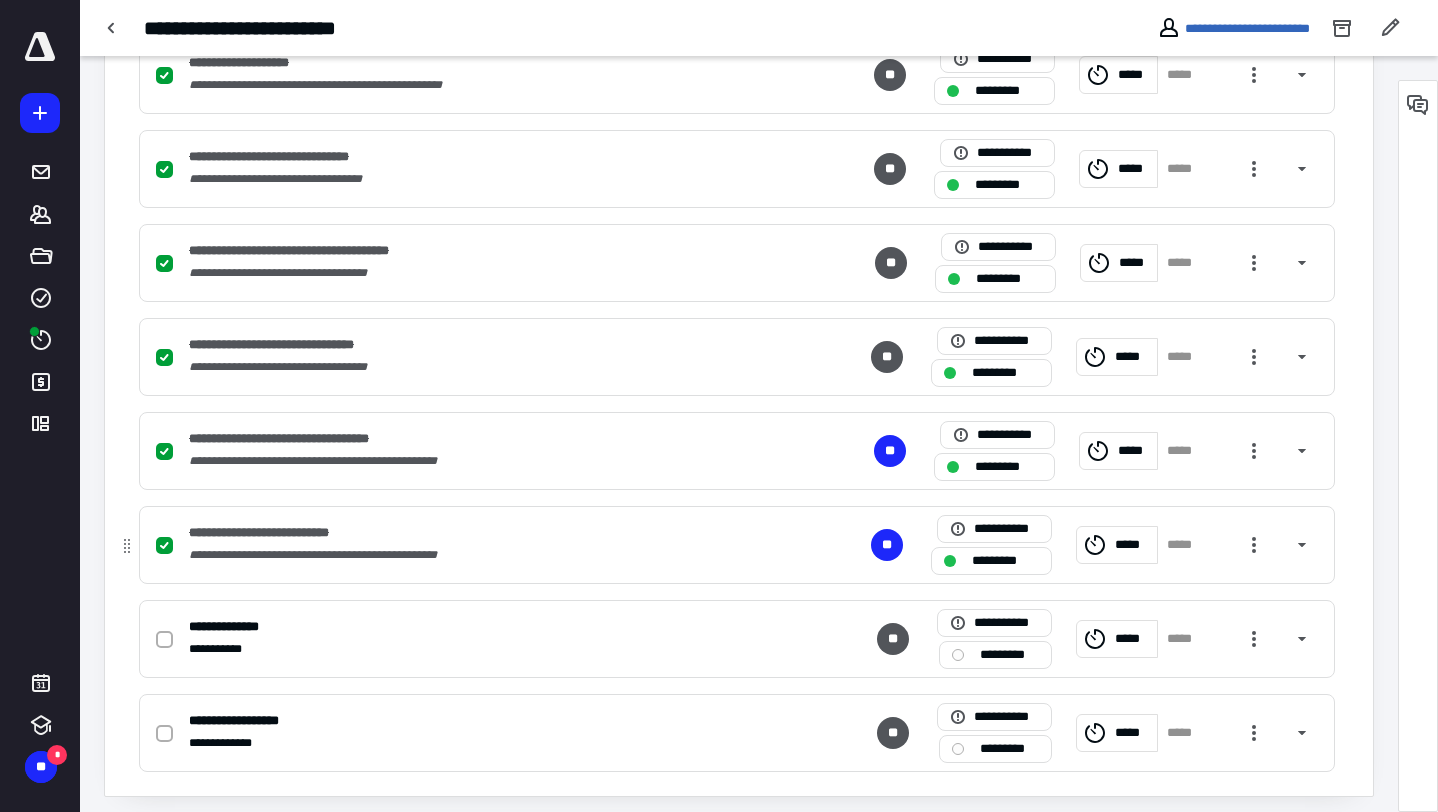 scroll, scrollTop: 645, scrollLeft: 0, axis: vertical 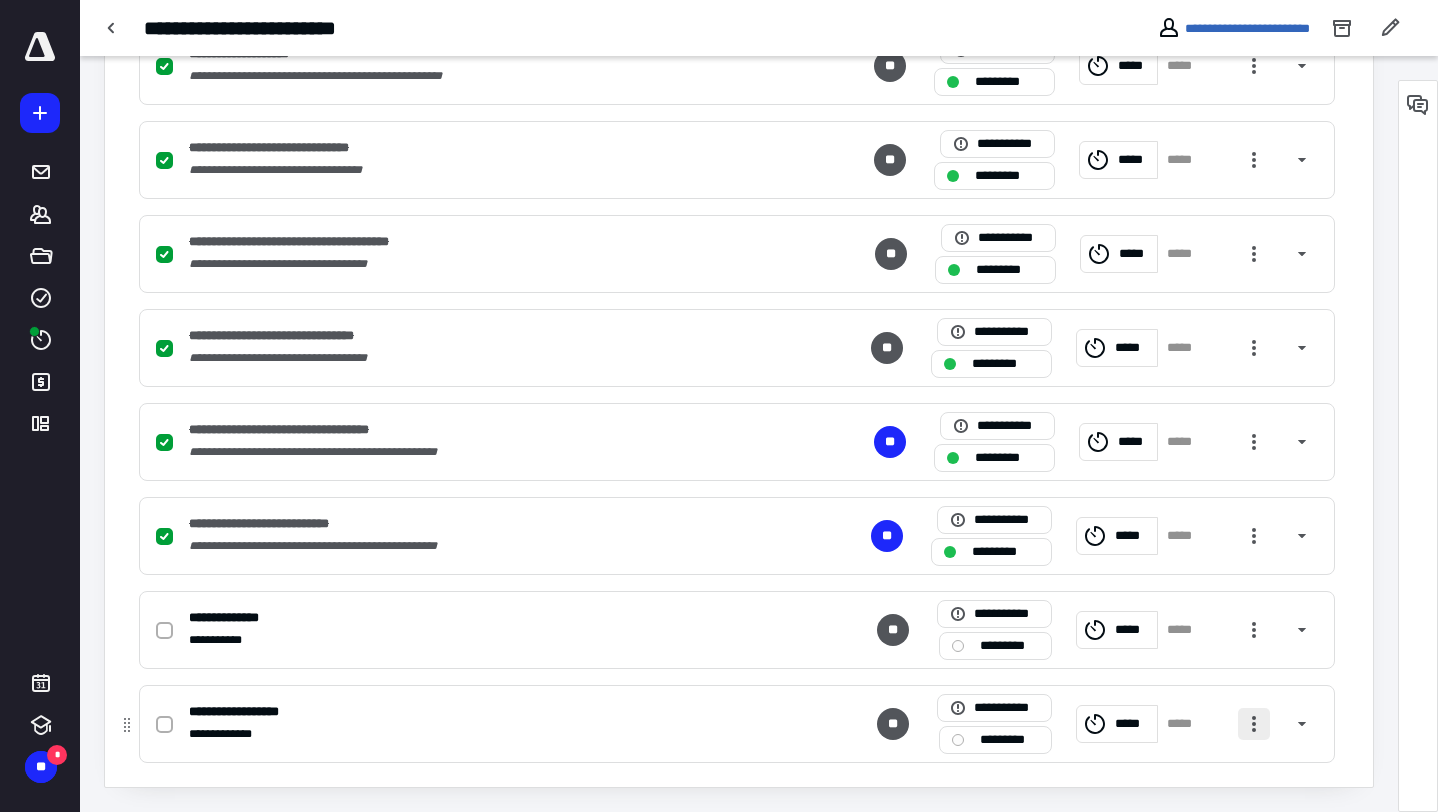click at bounding box center [1254, 724] 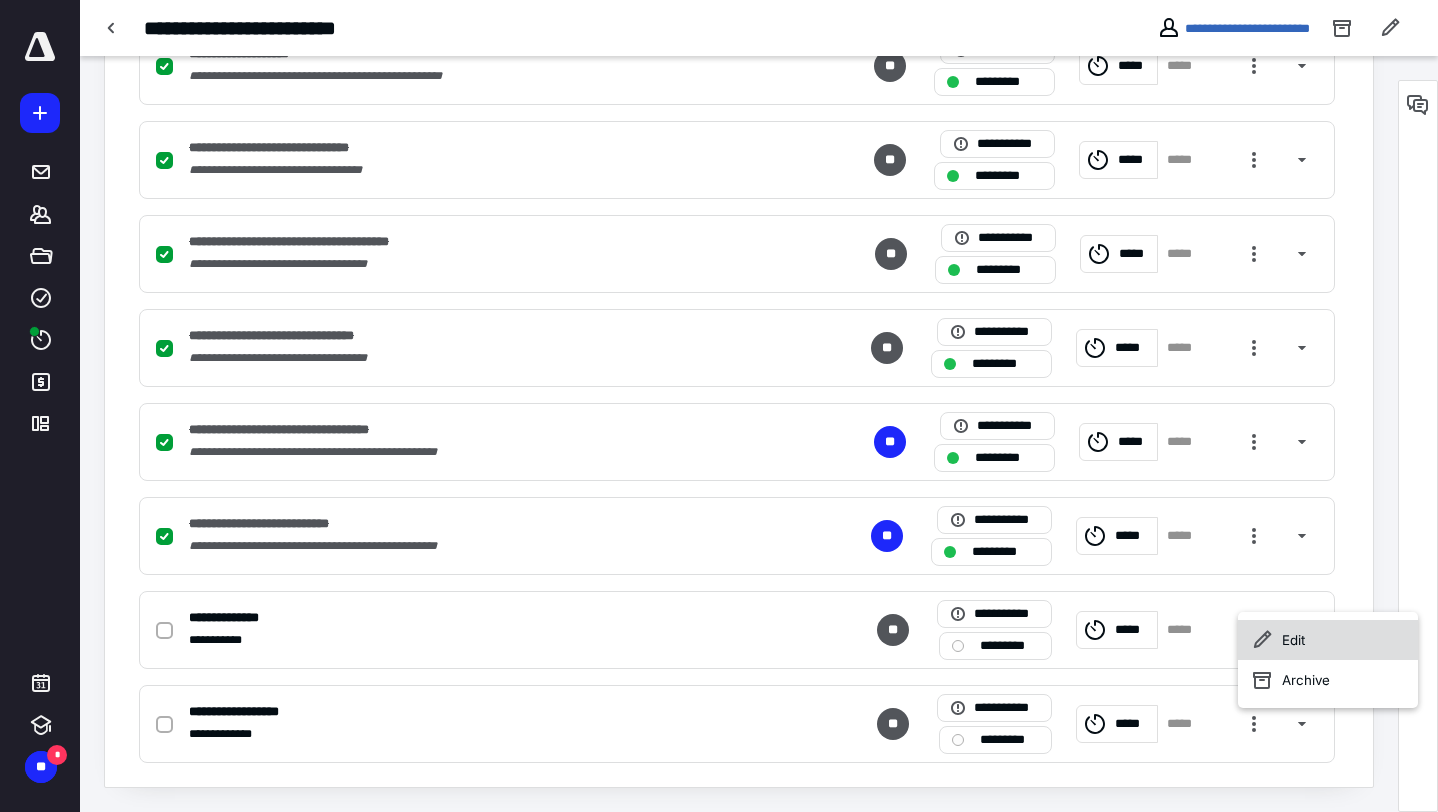 click on "Edit" at bounding box center [1328, 640] 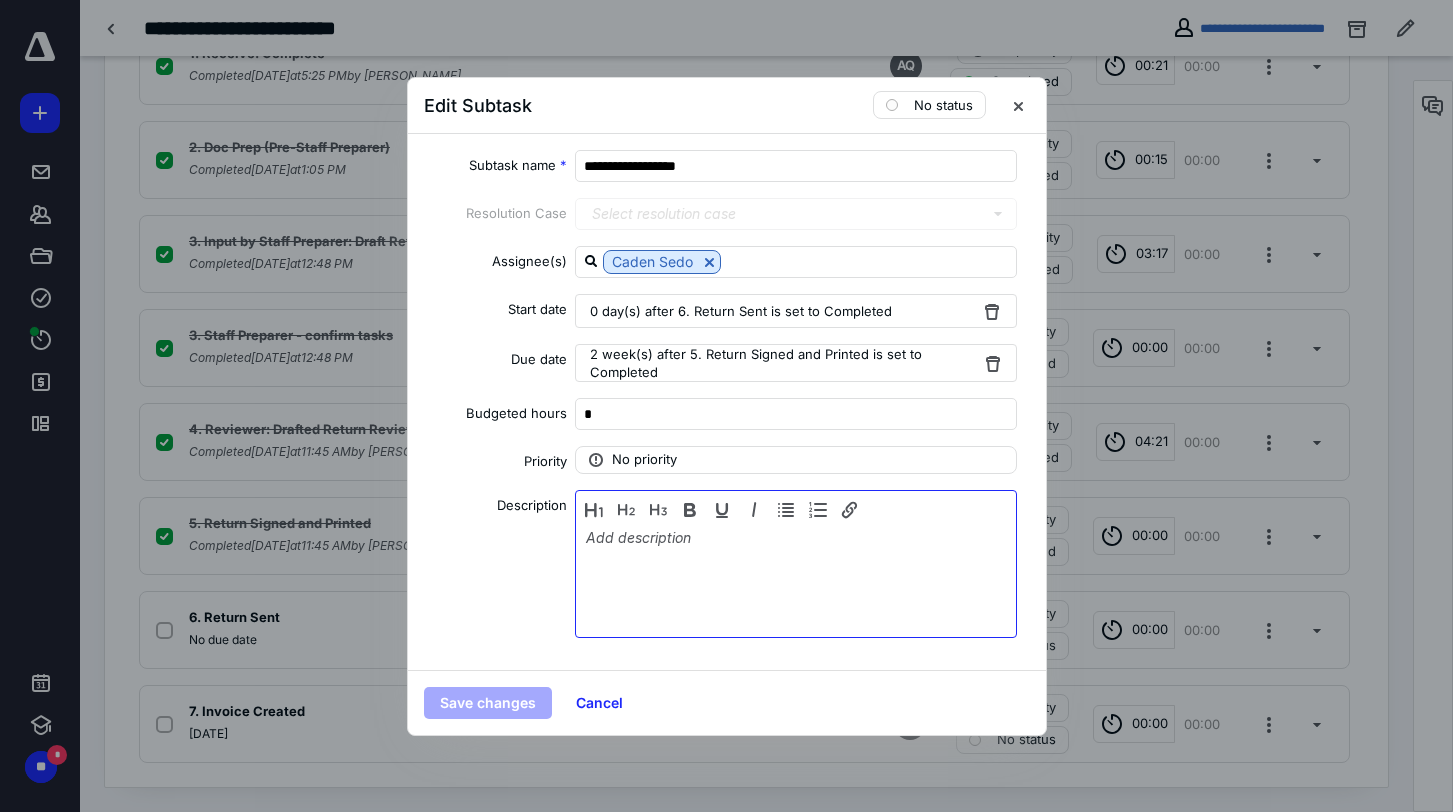 click at bounding box center [796, 579] 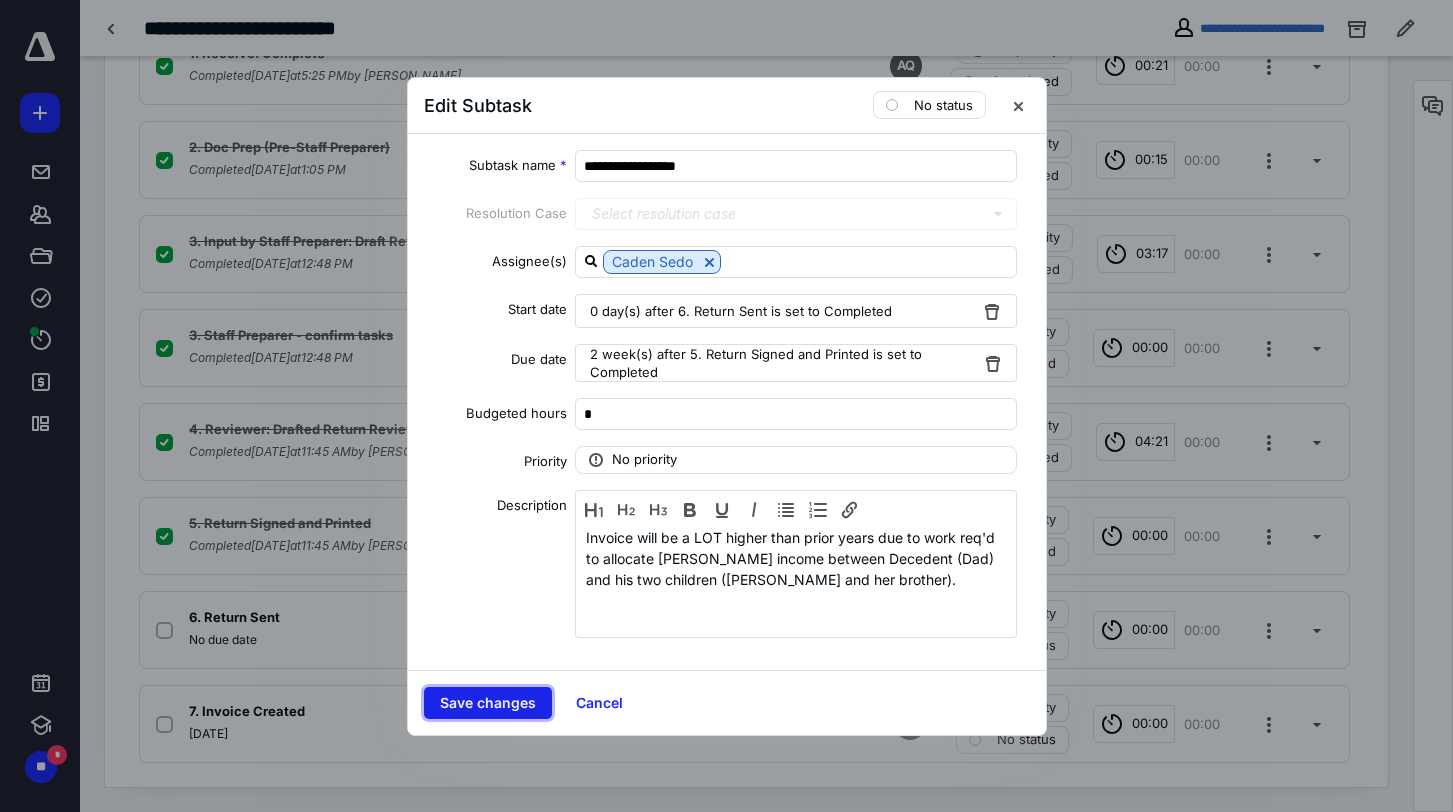 click on "Save changes" at bounding box center (488, 703) 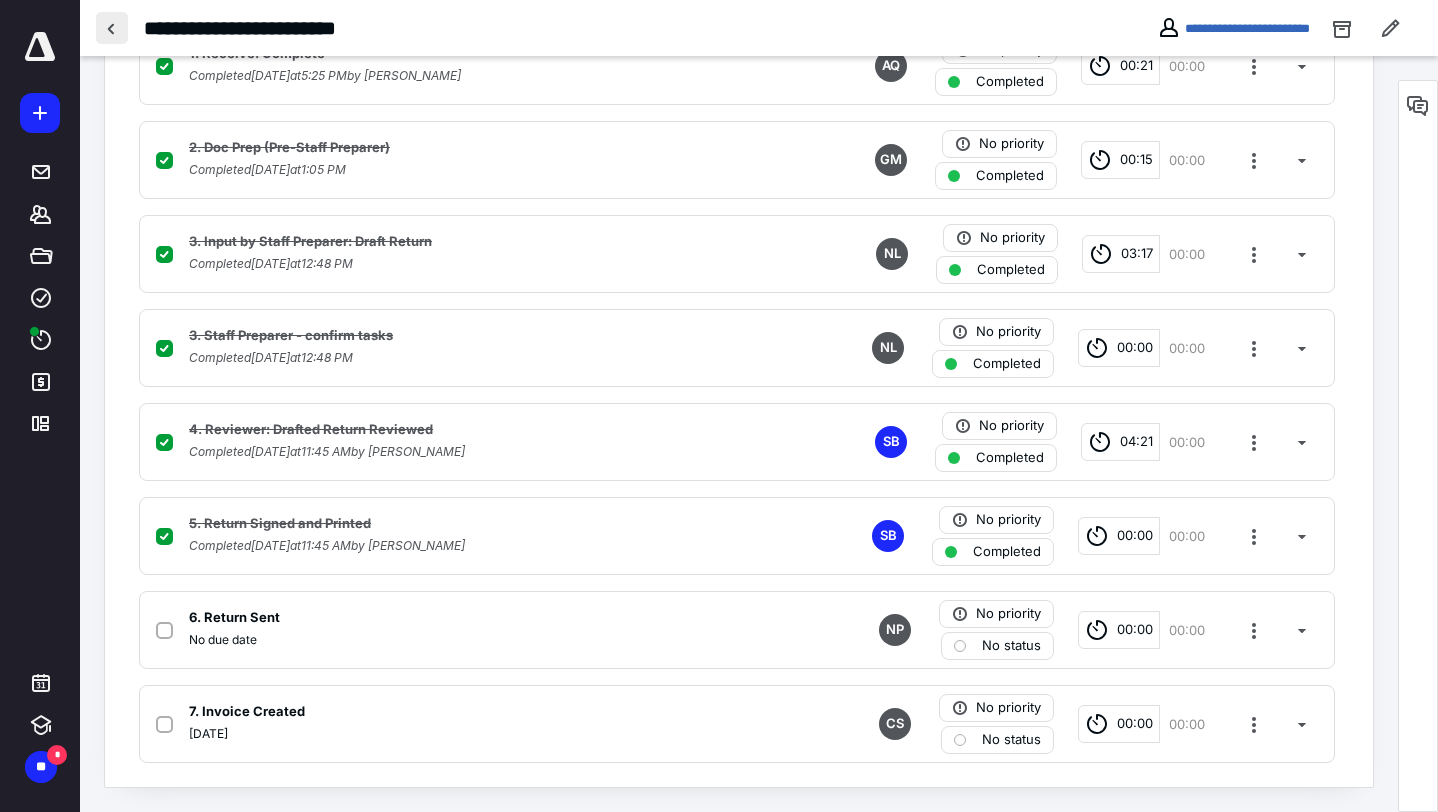 click at bounding box center [112, 28] 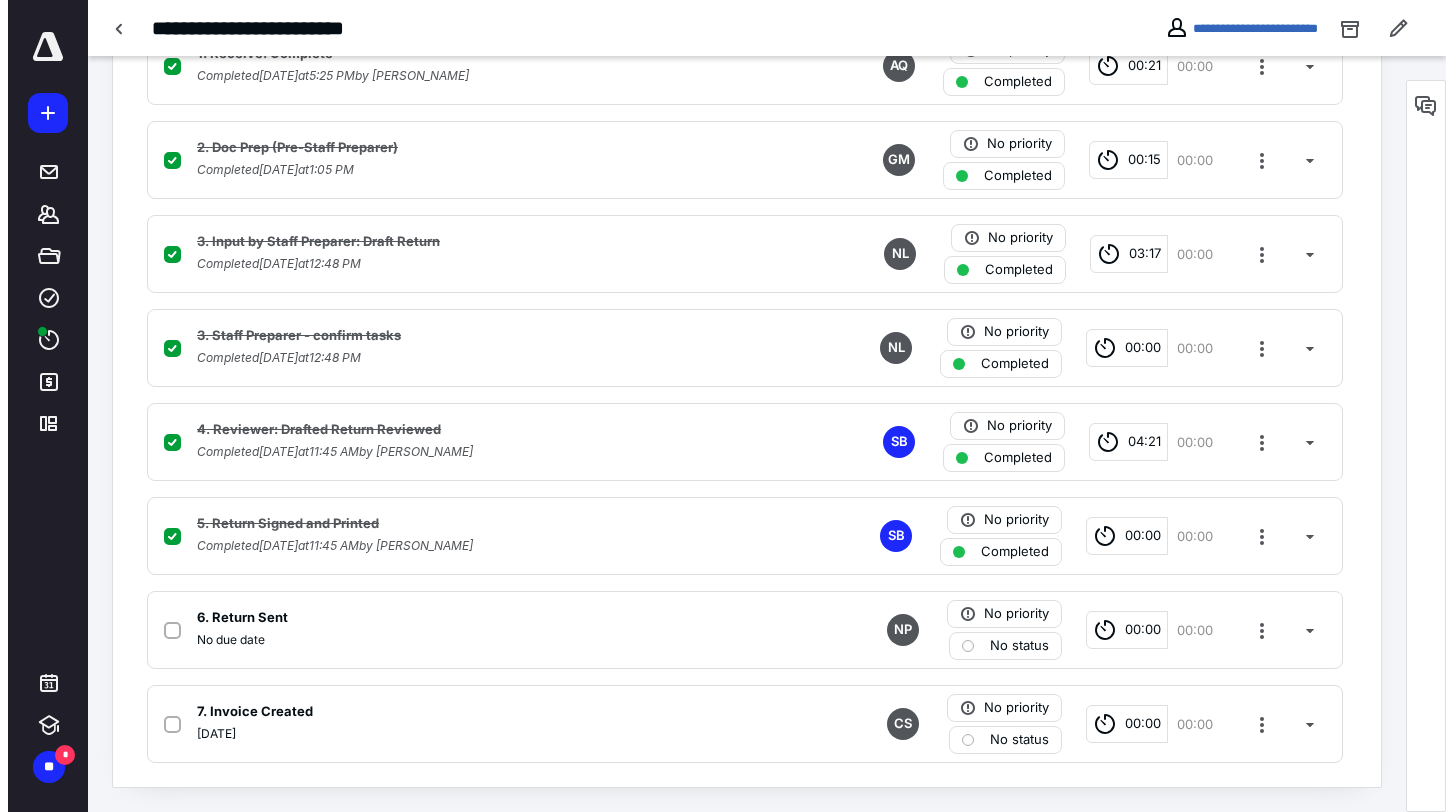 scroll, scrollTop: 0, scrollLeft: 0, axis: both 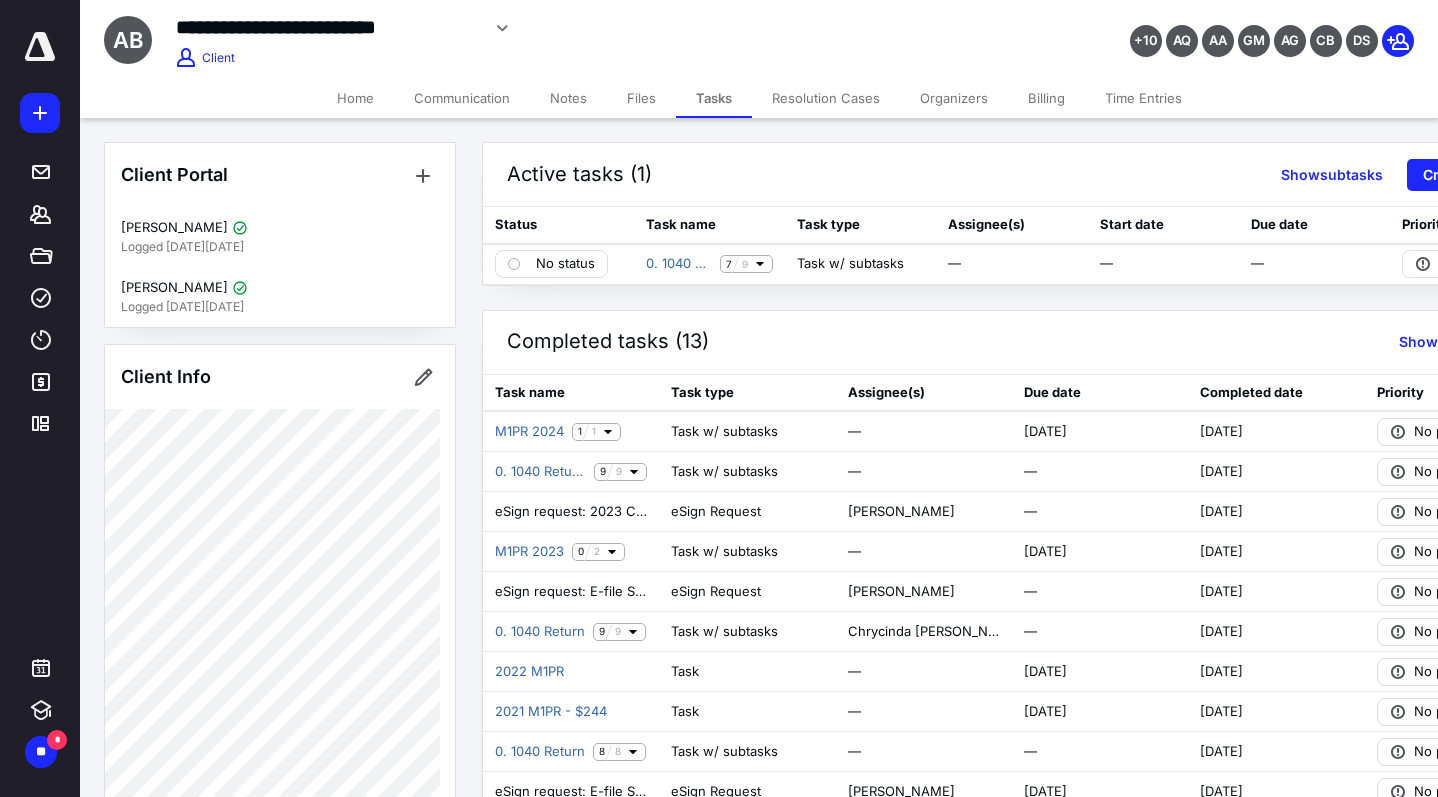 click at bounding box center (40, 47) 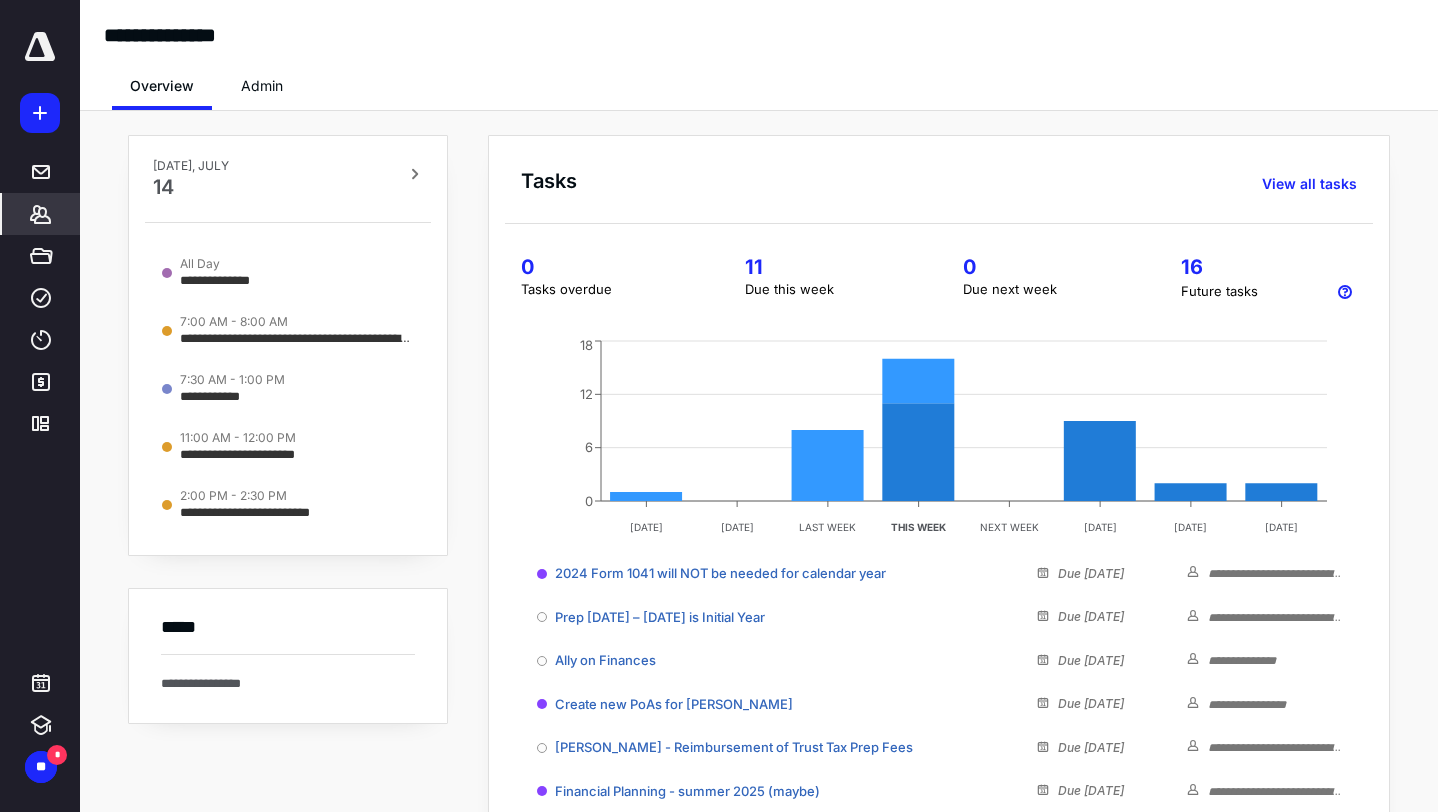 click 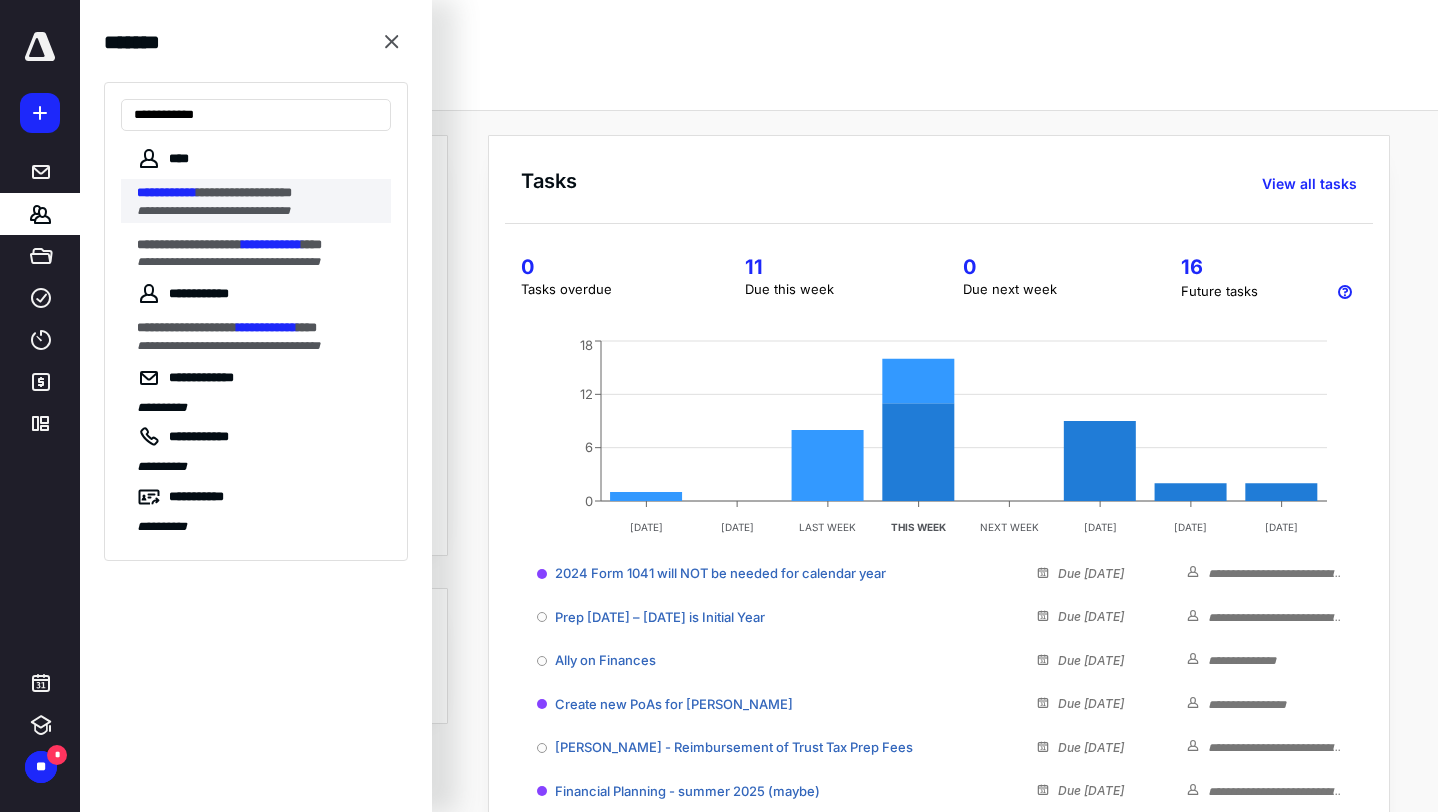 type on "**********" 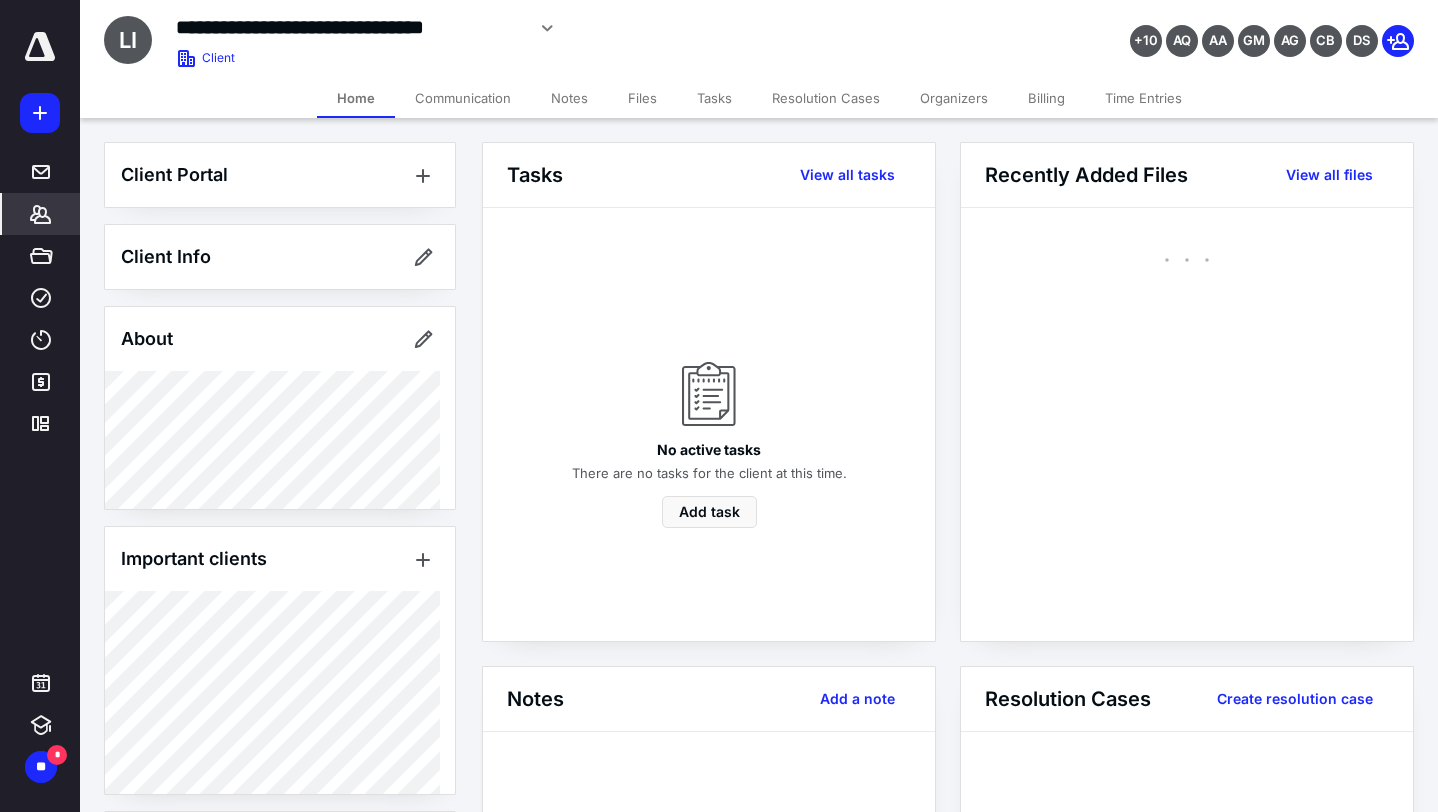 click on "Files" at bounding box center [642, 98] 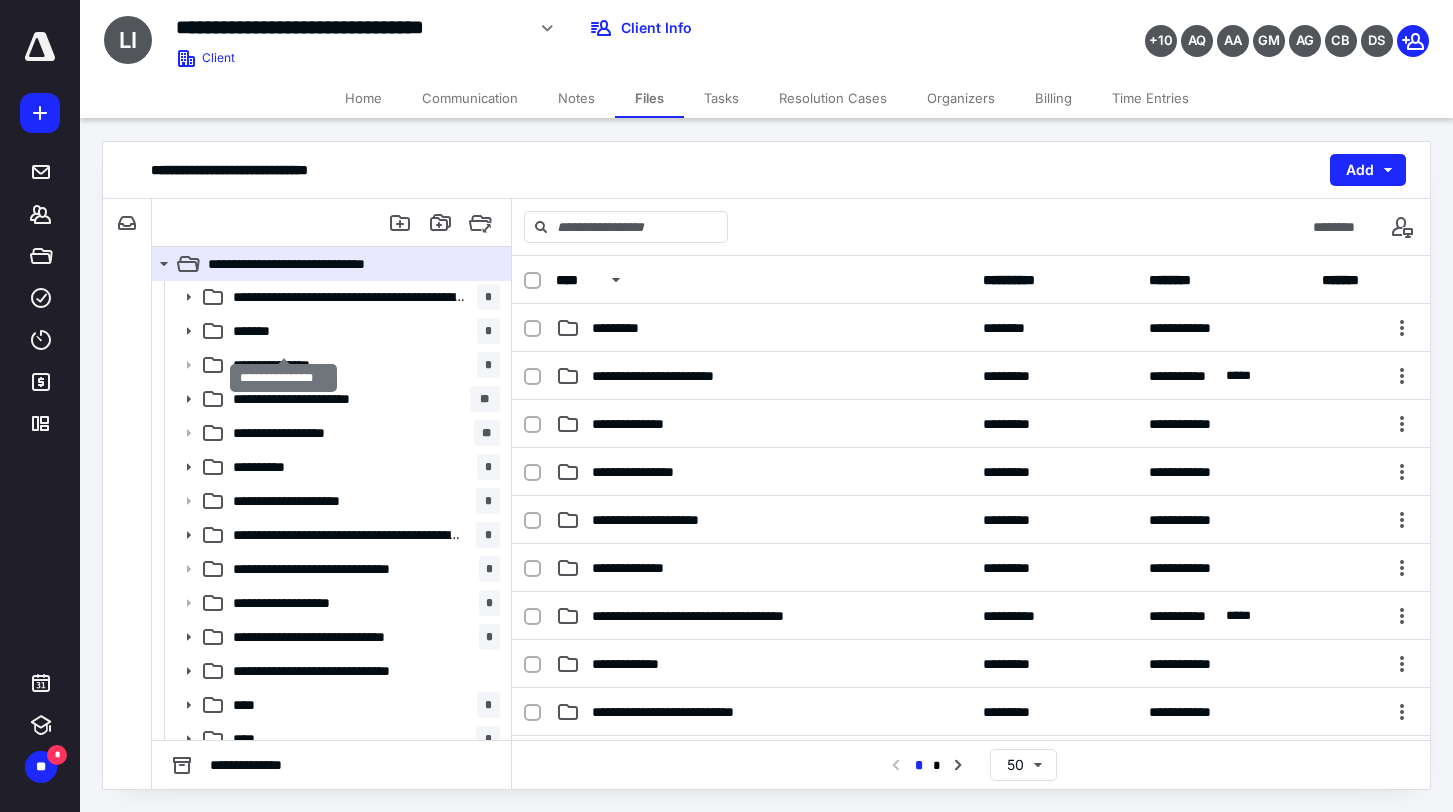 scroll, scrollTop: 1309, scrollLeft: 0, axis: vertical 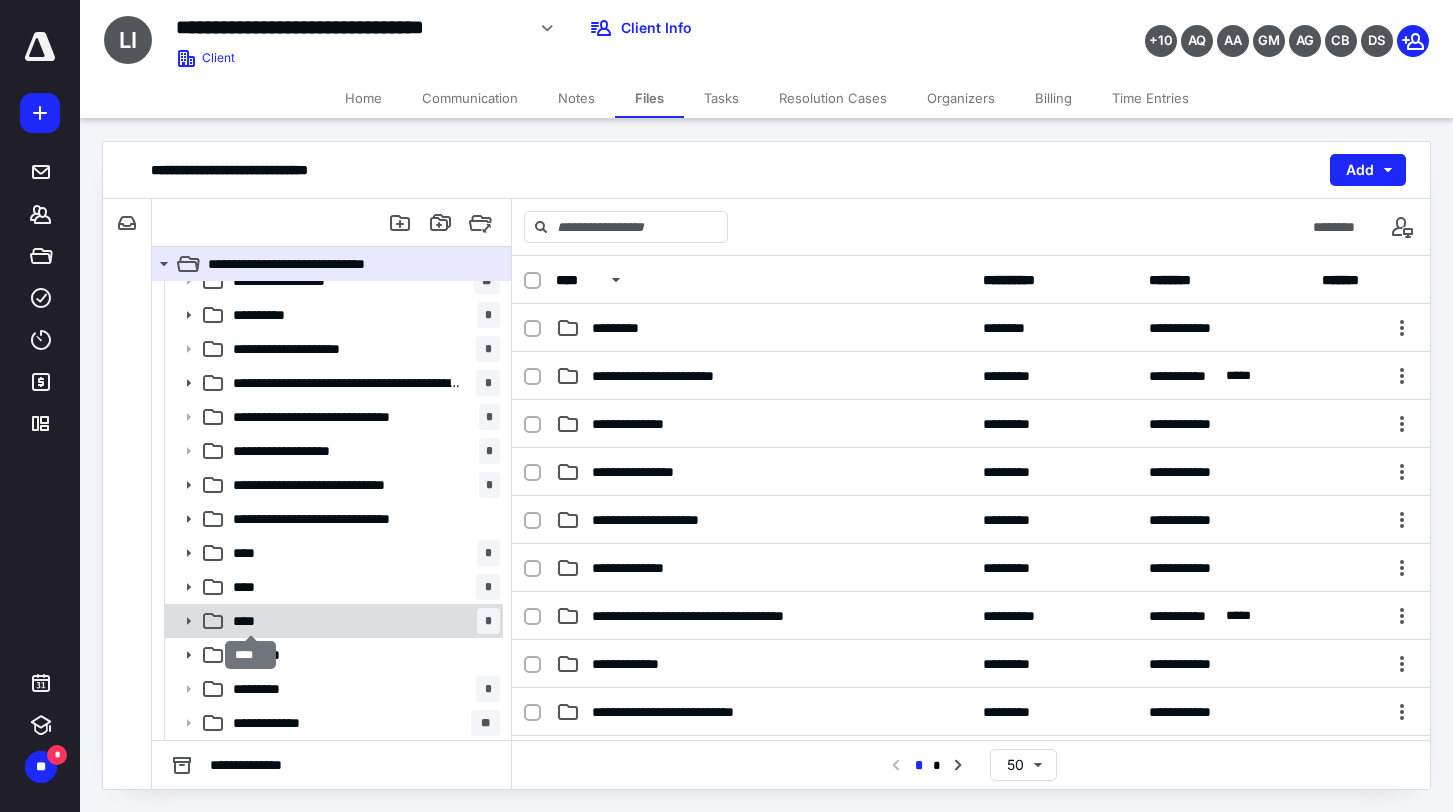 click on "****" at bounding box center [251, 621] 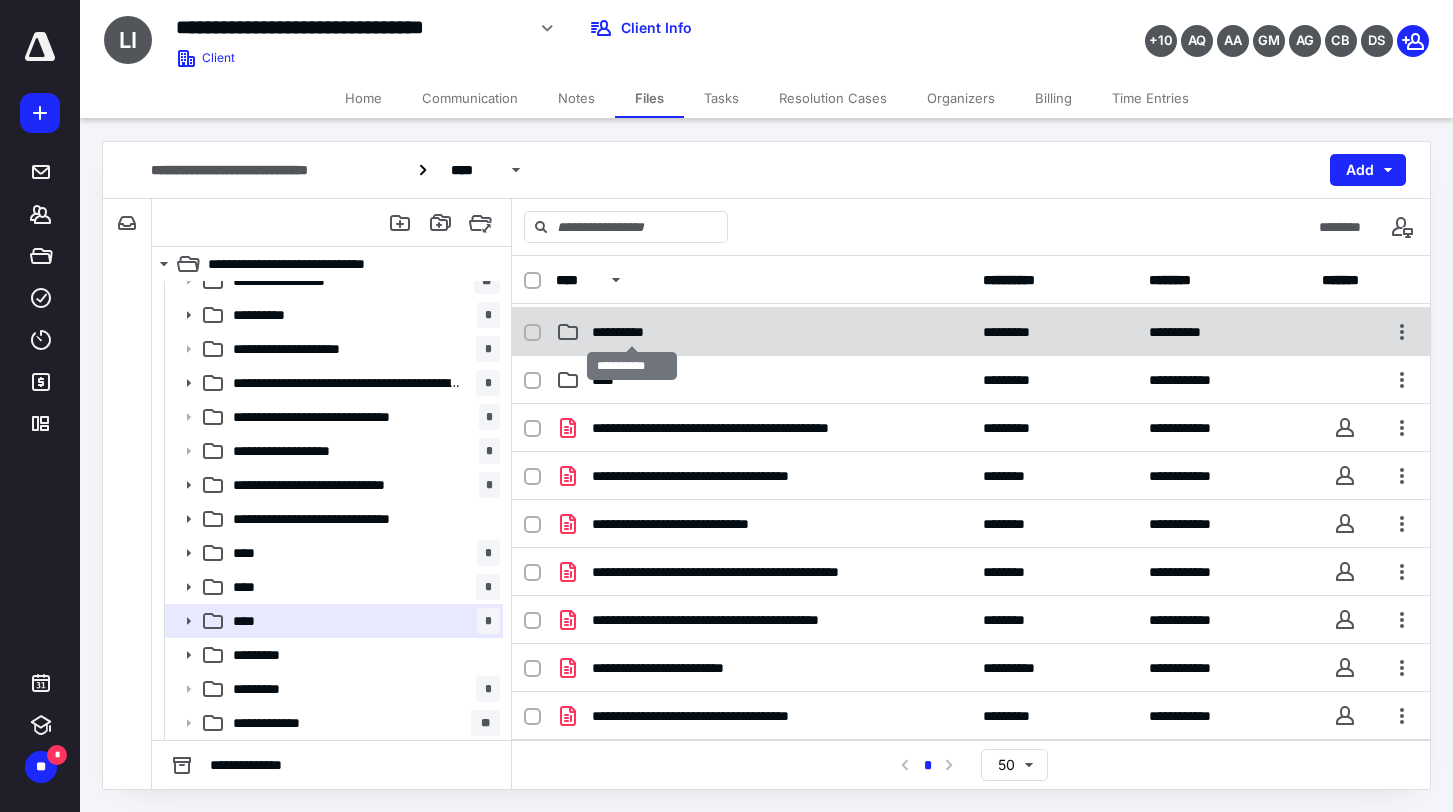 scroll, scrollTop: 0, scrollLeft: 0, axis: both 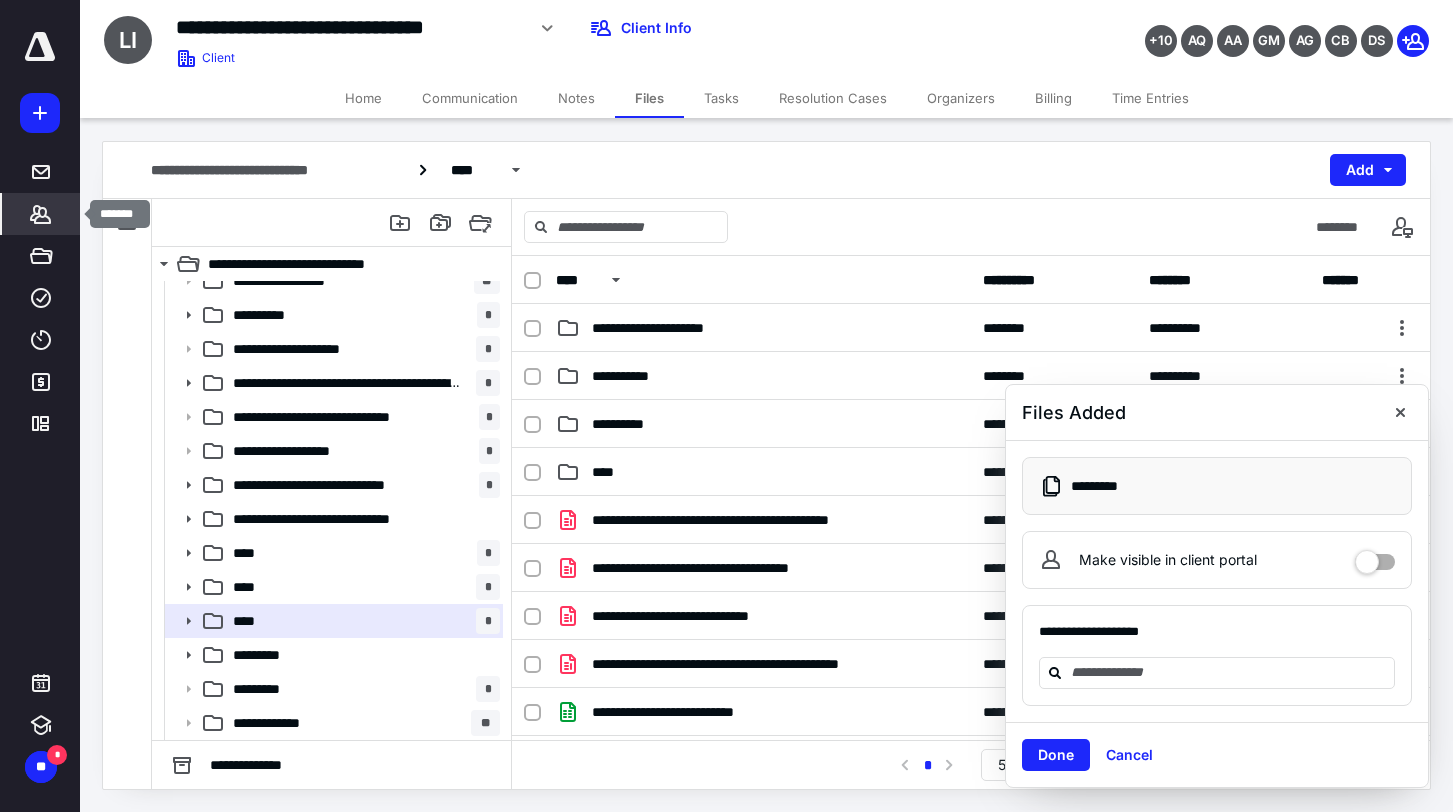 click on "*******" at bounding box center [41, 214] 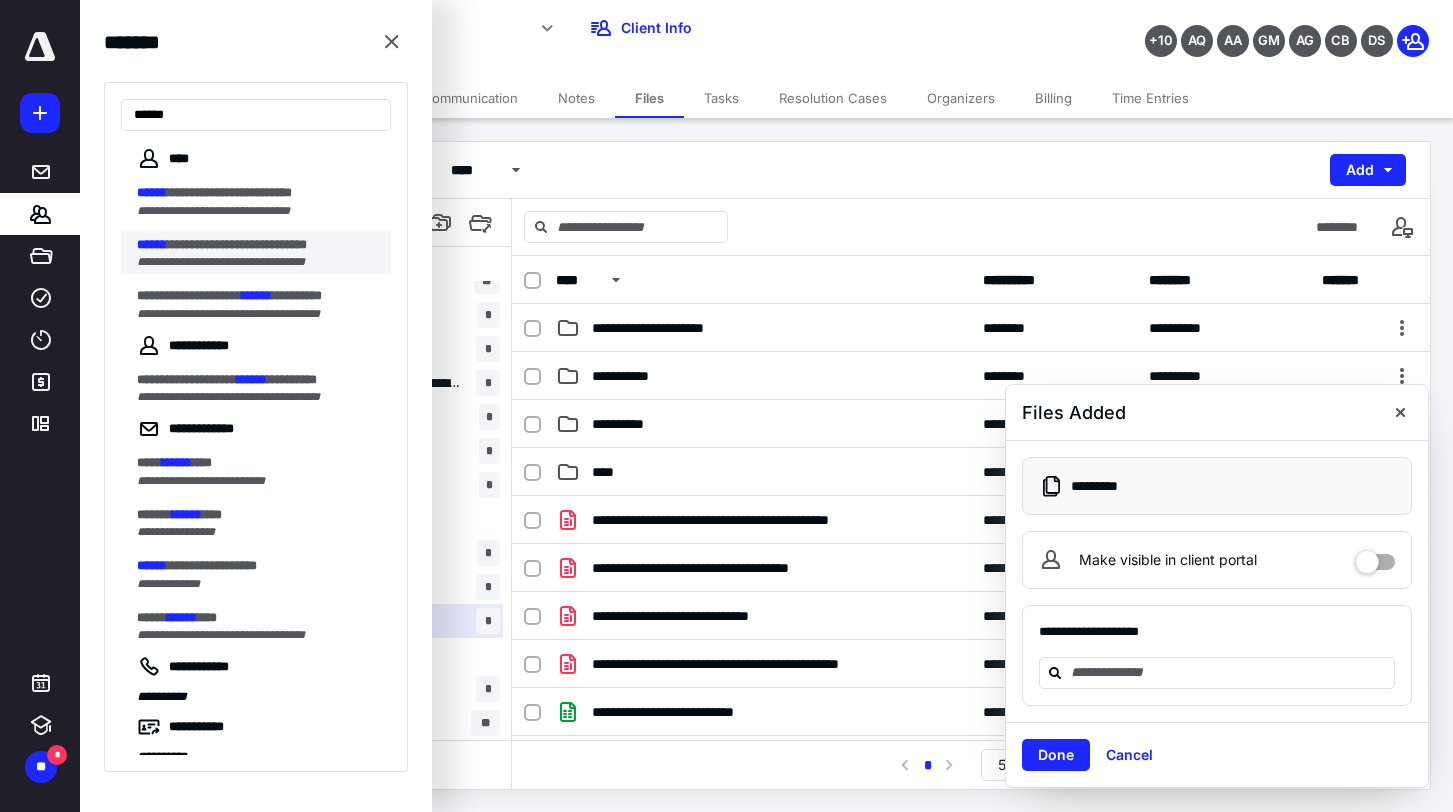 type on "******" 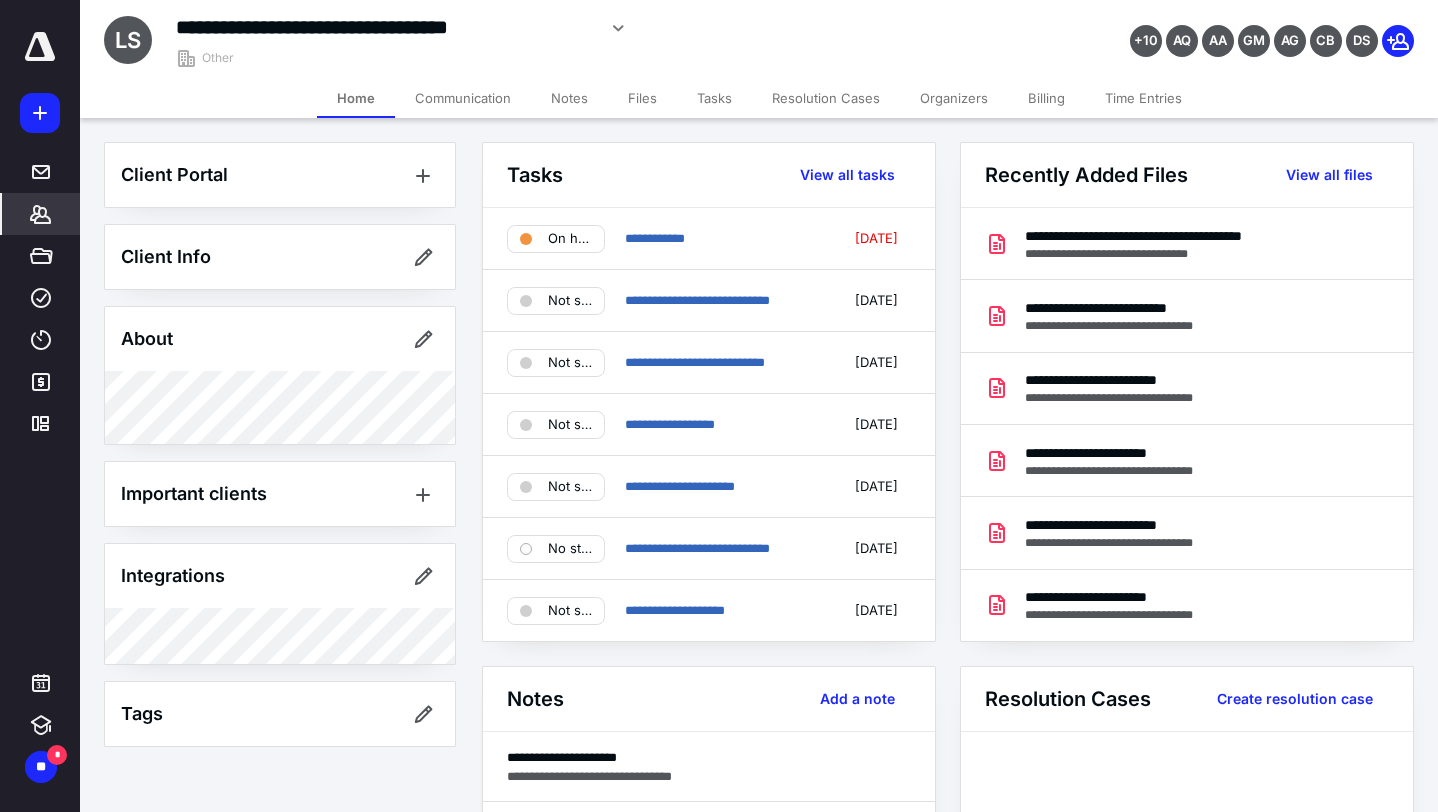 click on "Files" at bounding box center [642, 98] 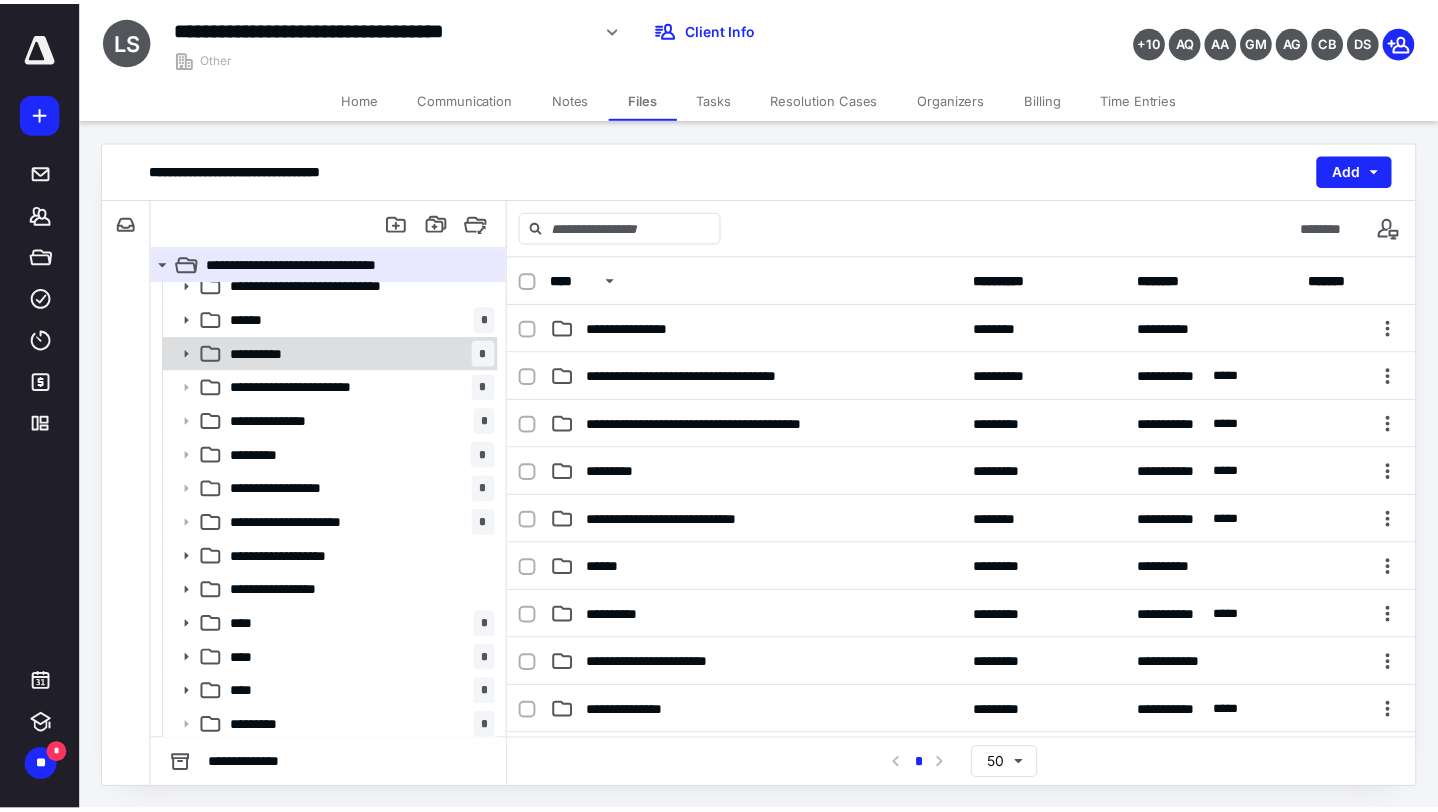 scroll, scrollTop: 153, scrollLeft: 0, axis: vertical 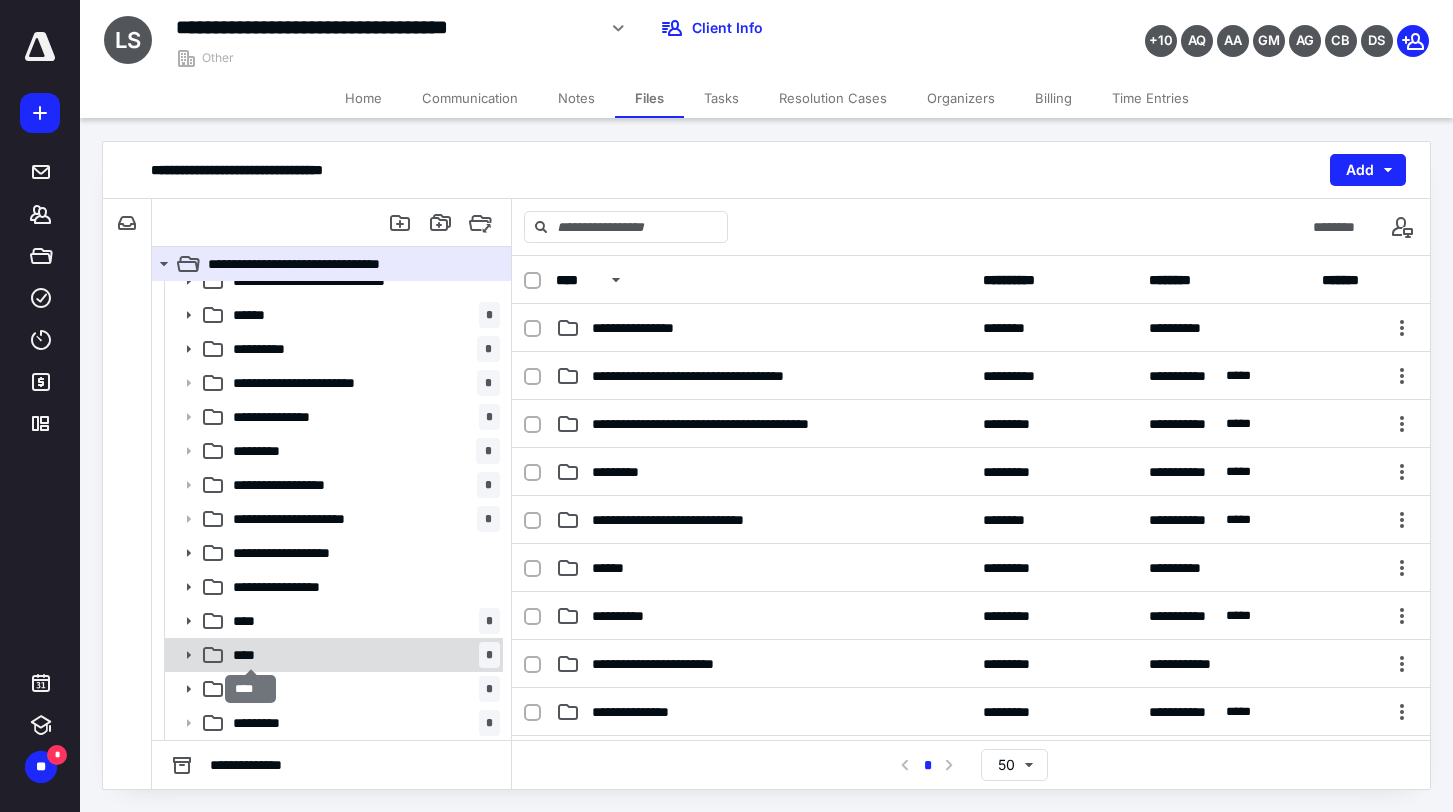 click on "****" at bounding box center (251, 655) 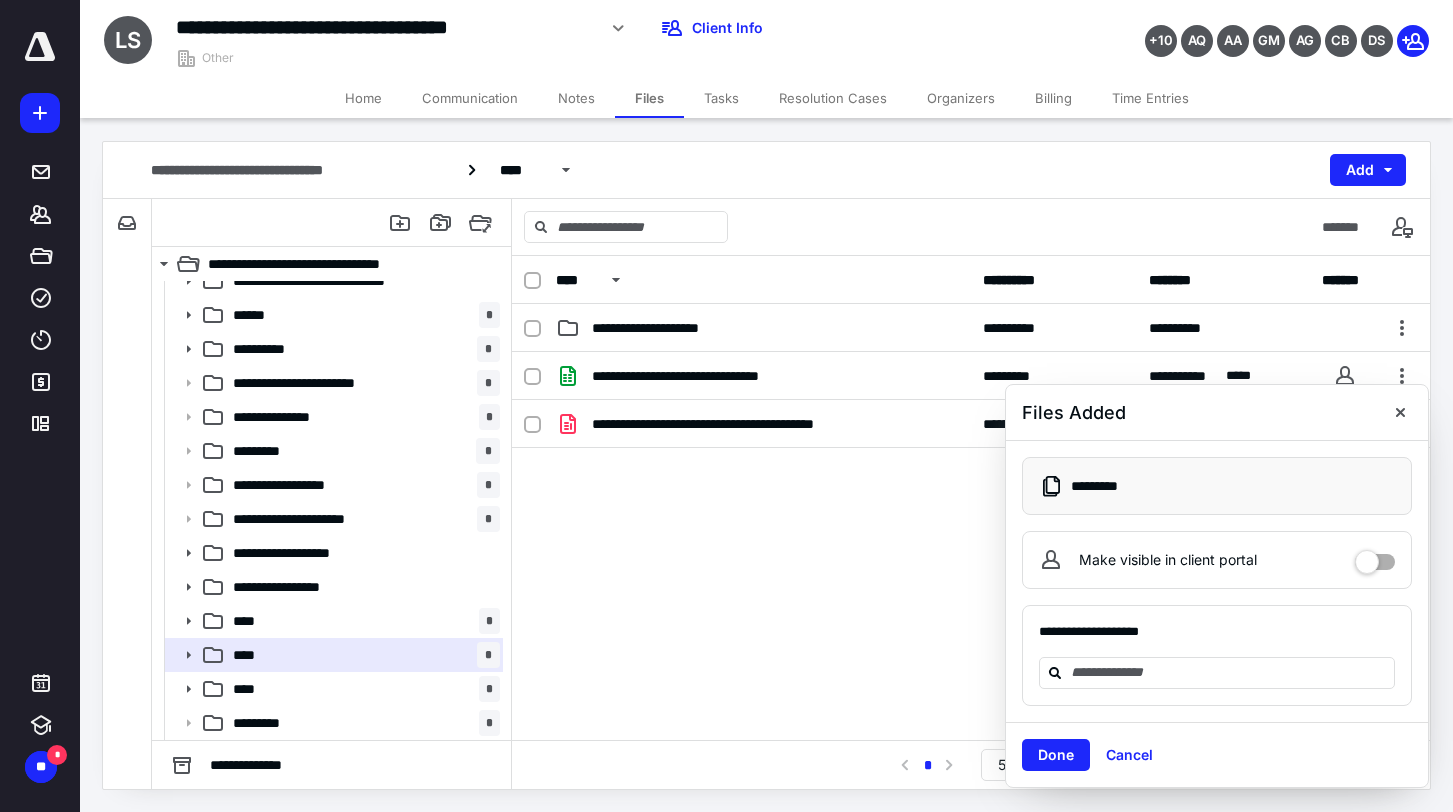 click at bounding box center (40, 47) 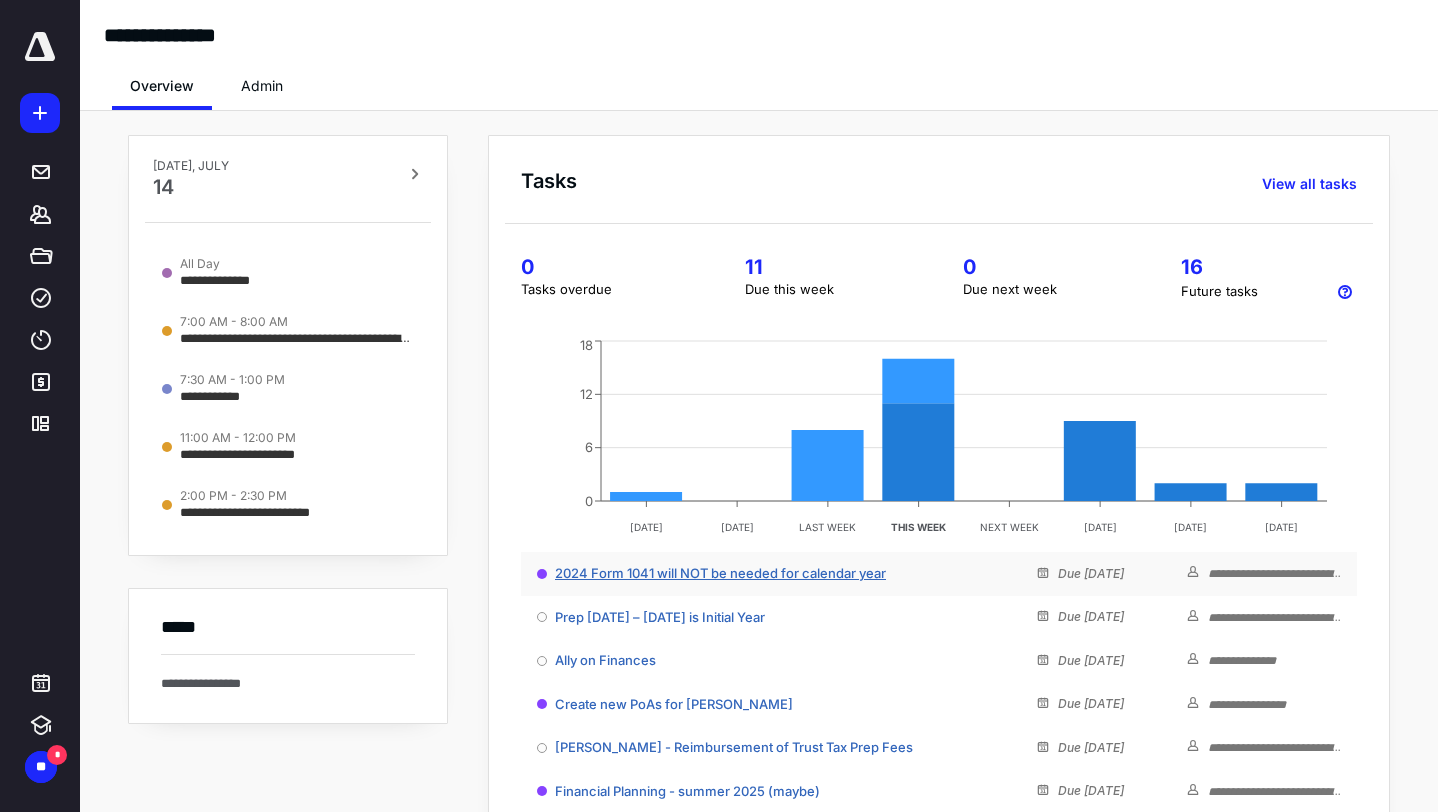click on "2024 Form 1041 will NOT be needed for calendar year" at bounding box center [720, 573] 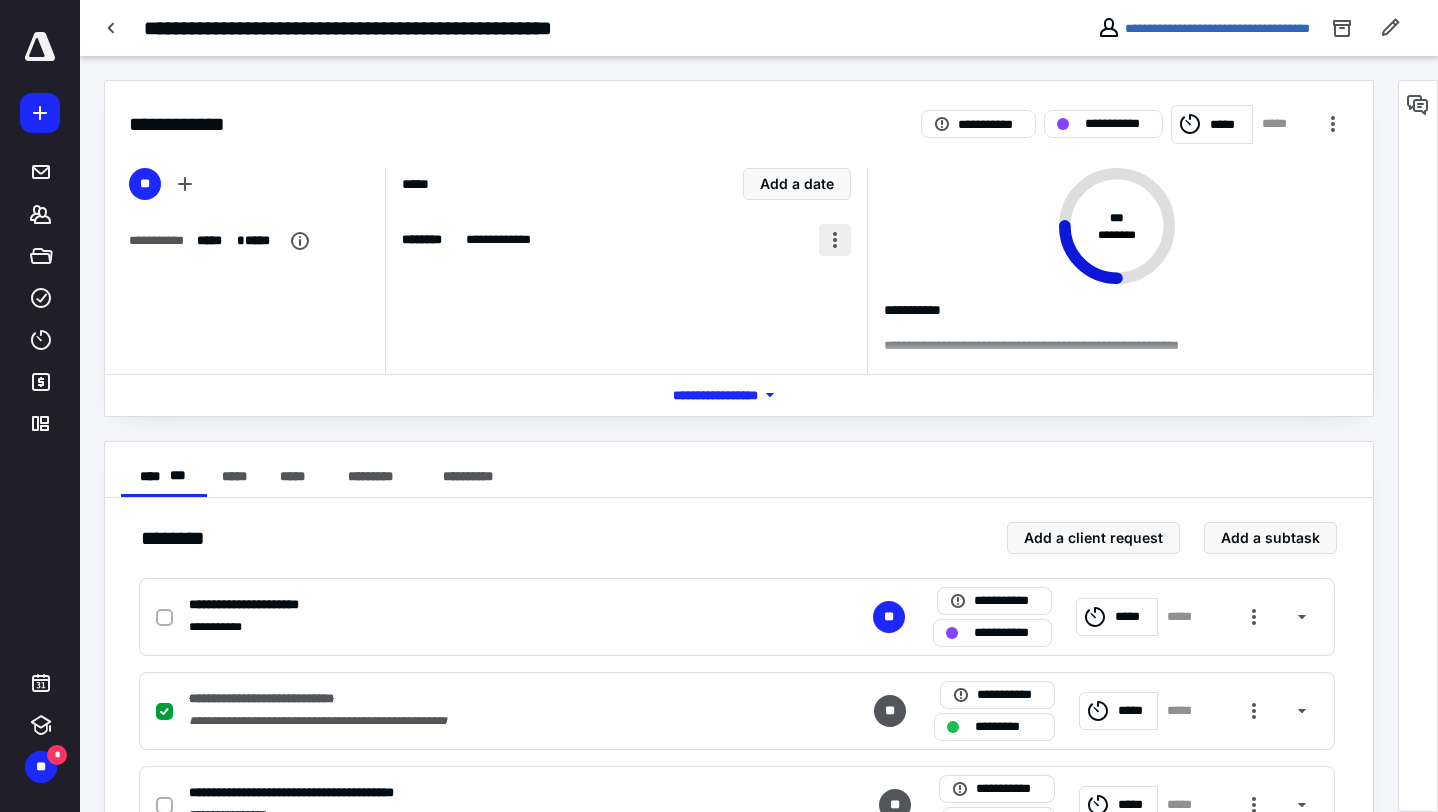 click at bounding box center (835, 240) 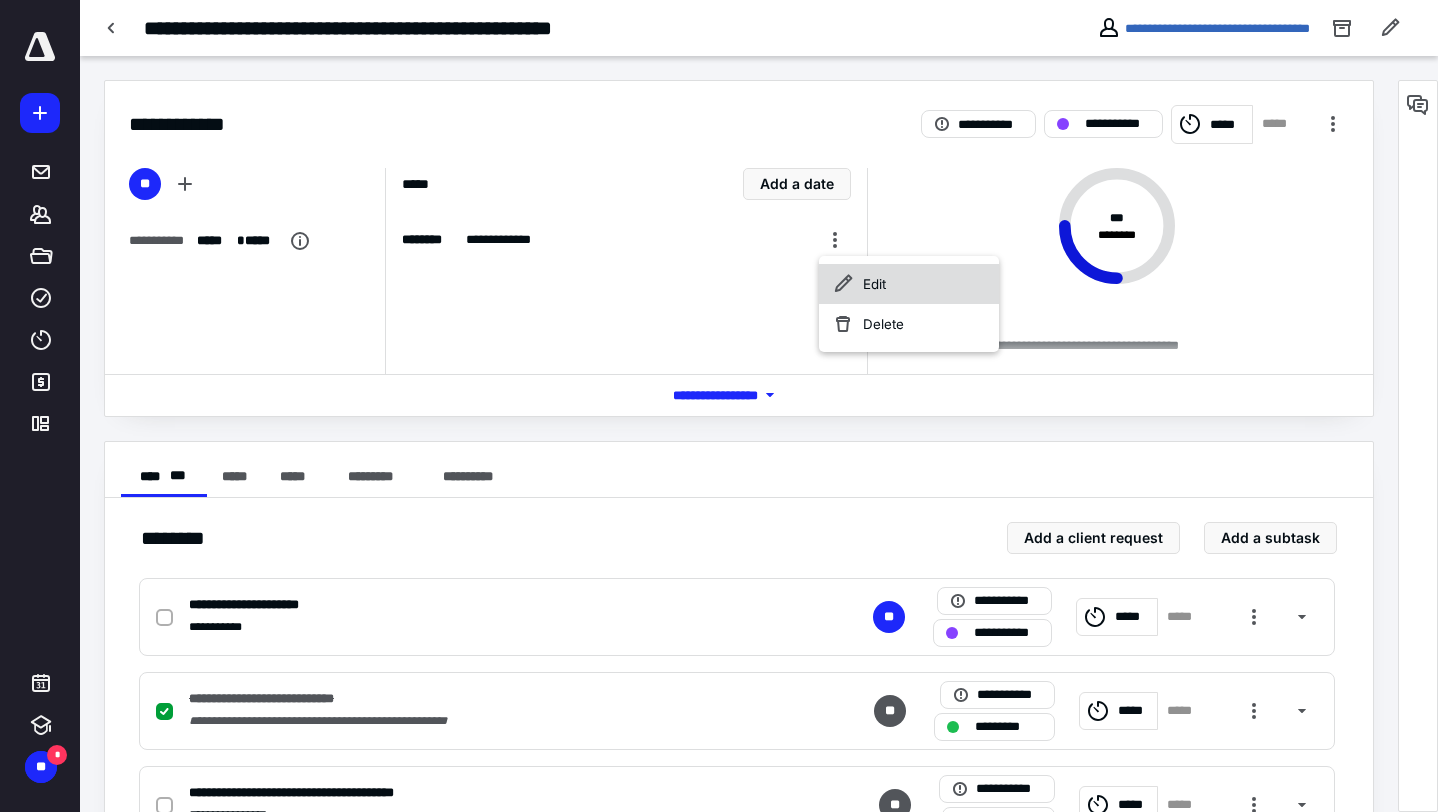 click on "Edit" at bounding box center (909, 284) 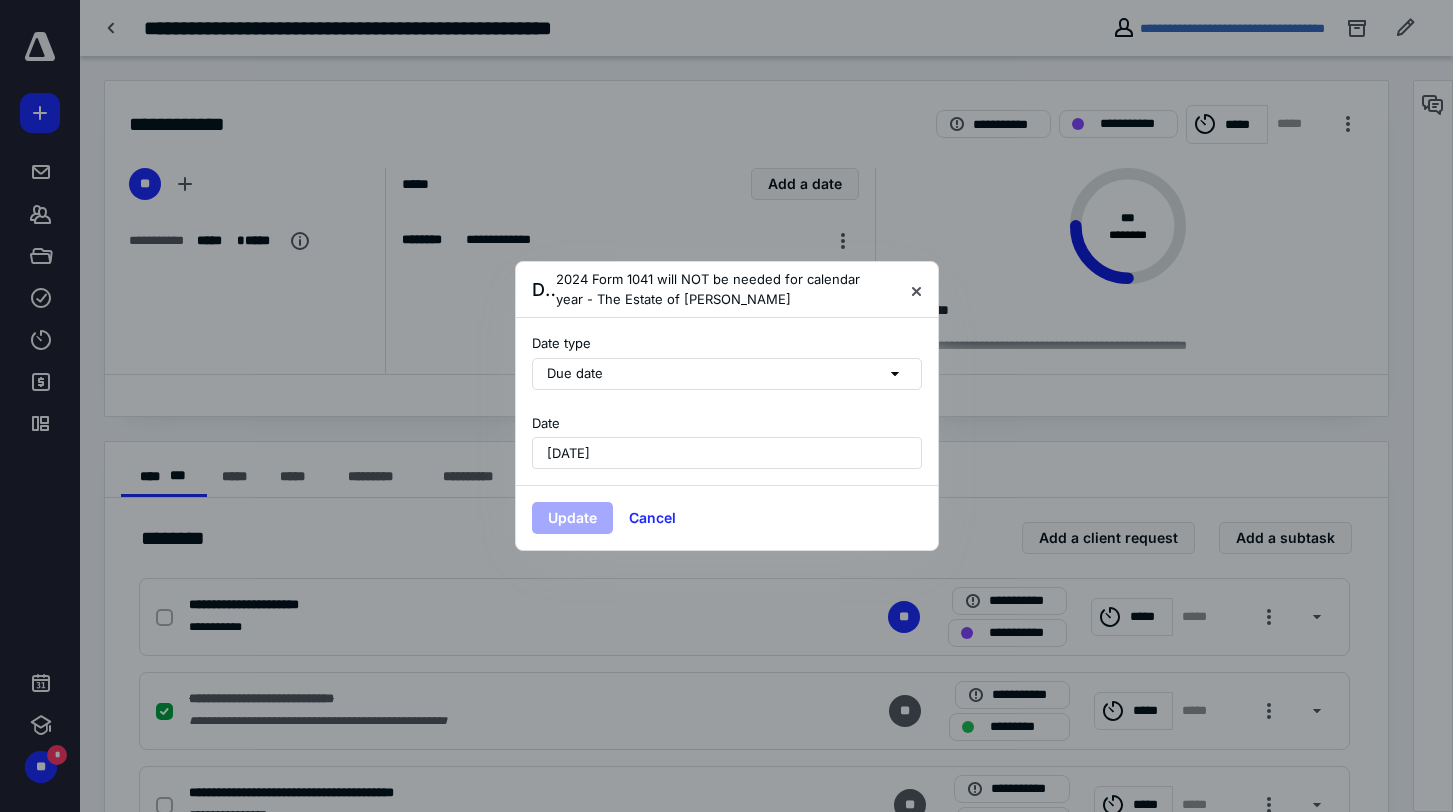 click on "[DATE]" at bounding box center (727, 453) 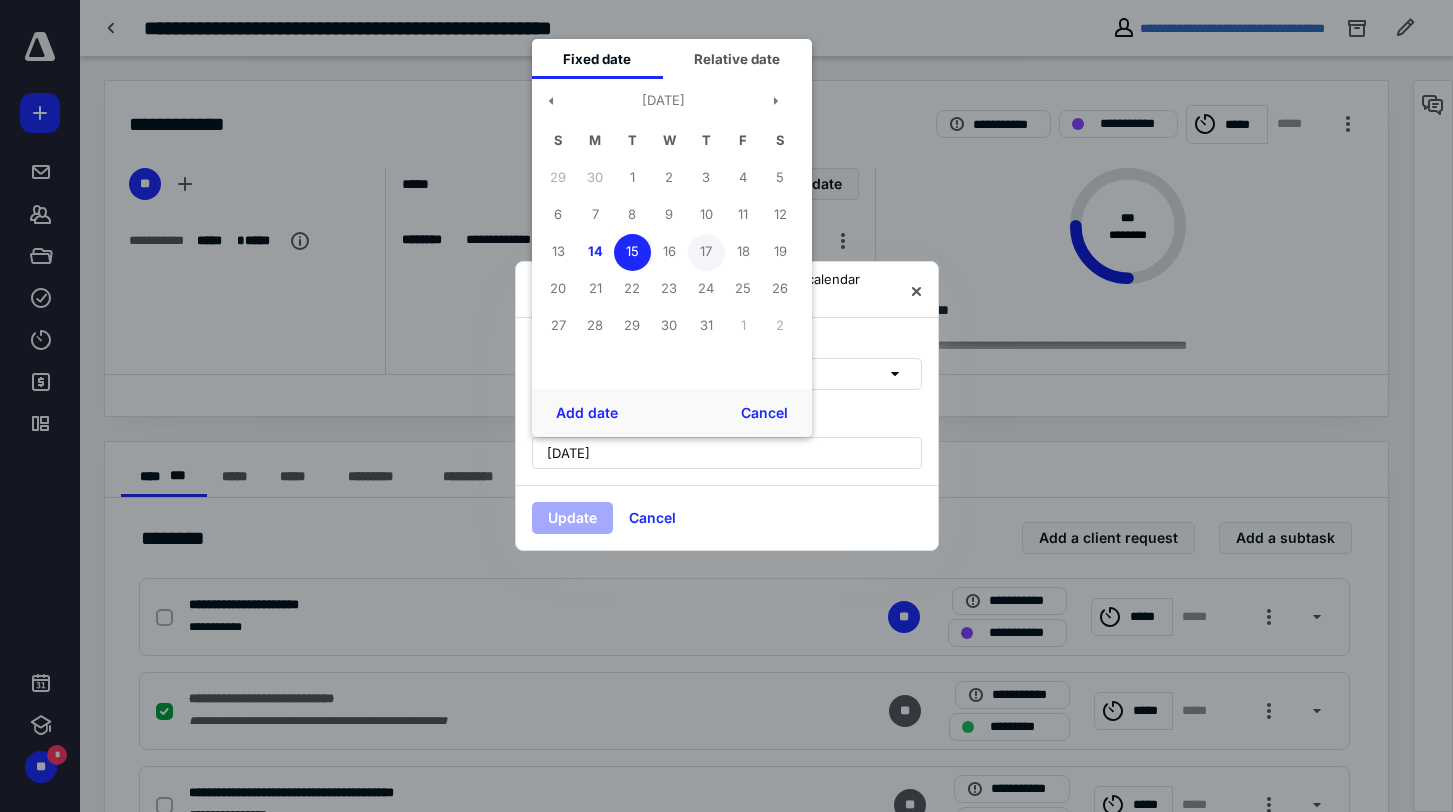 click on "17" at bounding box center [706, 252] 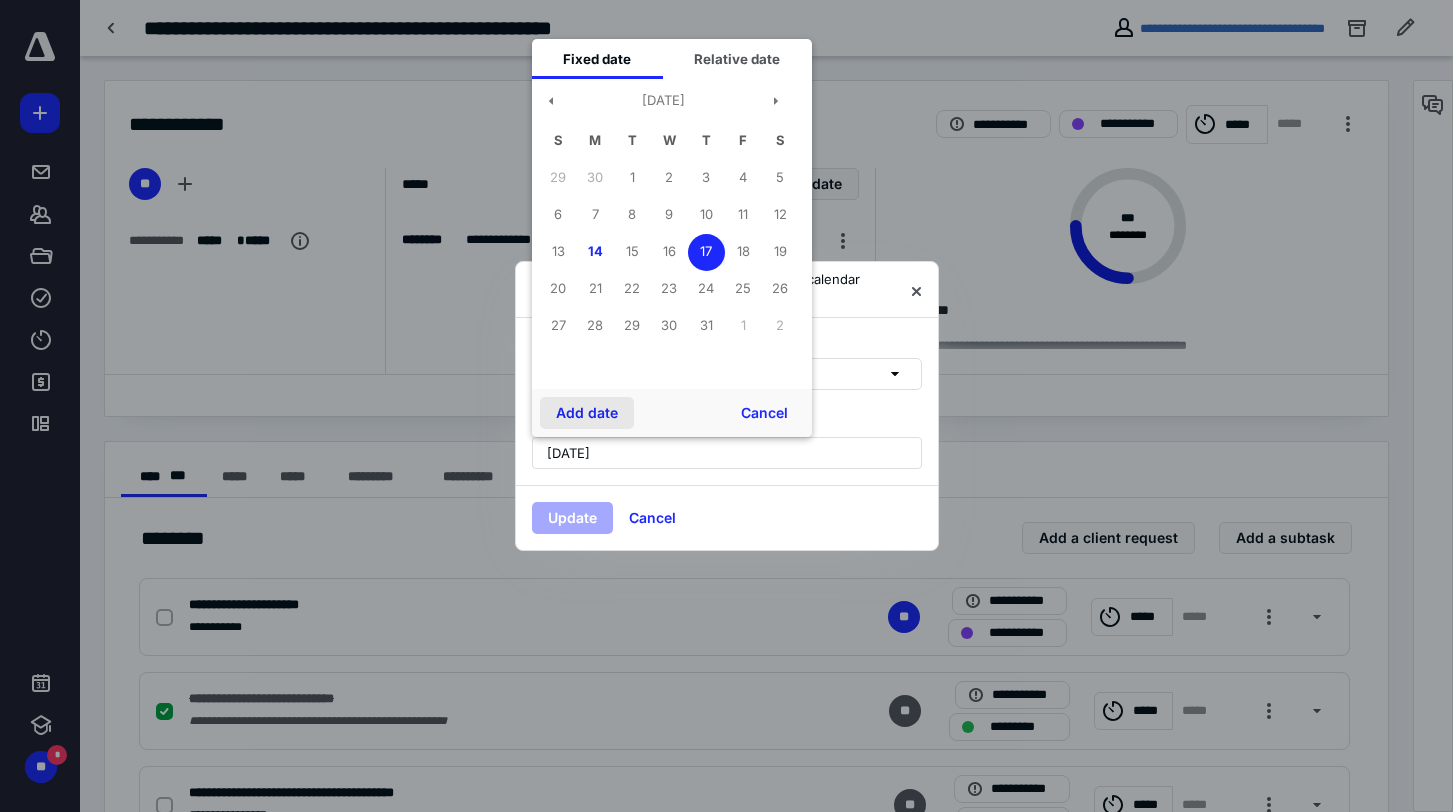 click on "Add date" at bounding box center [587, 413] 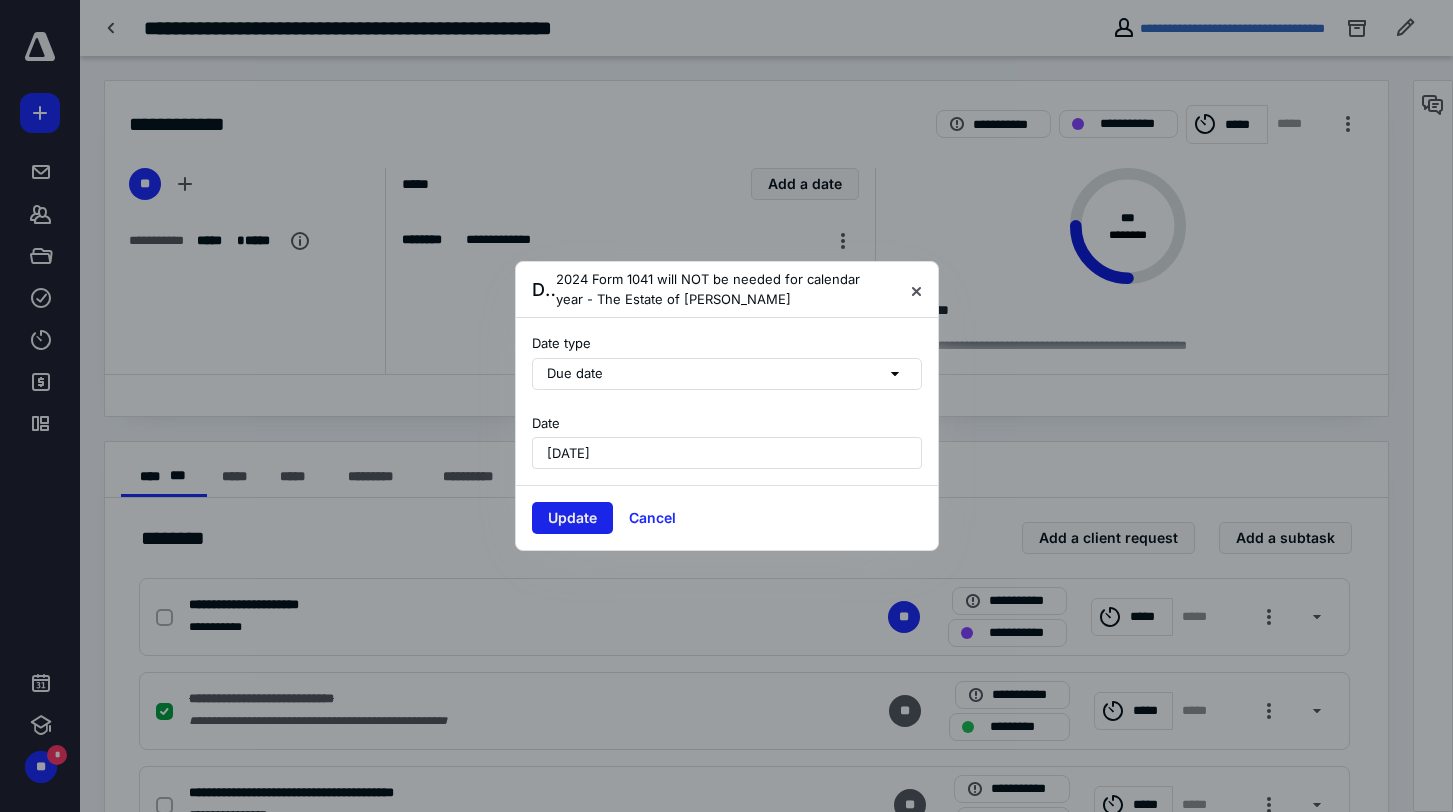 click on "Update" at bounding box center (572, 518) 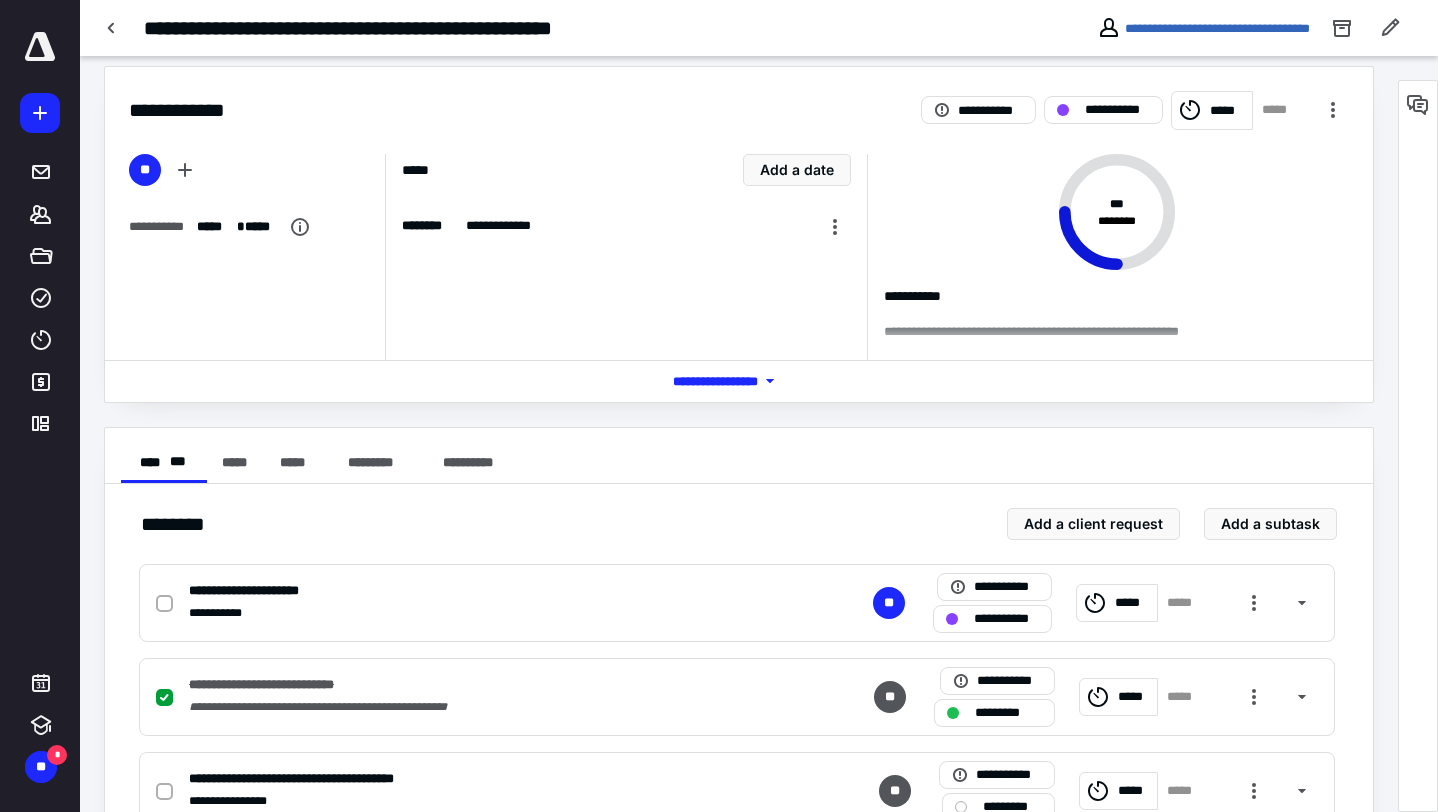 scroll, scrollTop: 0, scrollLeft: 0, axis: both 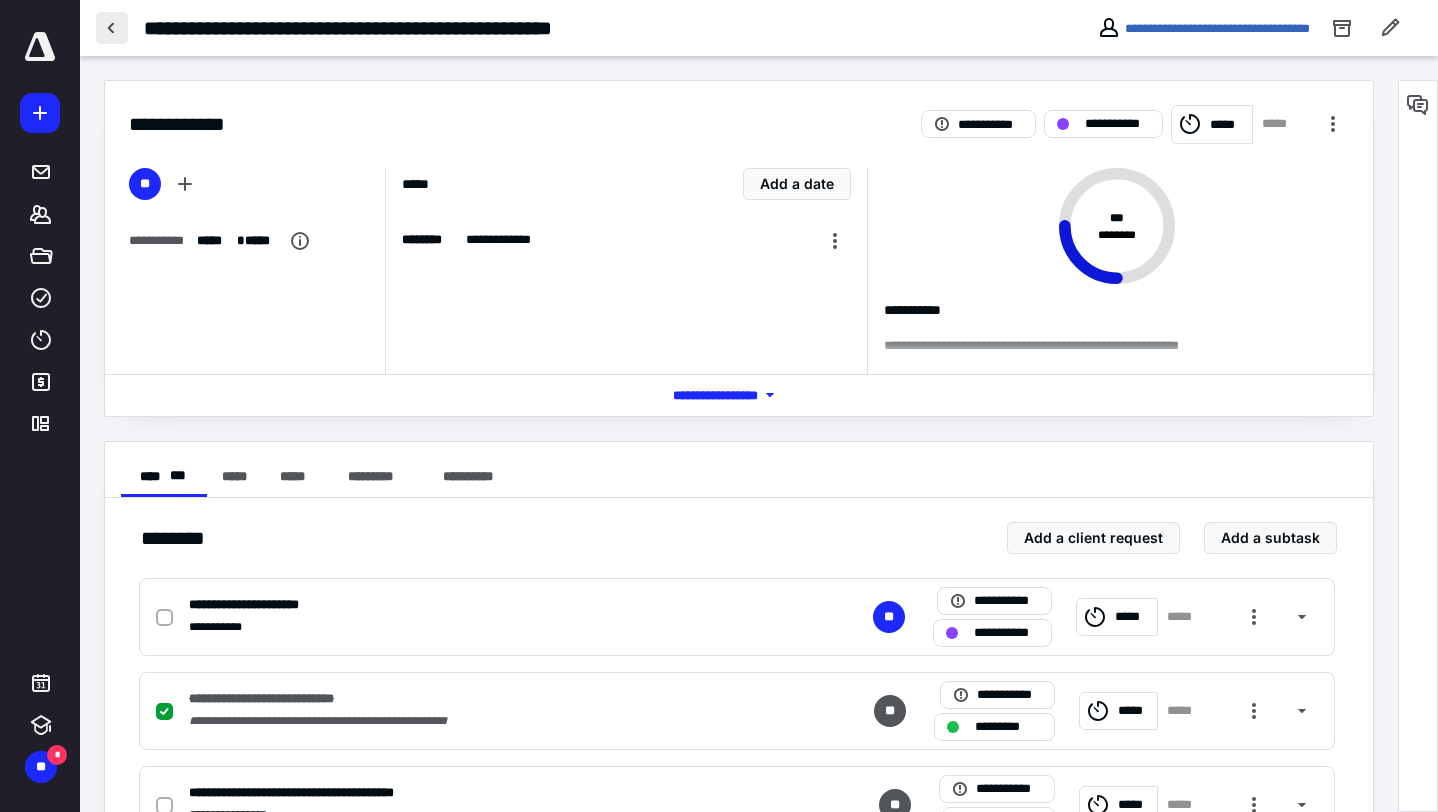 click at bounding box center [112, 28] 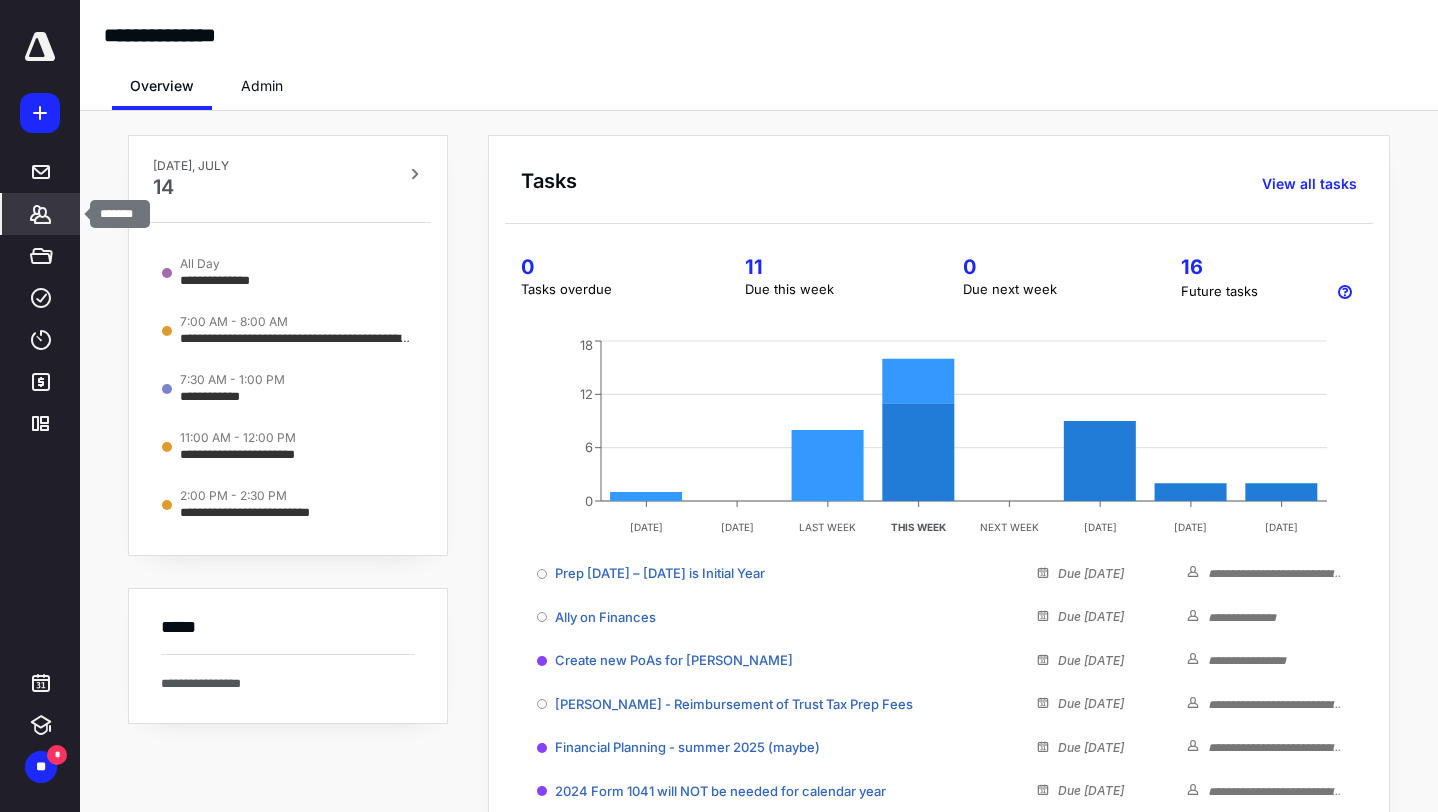 click 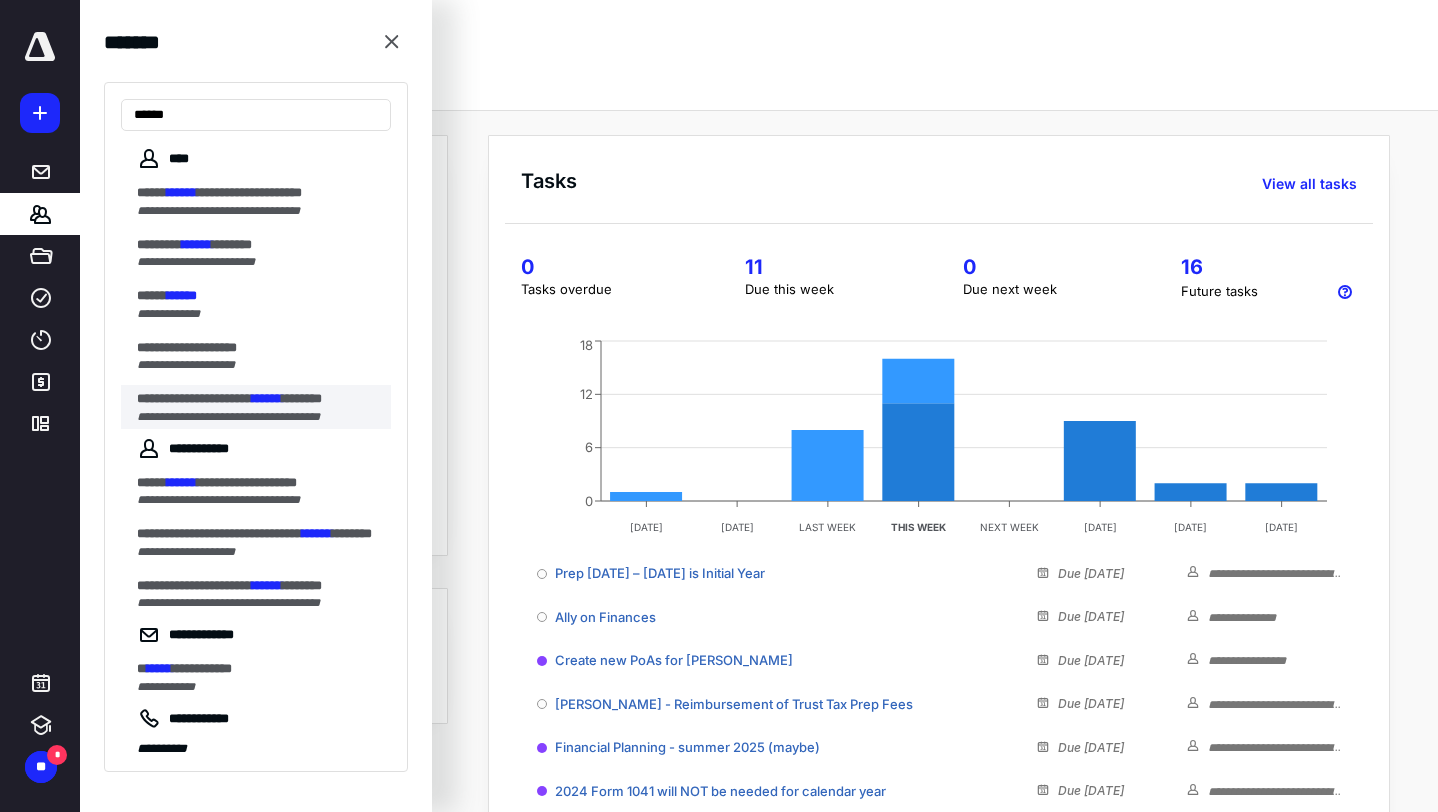 type on "******" 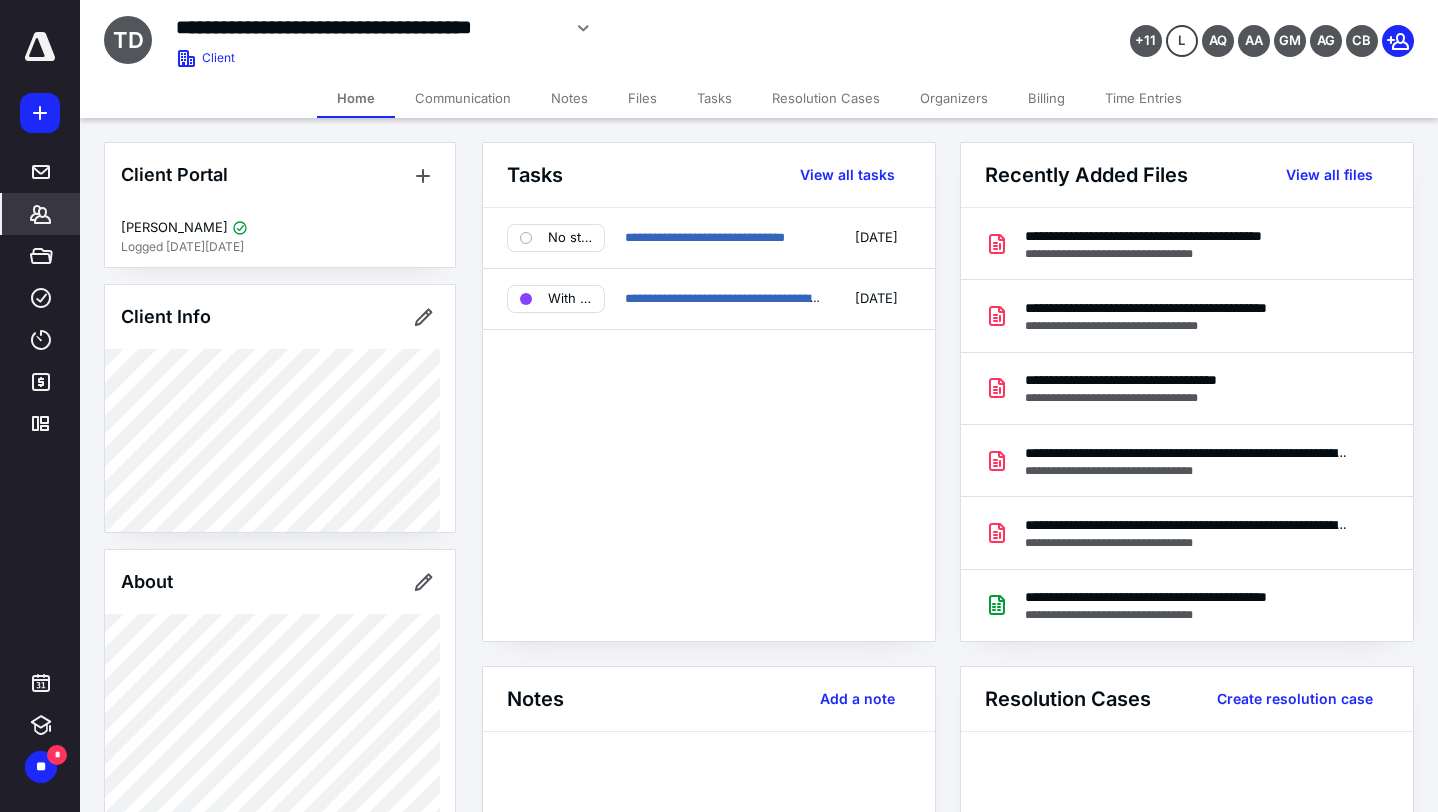 click on "Tasks" at bounding box center [714, 98] 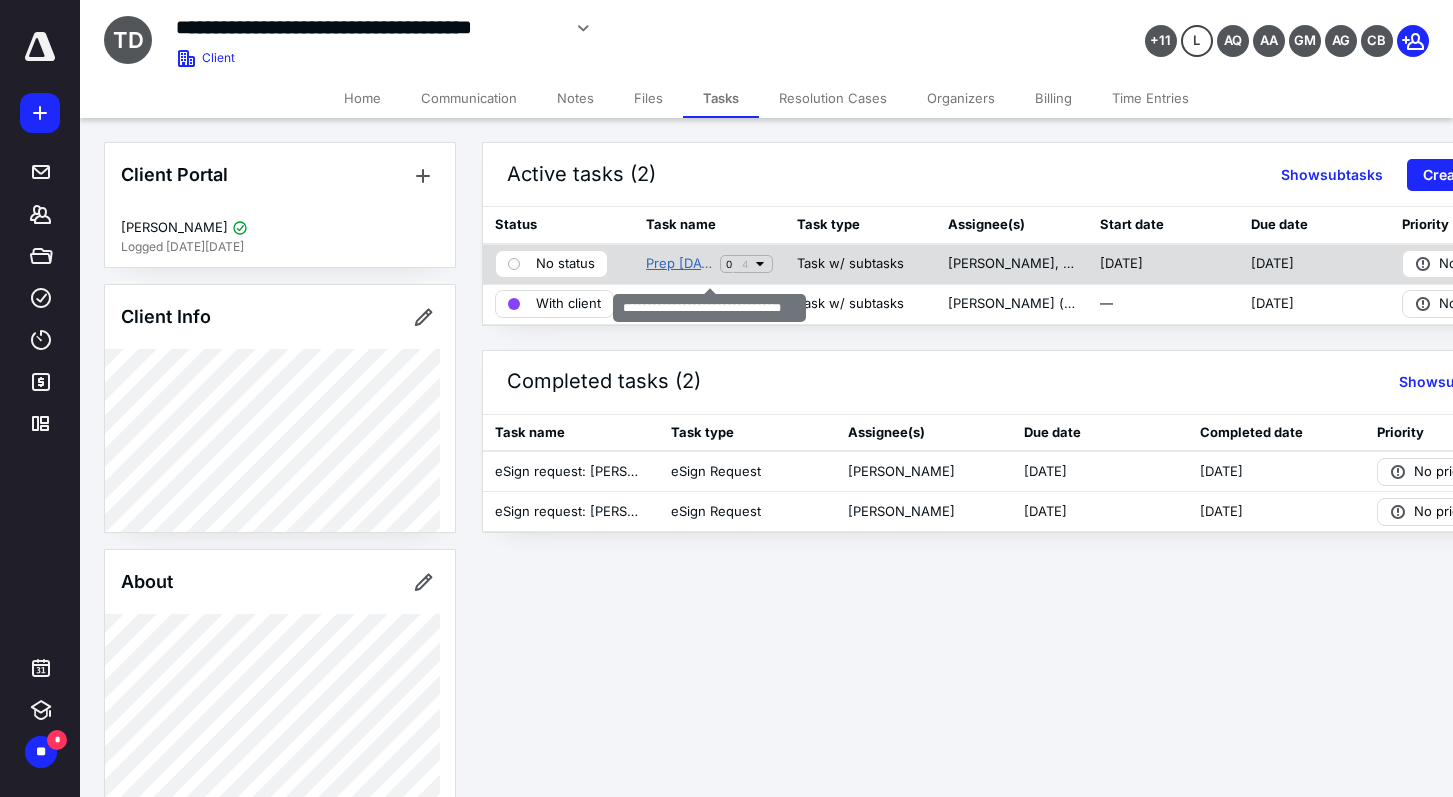 click on "Prep [DATE] – [DATE] is Initial Year" at bounding box center [679, 264] 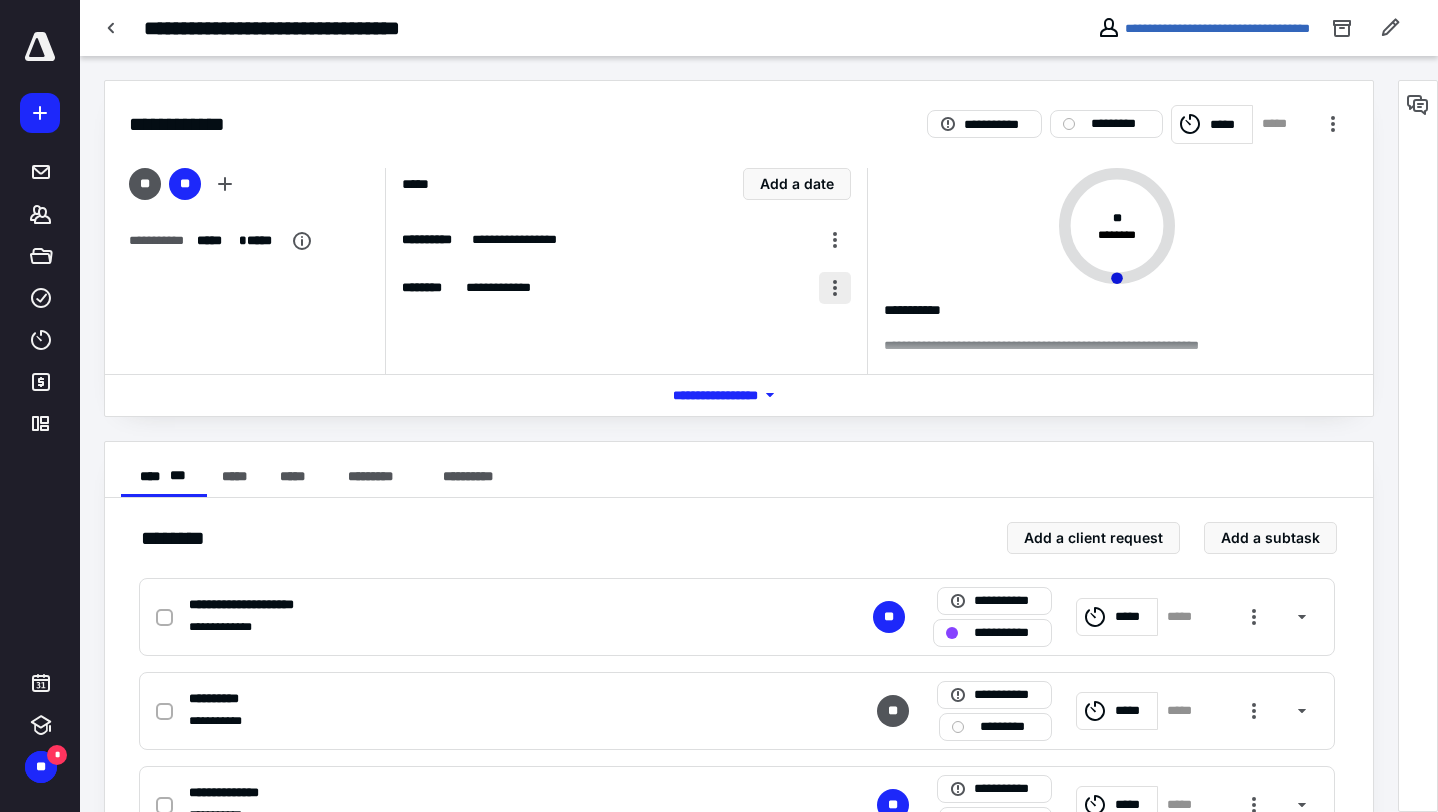 click at bounding box center (835, 288) 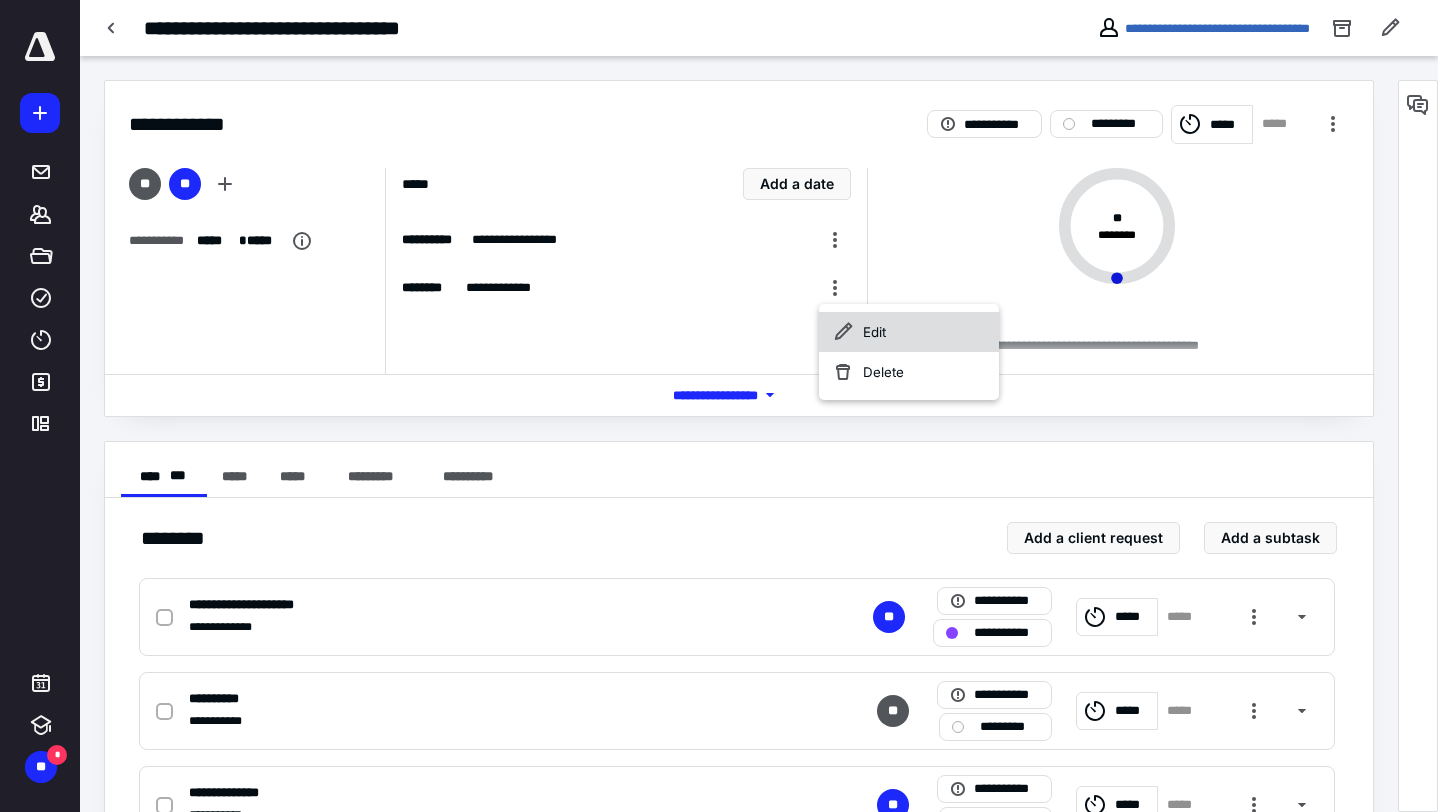 click on "Edit" at bounding box center (909, 332) 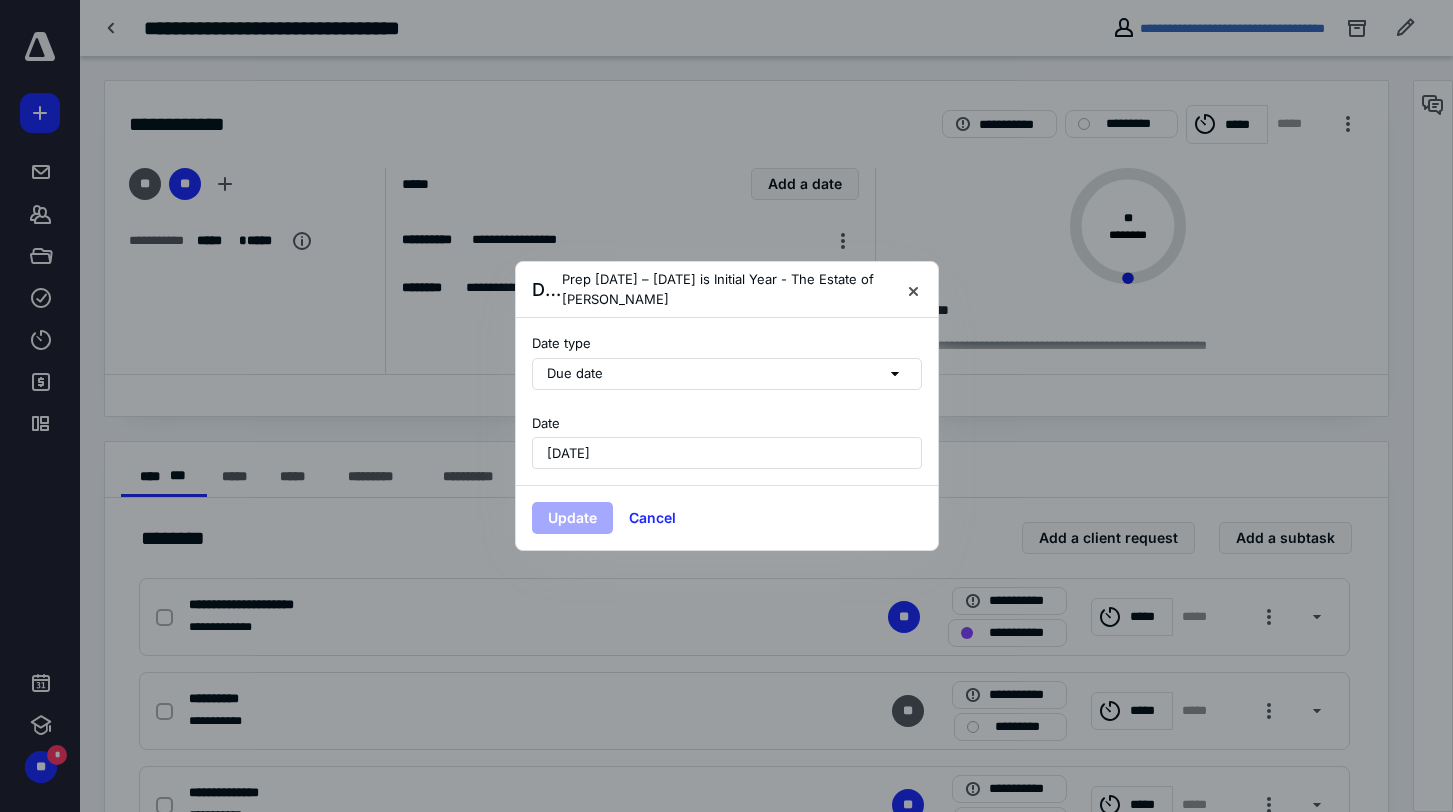 click on "[DATE]" at bounding box center (727, 453) 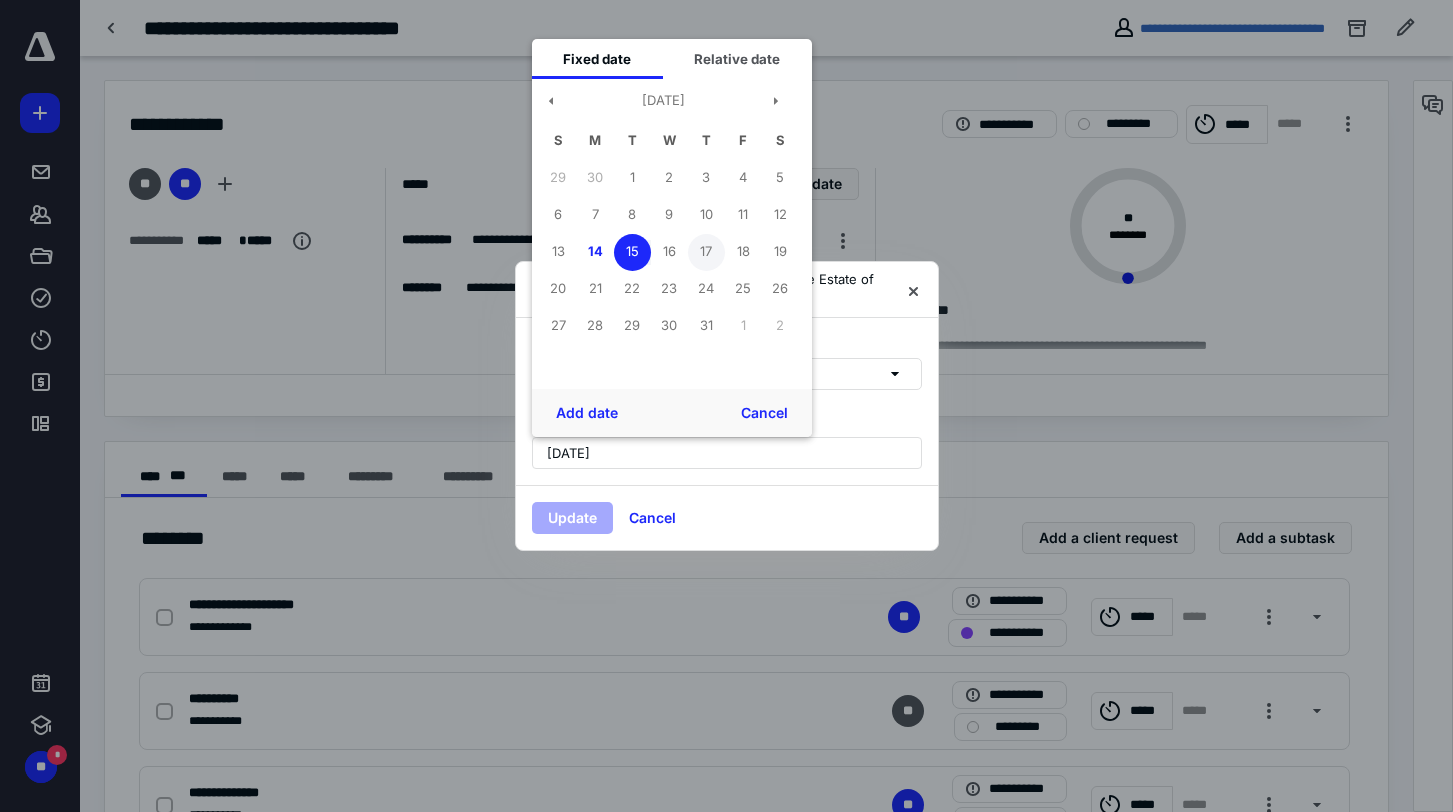 click on "17" at bounding box center (706, 252) 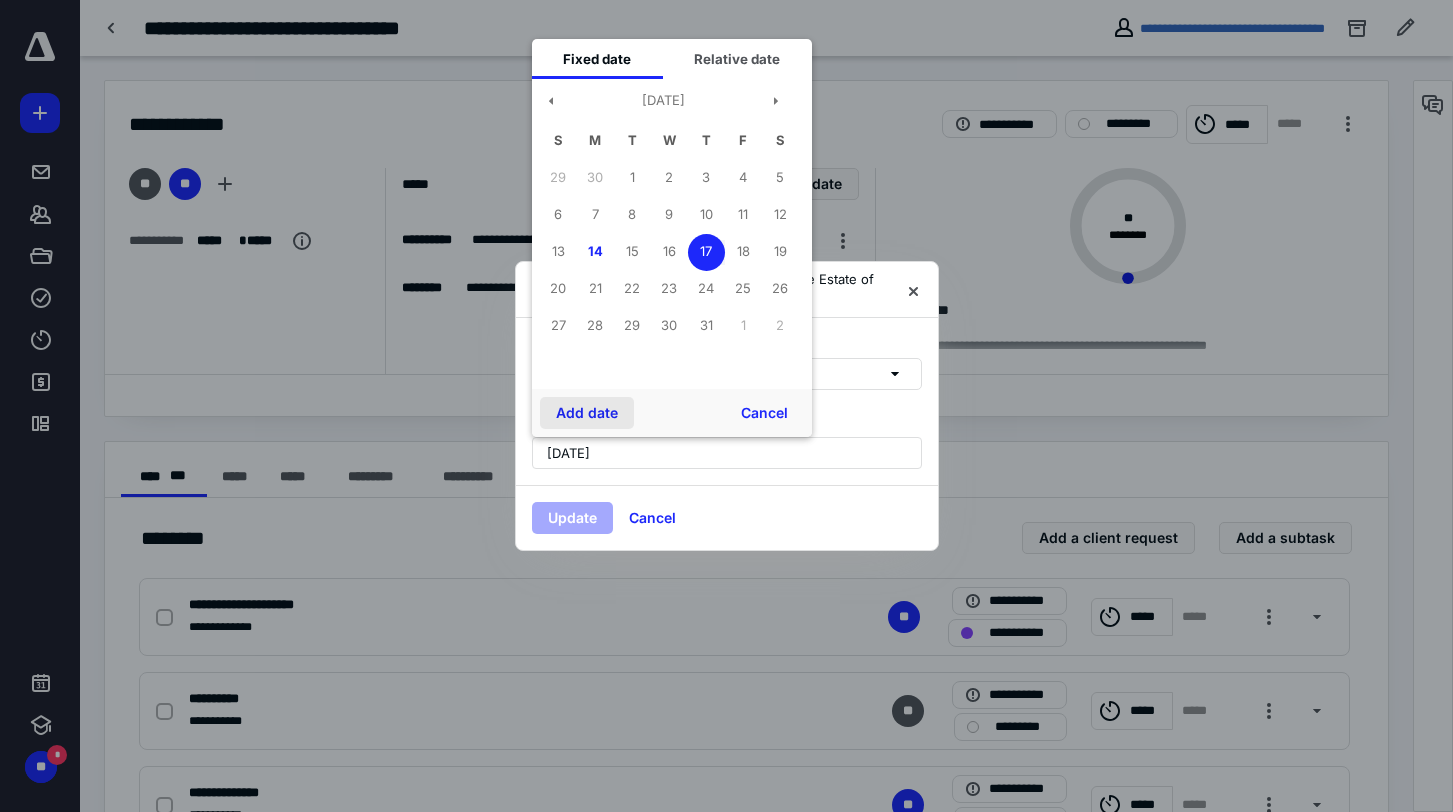 click on "Add date" at bounding box center [587, 413] 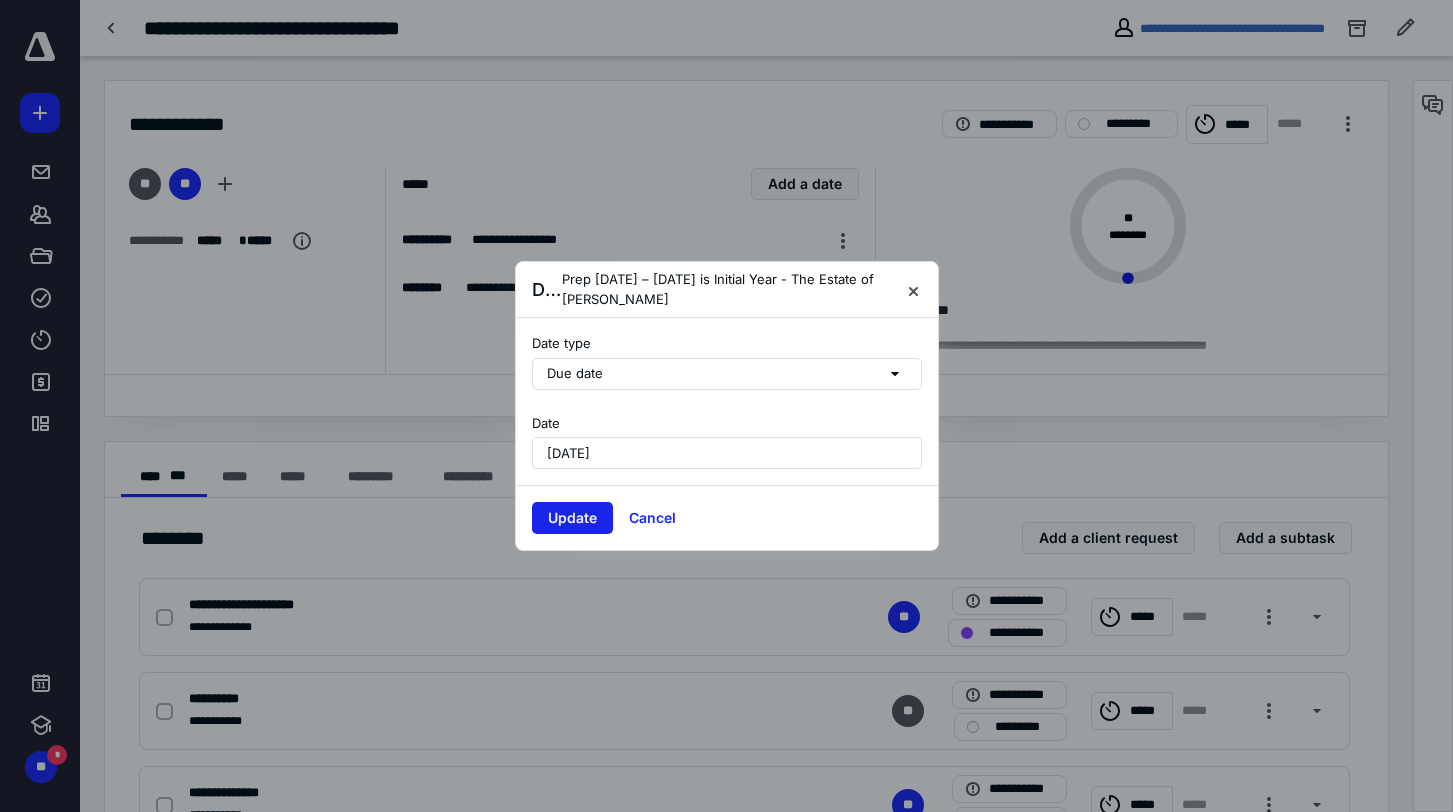 click on "Update" at bounding box center (572, 518) 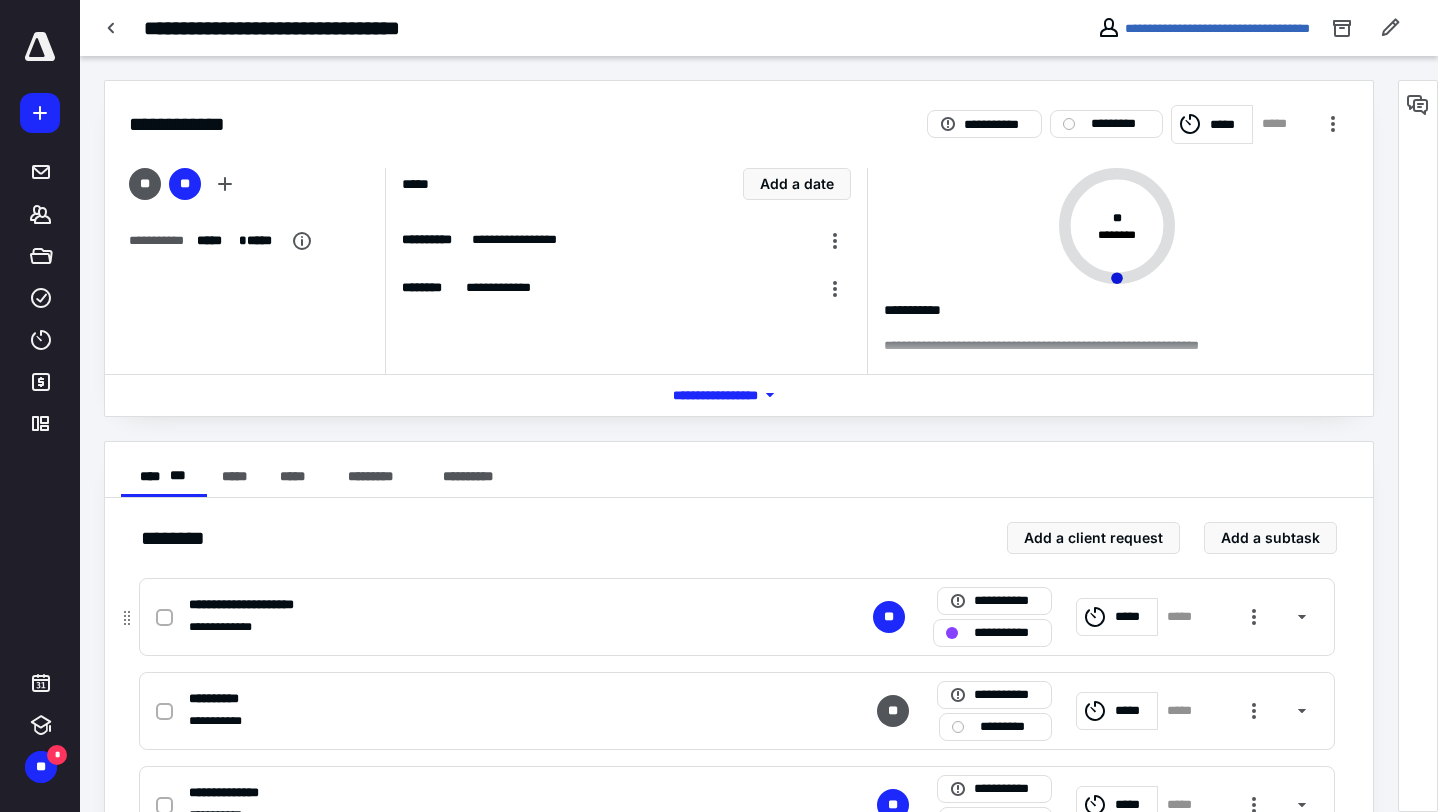 scroll, scrollTop: 100, scrollLeft: 0, axis: vertical 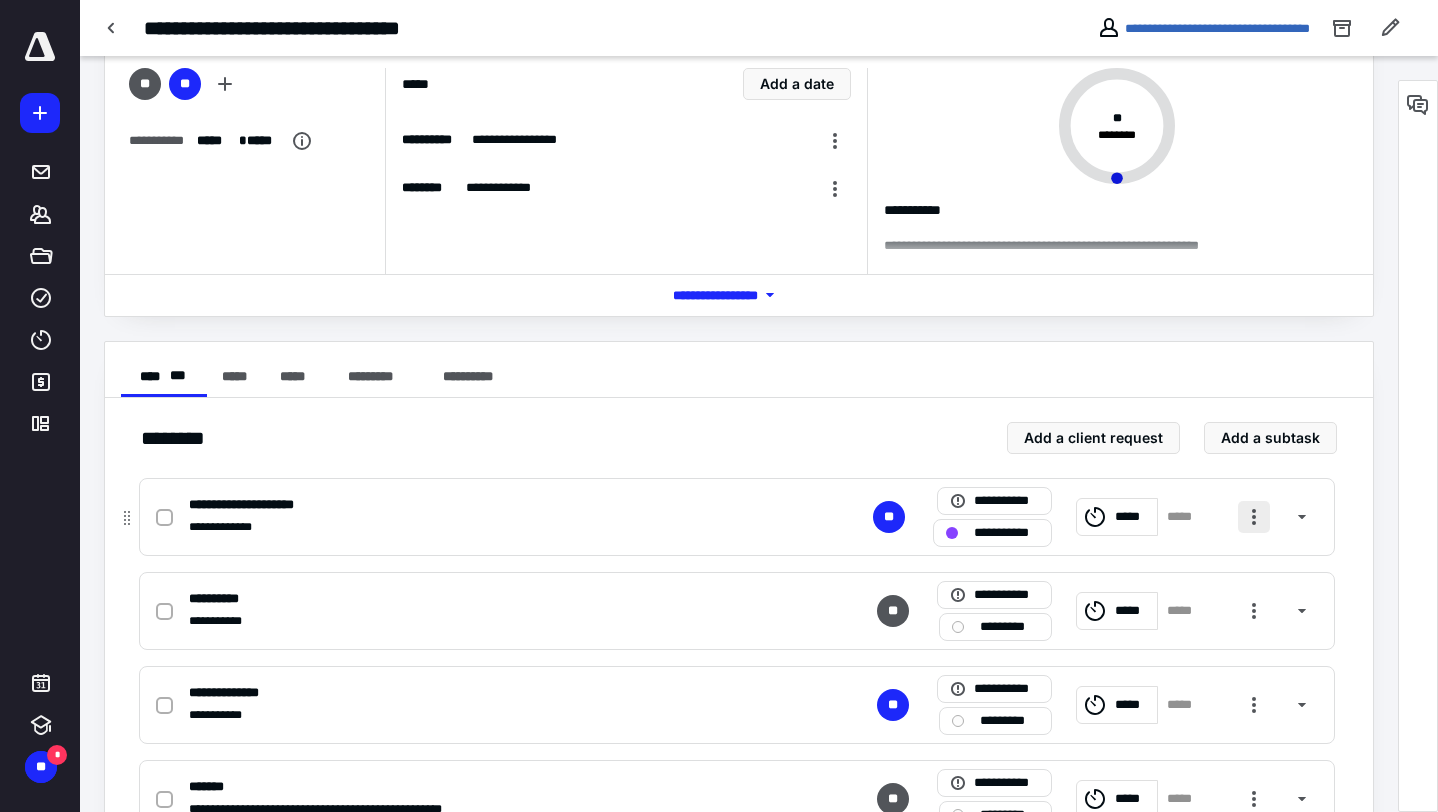 click at bounding box center (1254, 517) 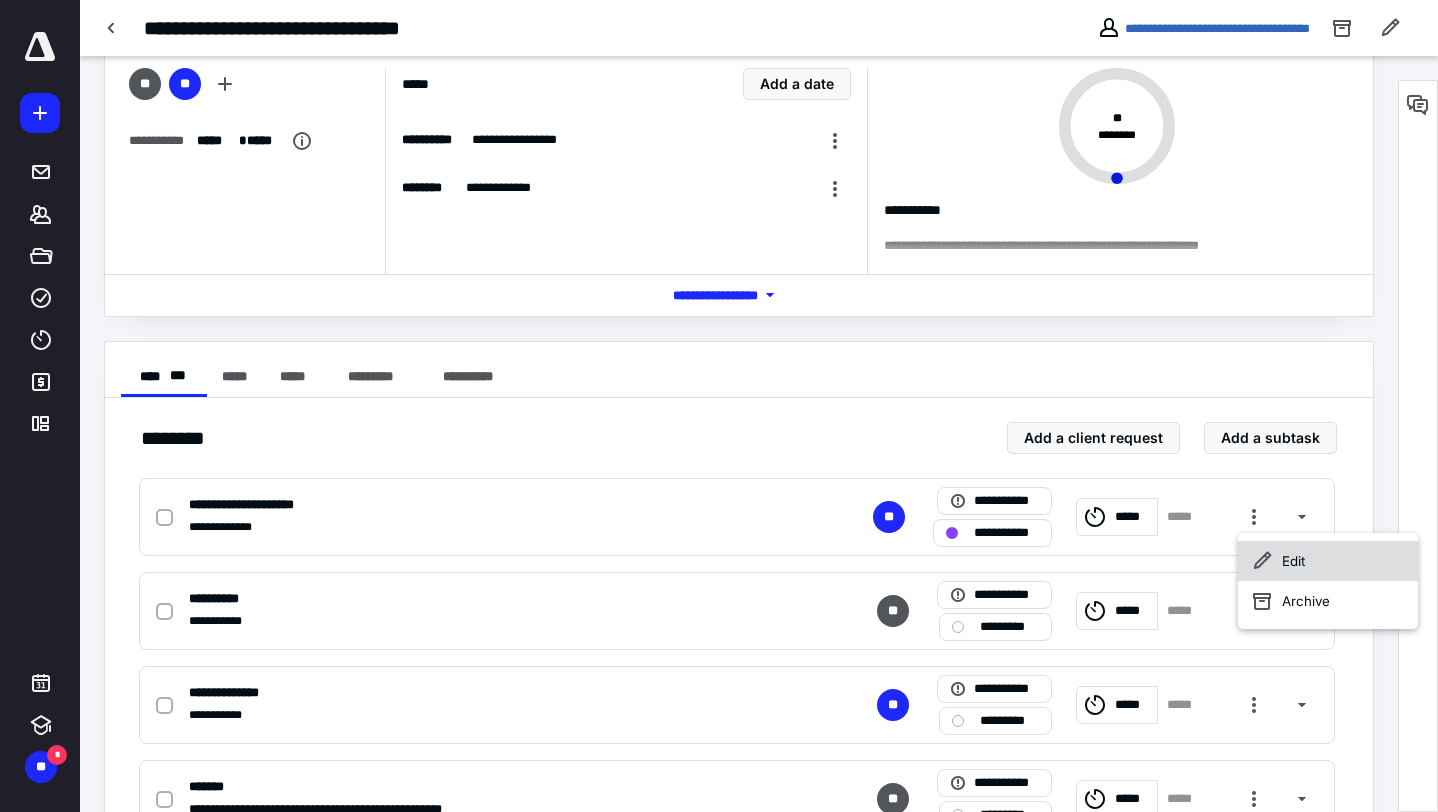 click on "Edit" at bounding box center [1328, 561] 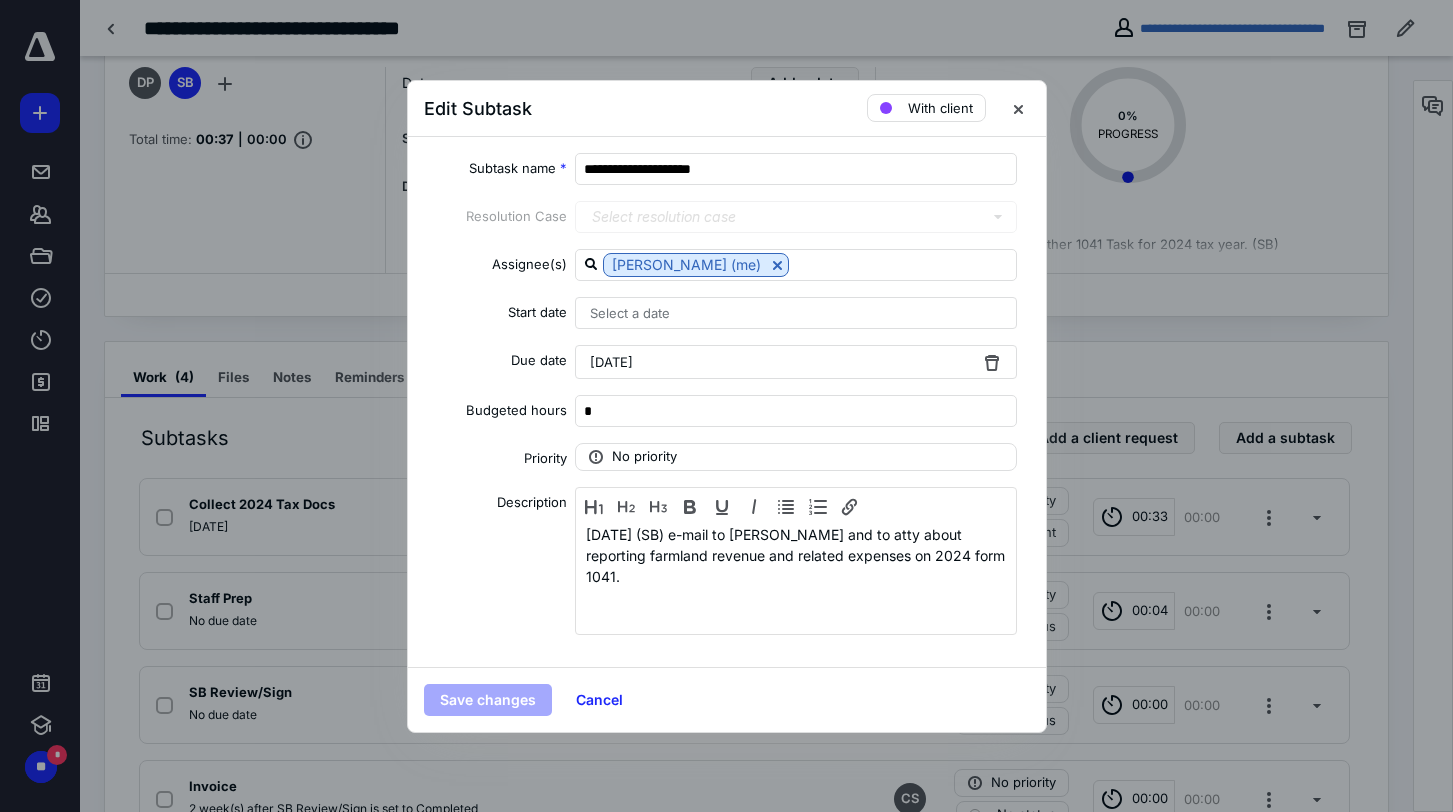 click on "[DATE]" at bounding box center [796, 362] 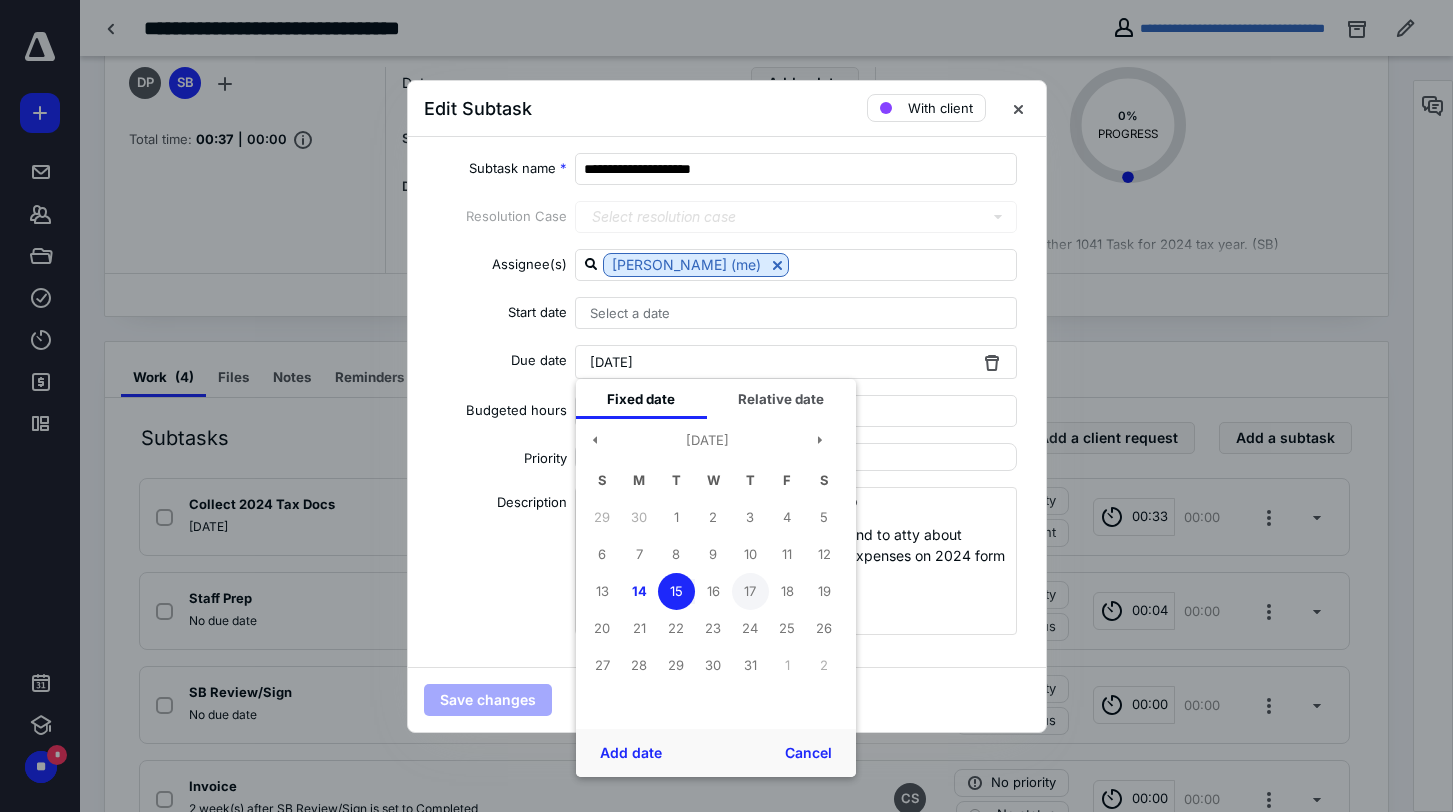 click on "17" at bounding box center (750, 591) 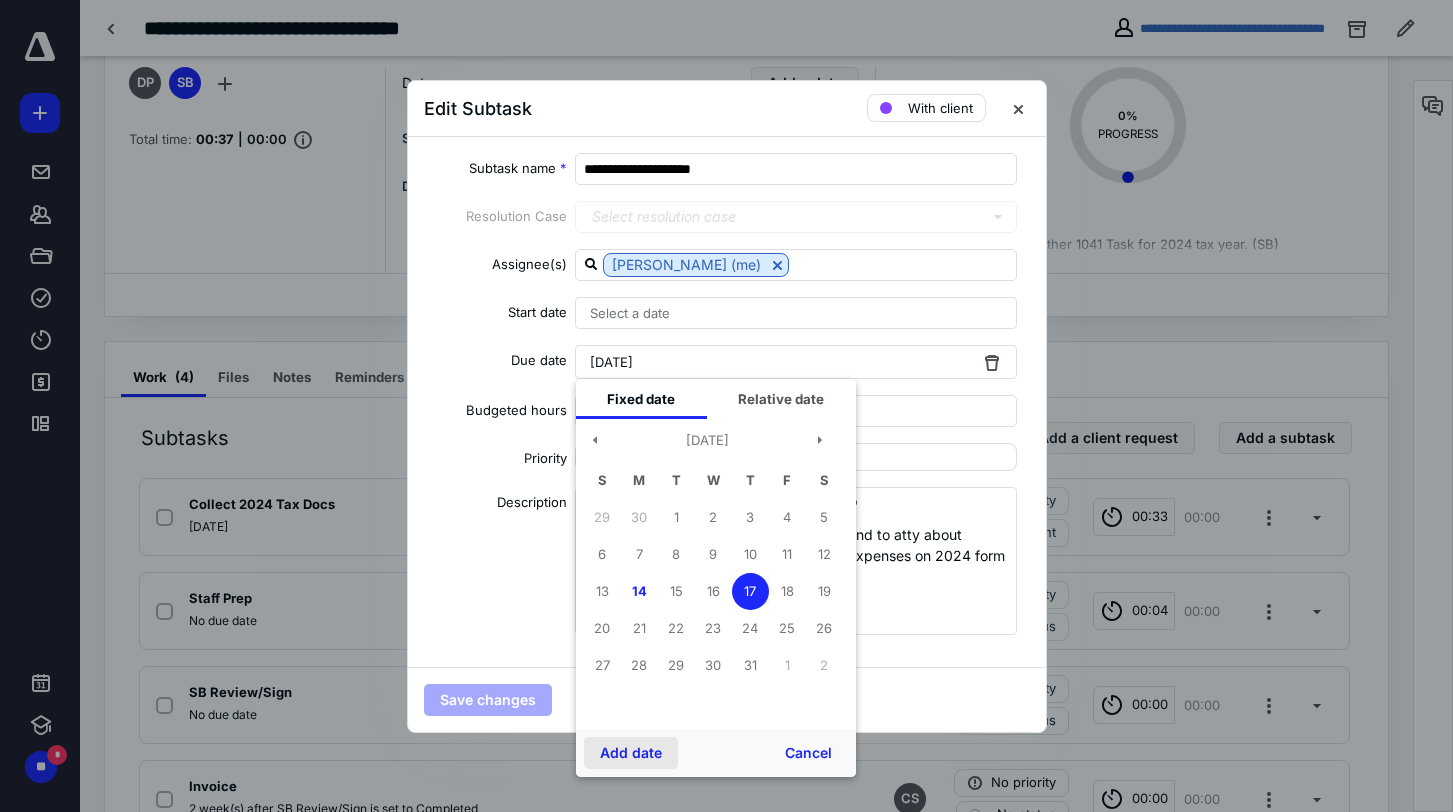 click on "Add date" at bounding box center [631, 753] 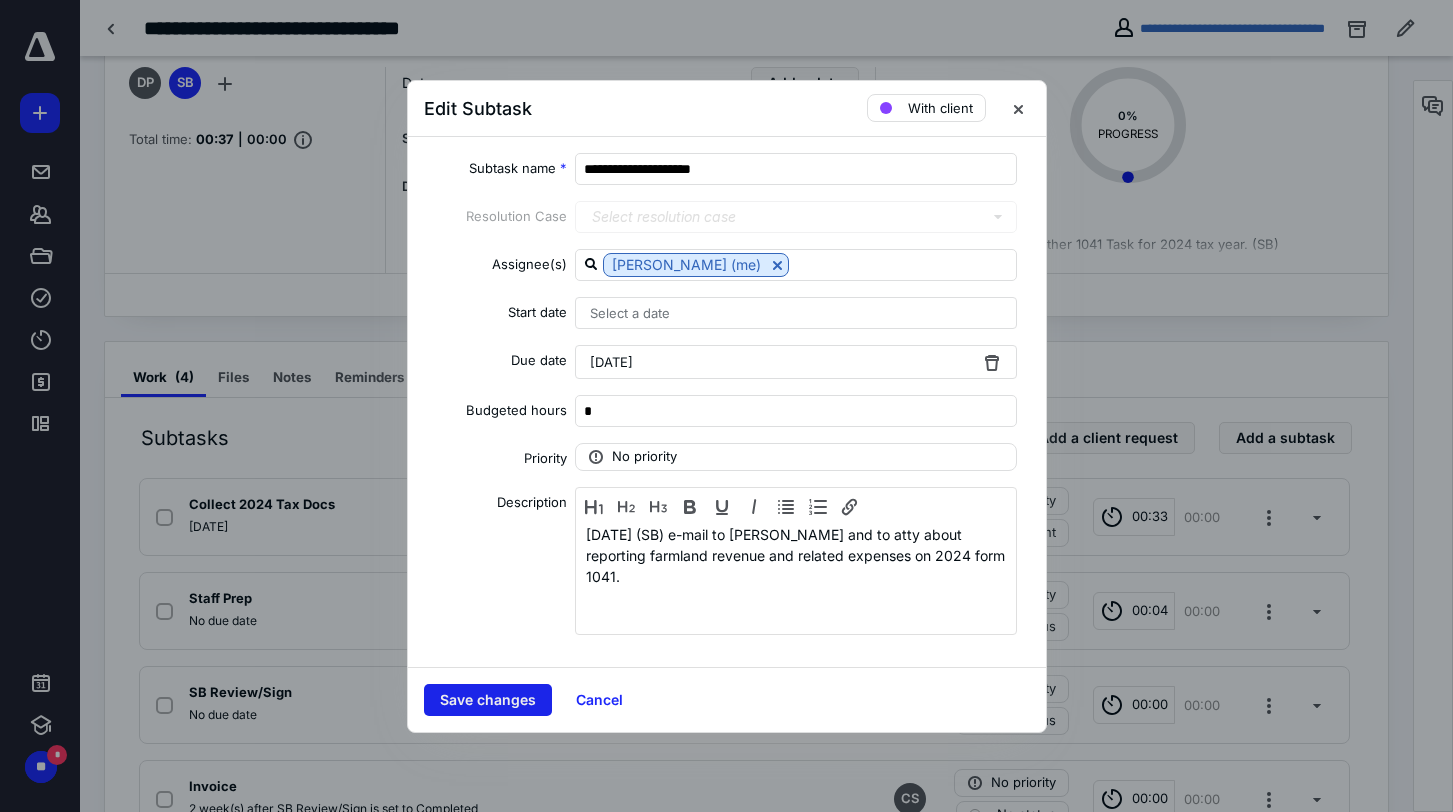 click on "Save changes" at bounding box center [488, 700] 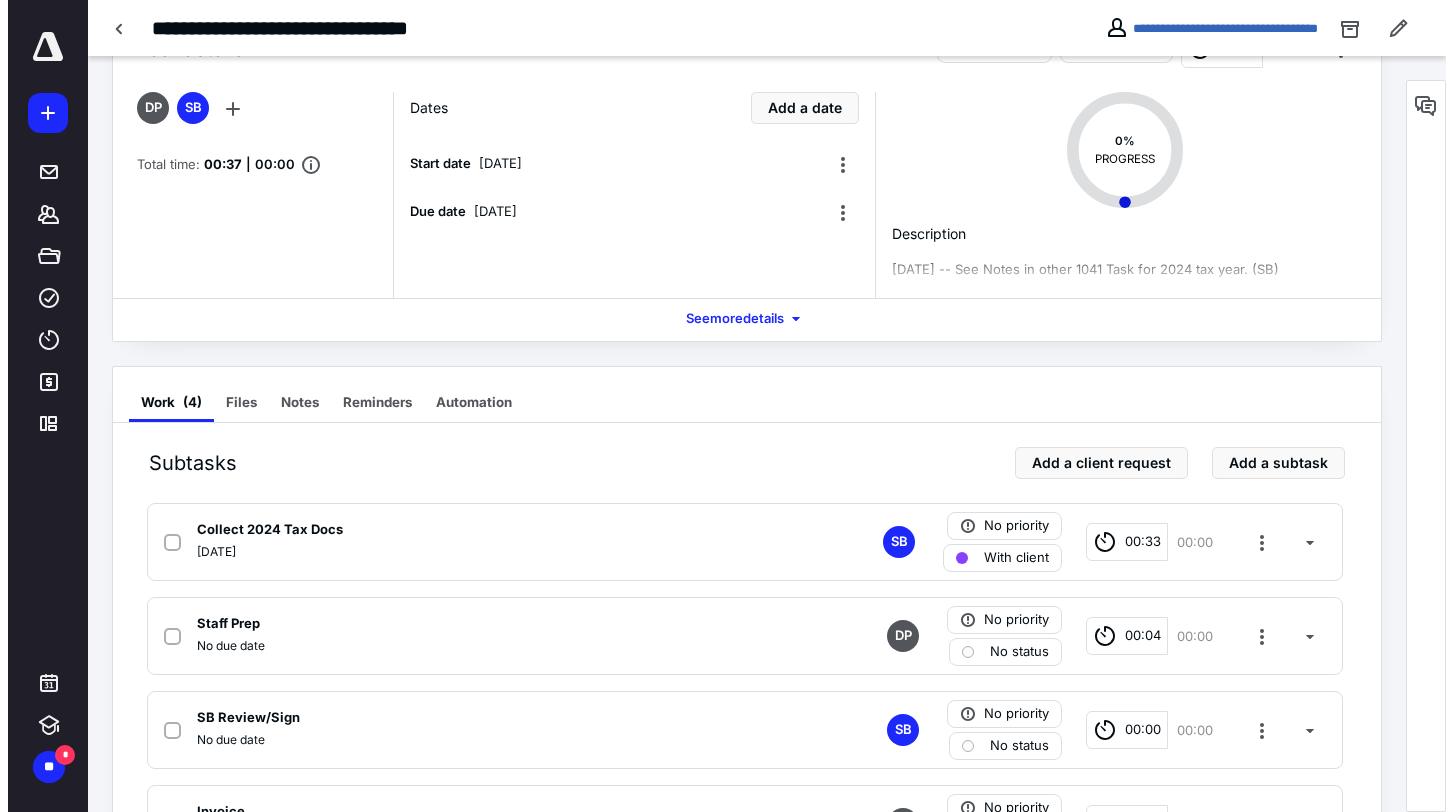 scroll, scrollTop: 0, scrollLeft: 0, axis: both 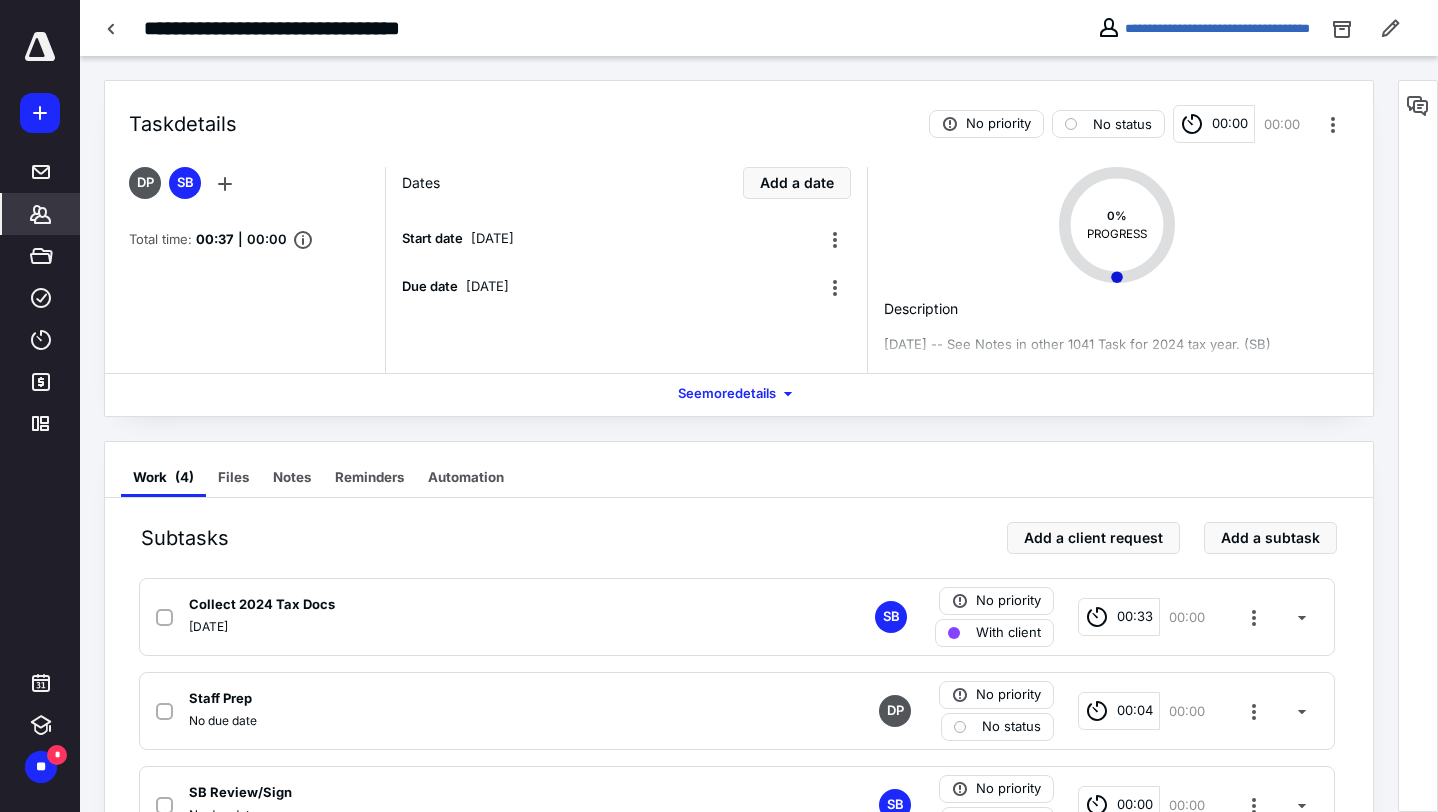 click on "*******" at bounding box center [41, 214] 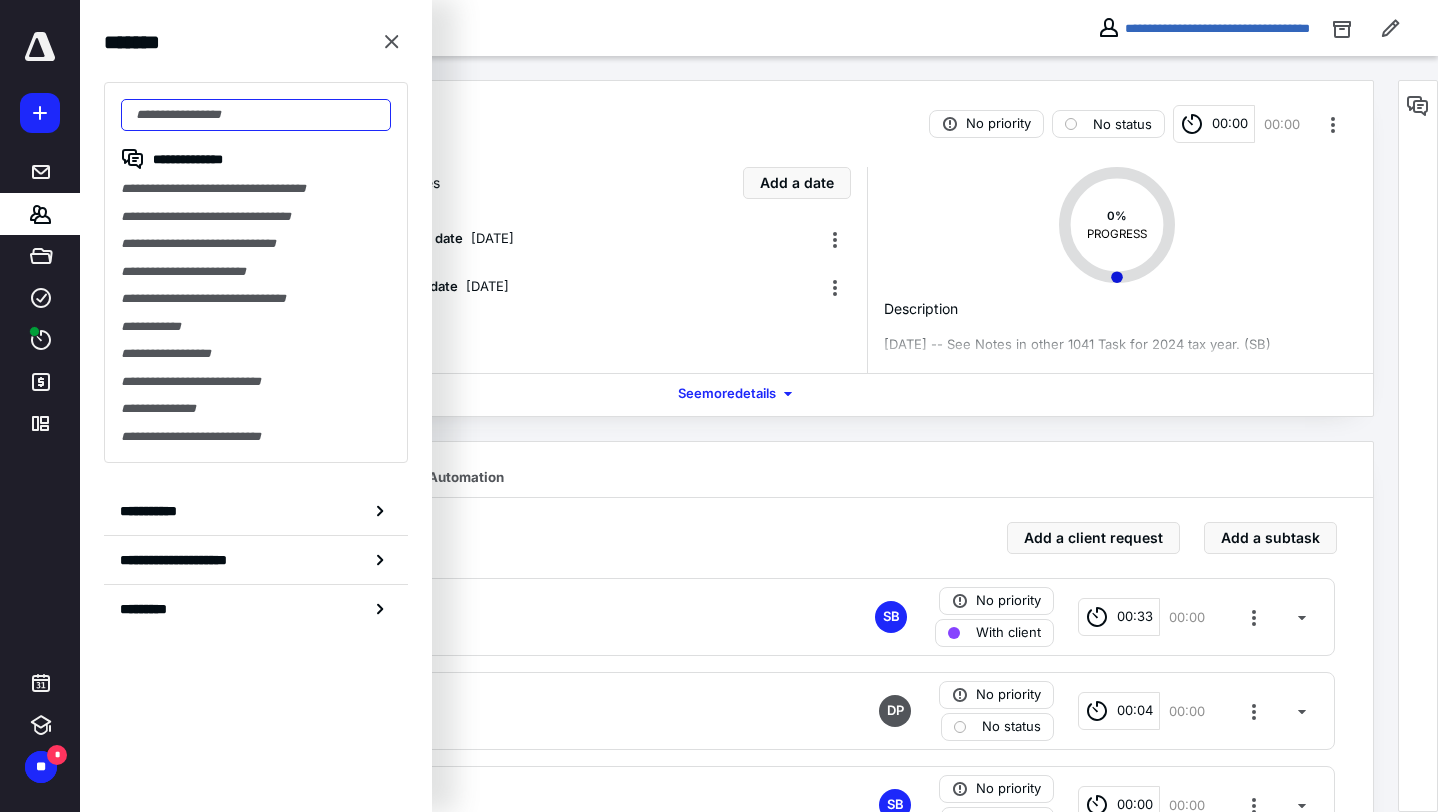 click at bounding box center [256, 115] 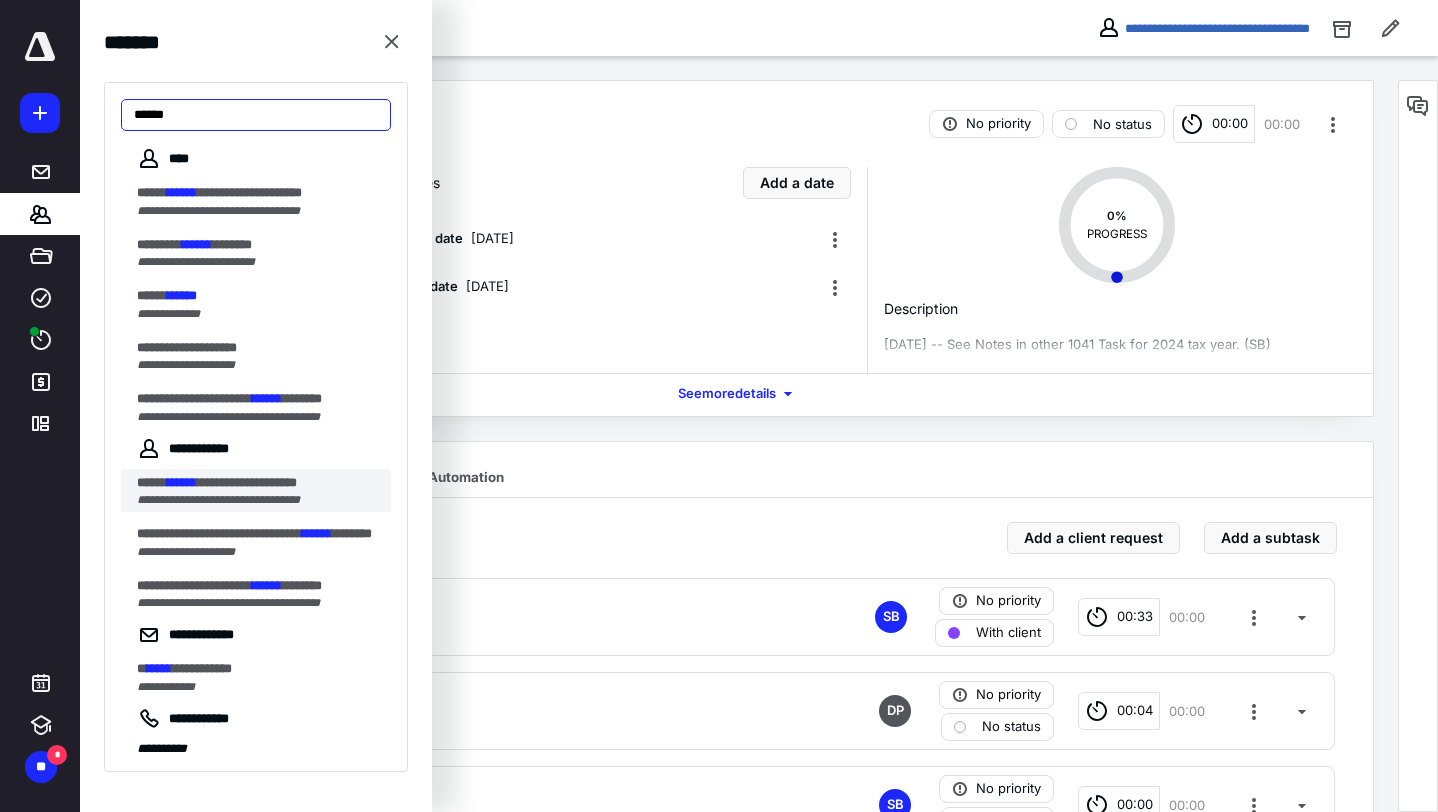 type on "******" 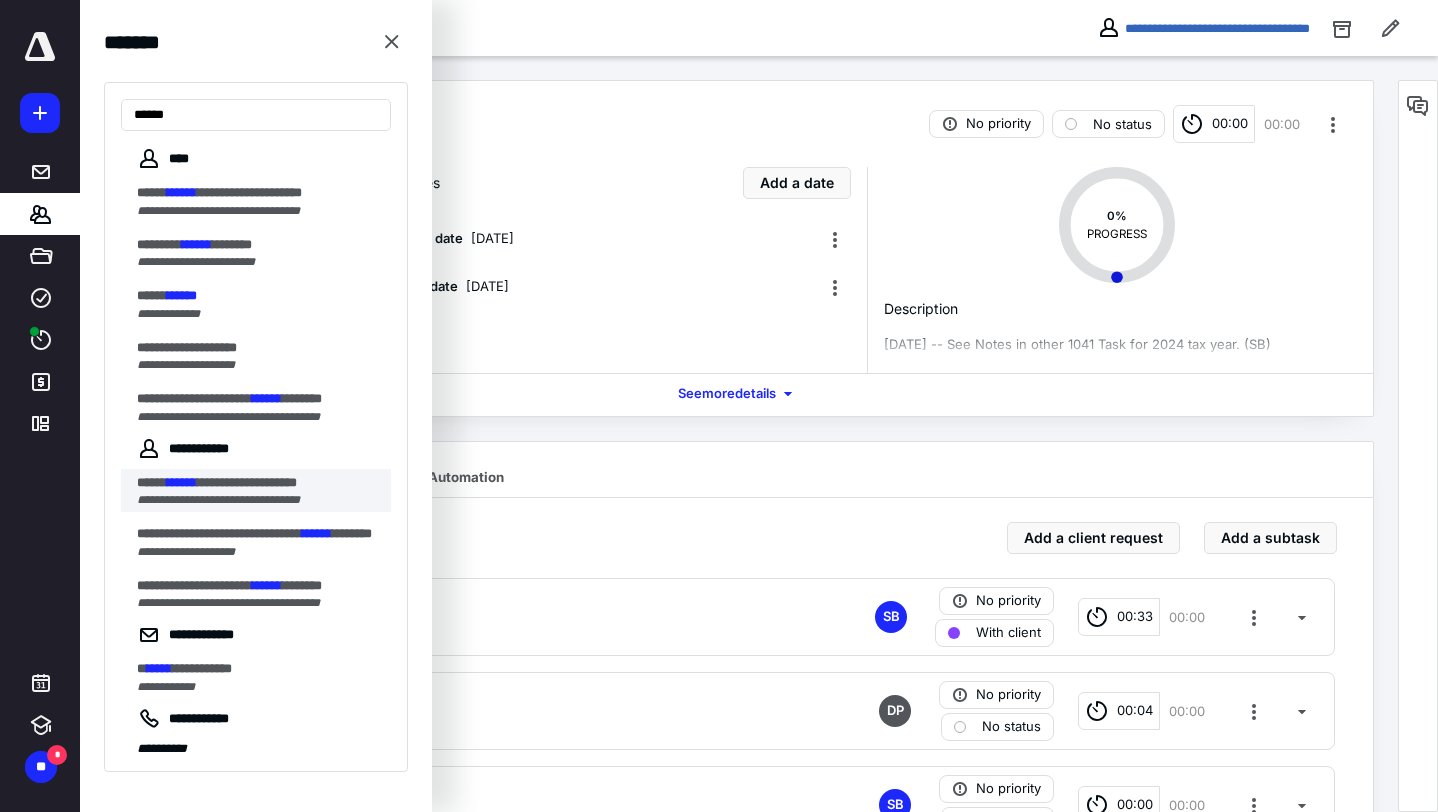 click on "******" at bounding box center (182, 482) 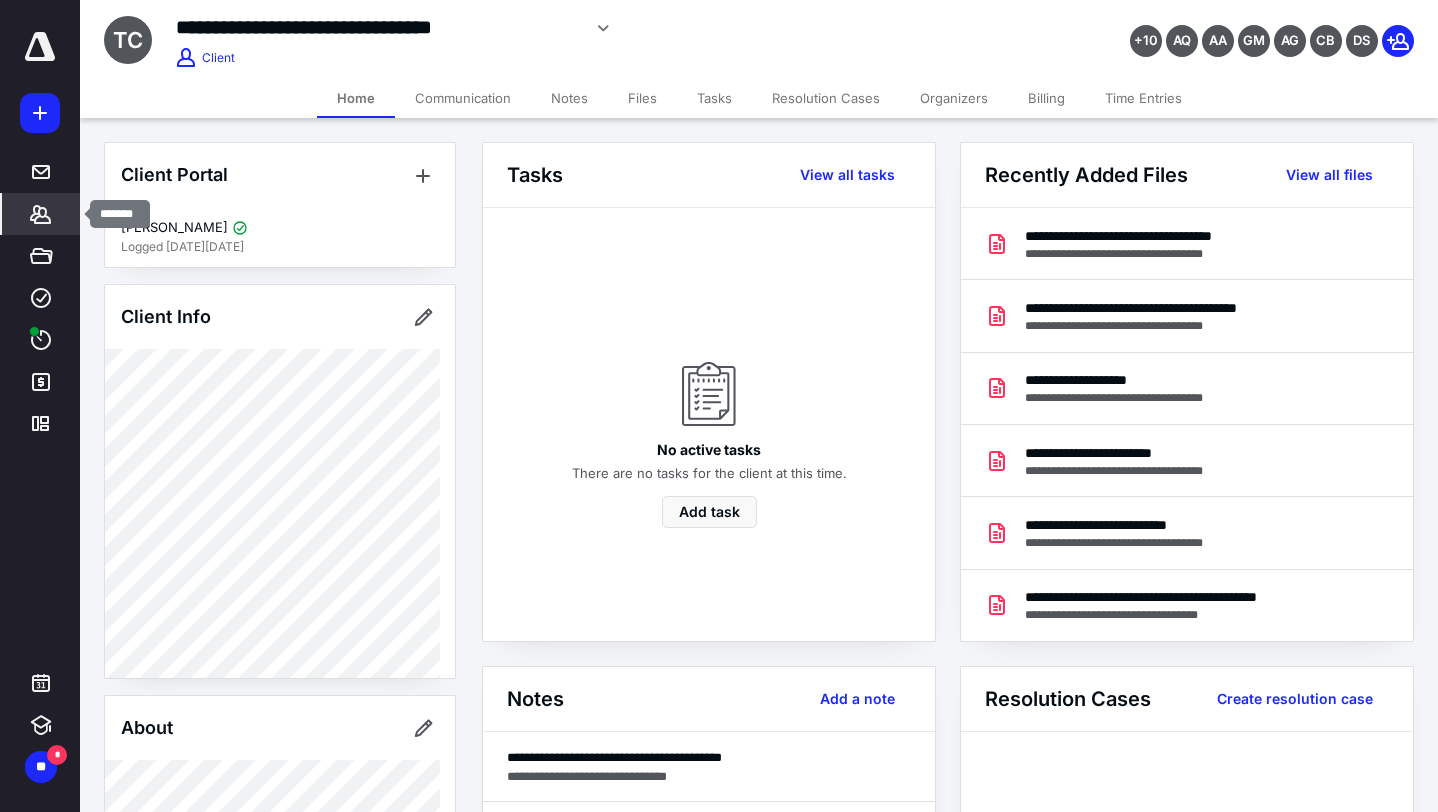 click 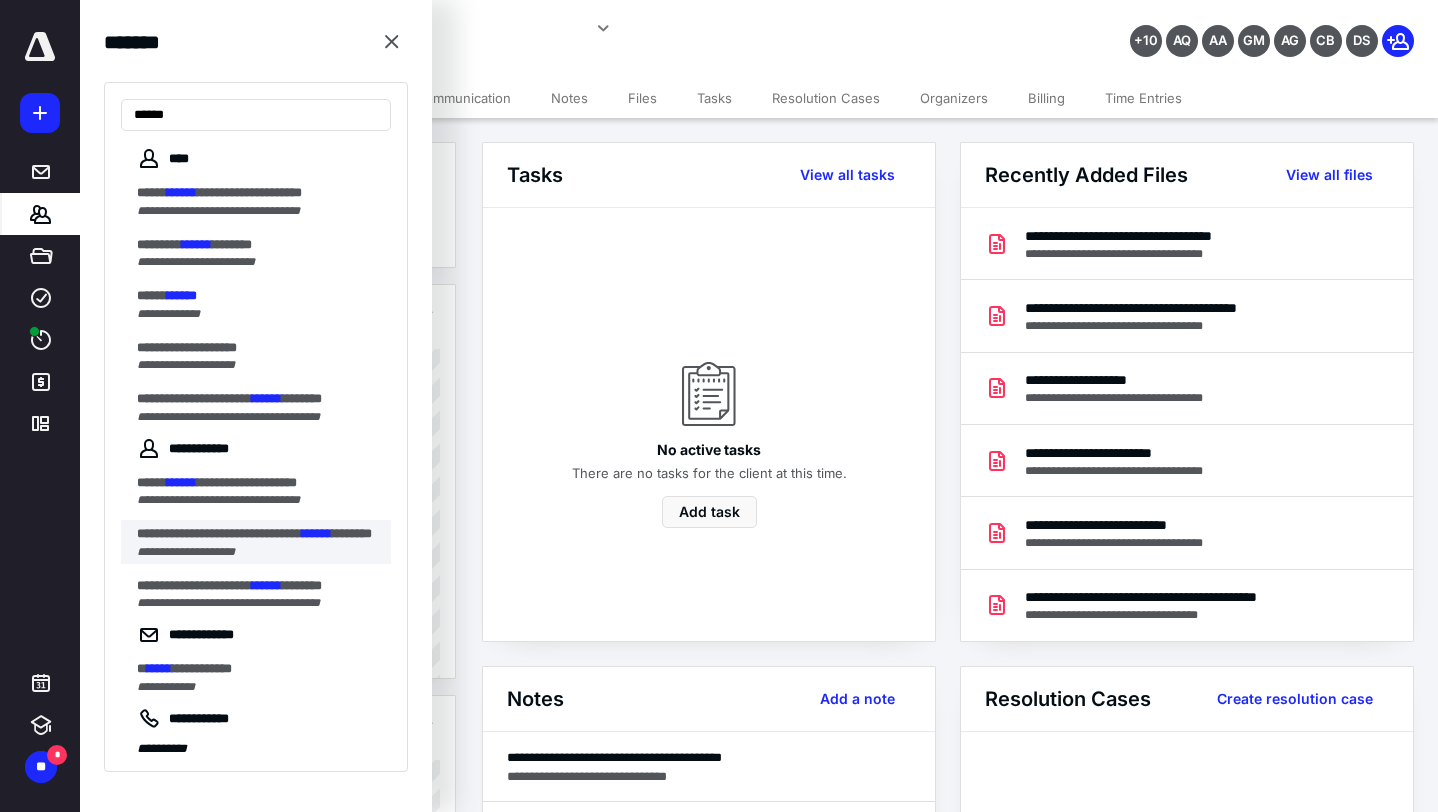 type on "******" 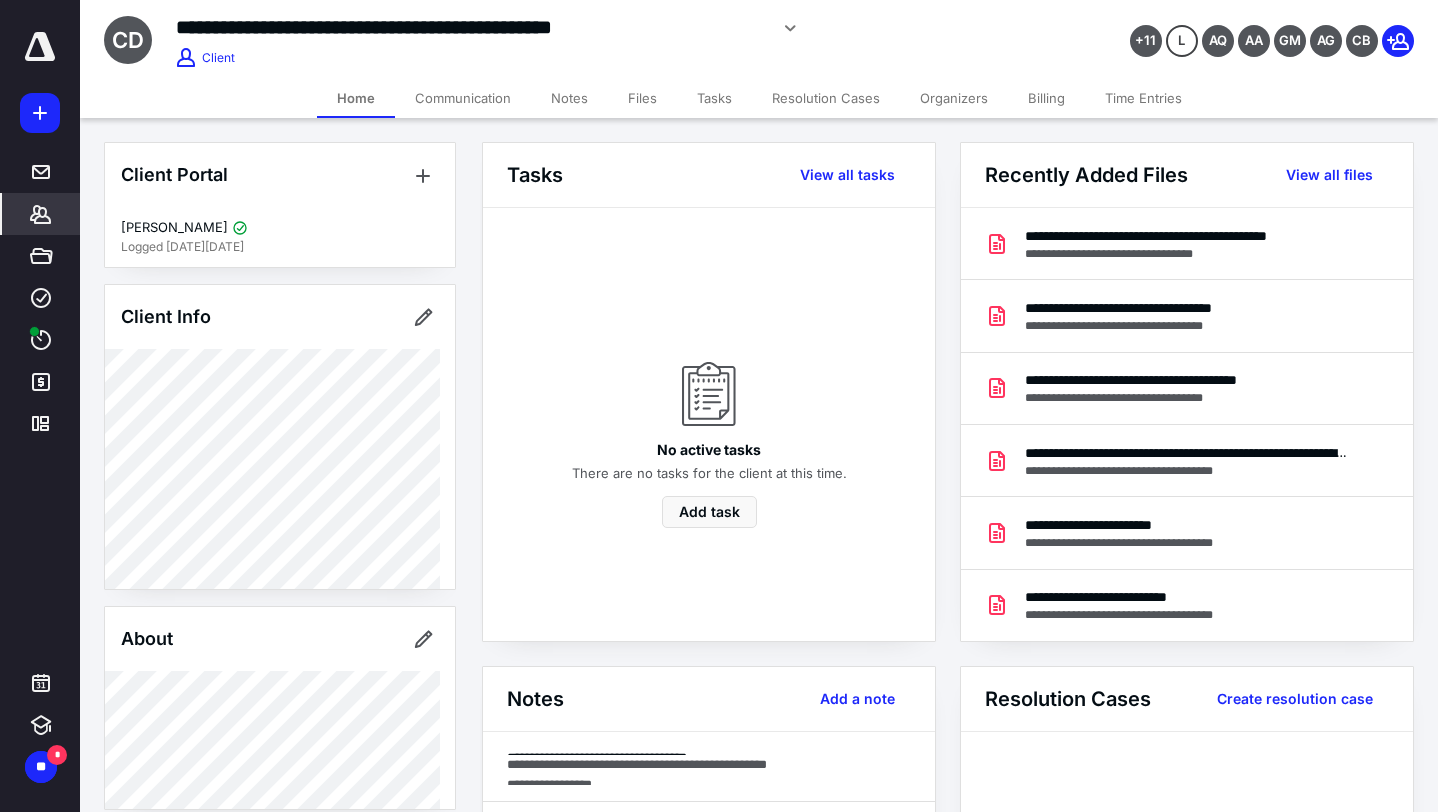 click on "Files" at bounding box center [642, 98] 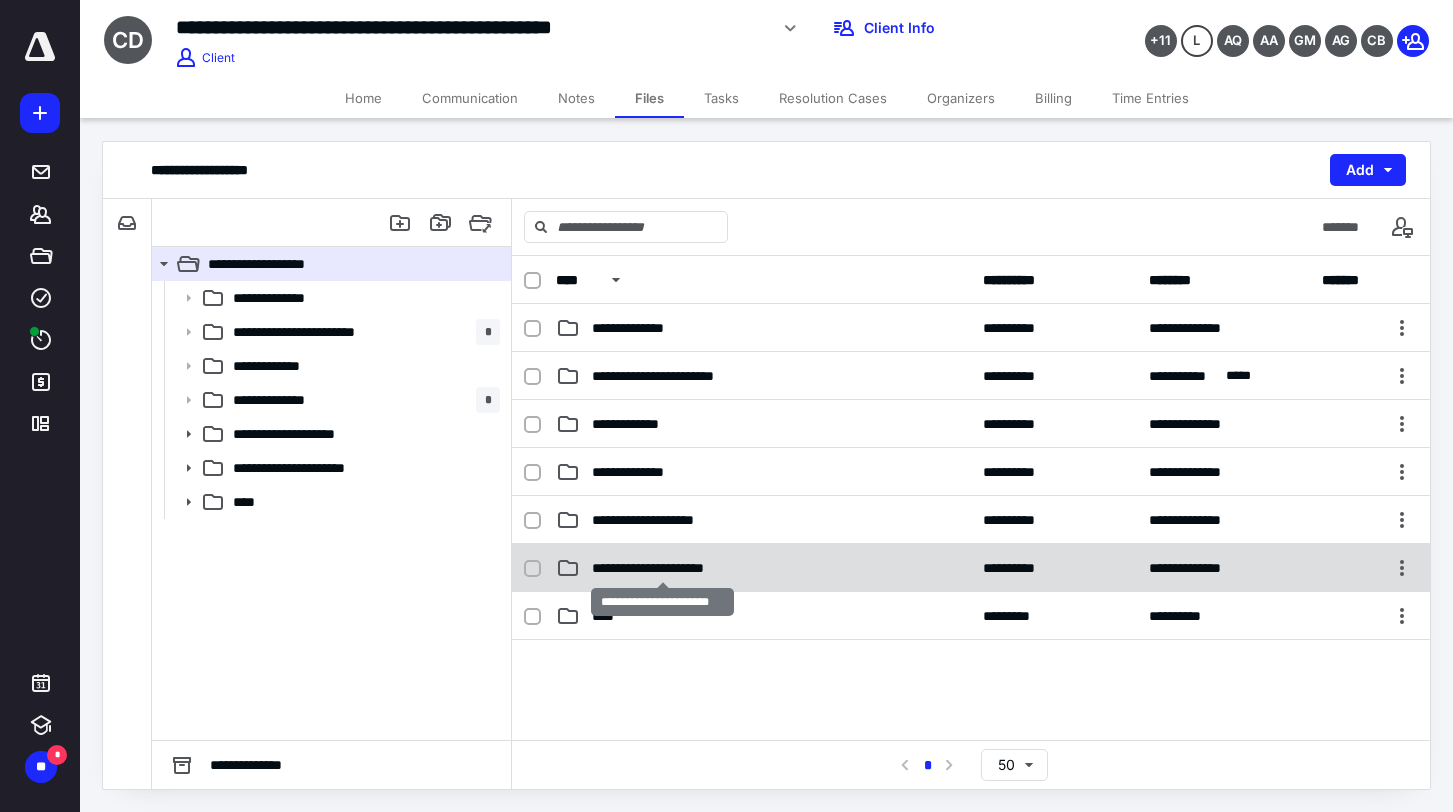 click on "**********" at bounding box center (663, 568) 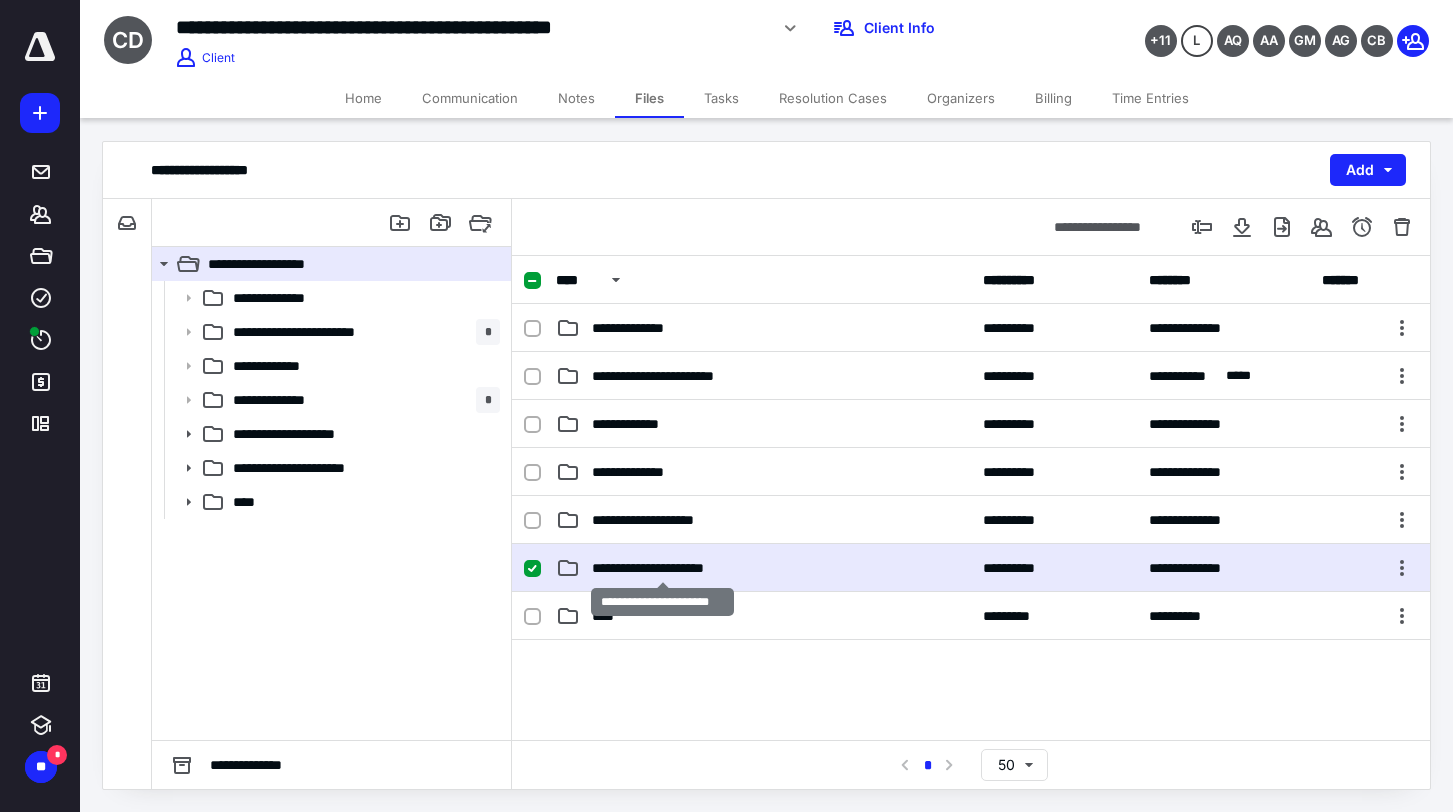 click on "**********" at bounding box center (663, 568) 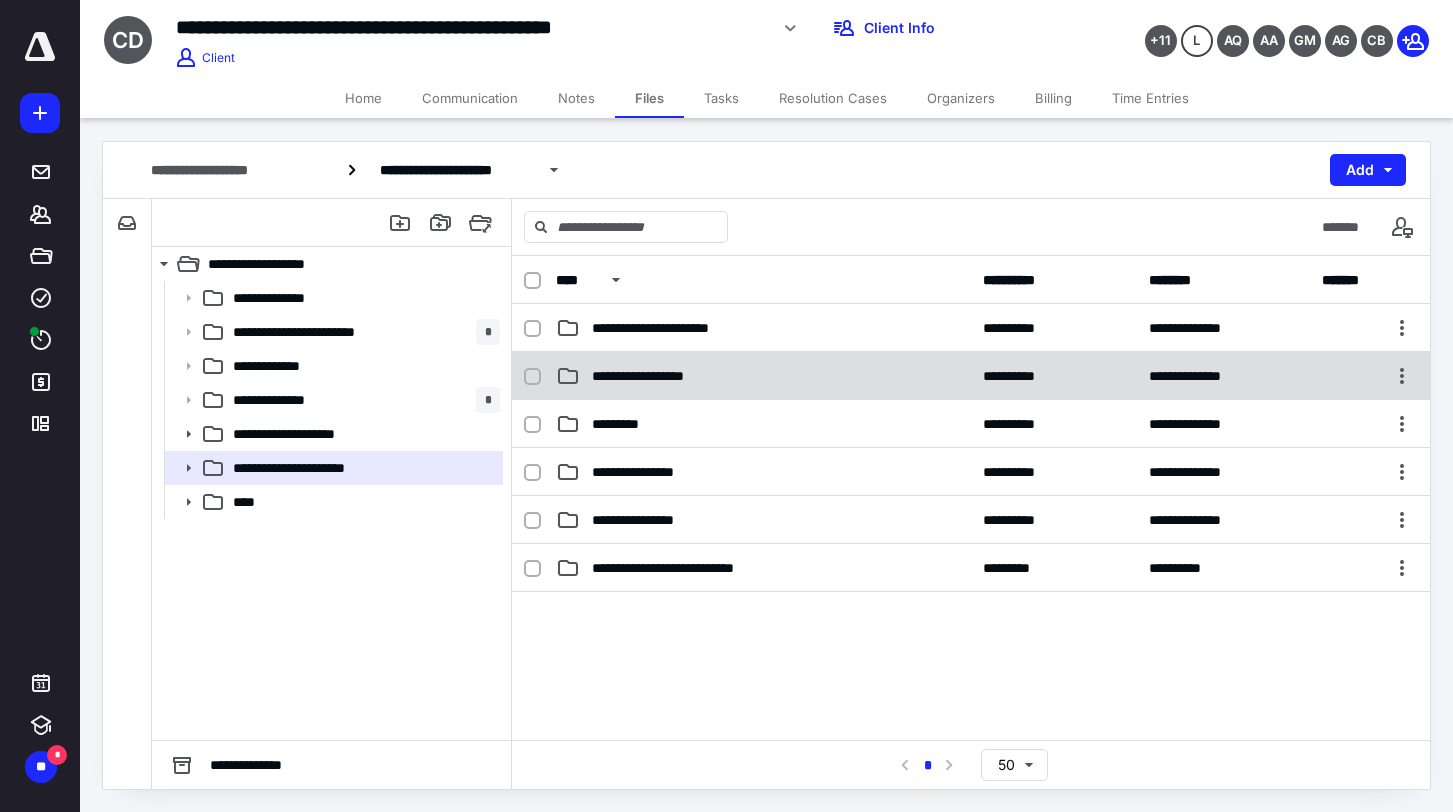 click on "**********" at bounding box center [652, 376] 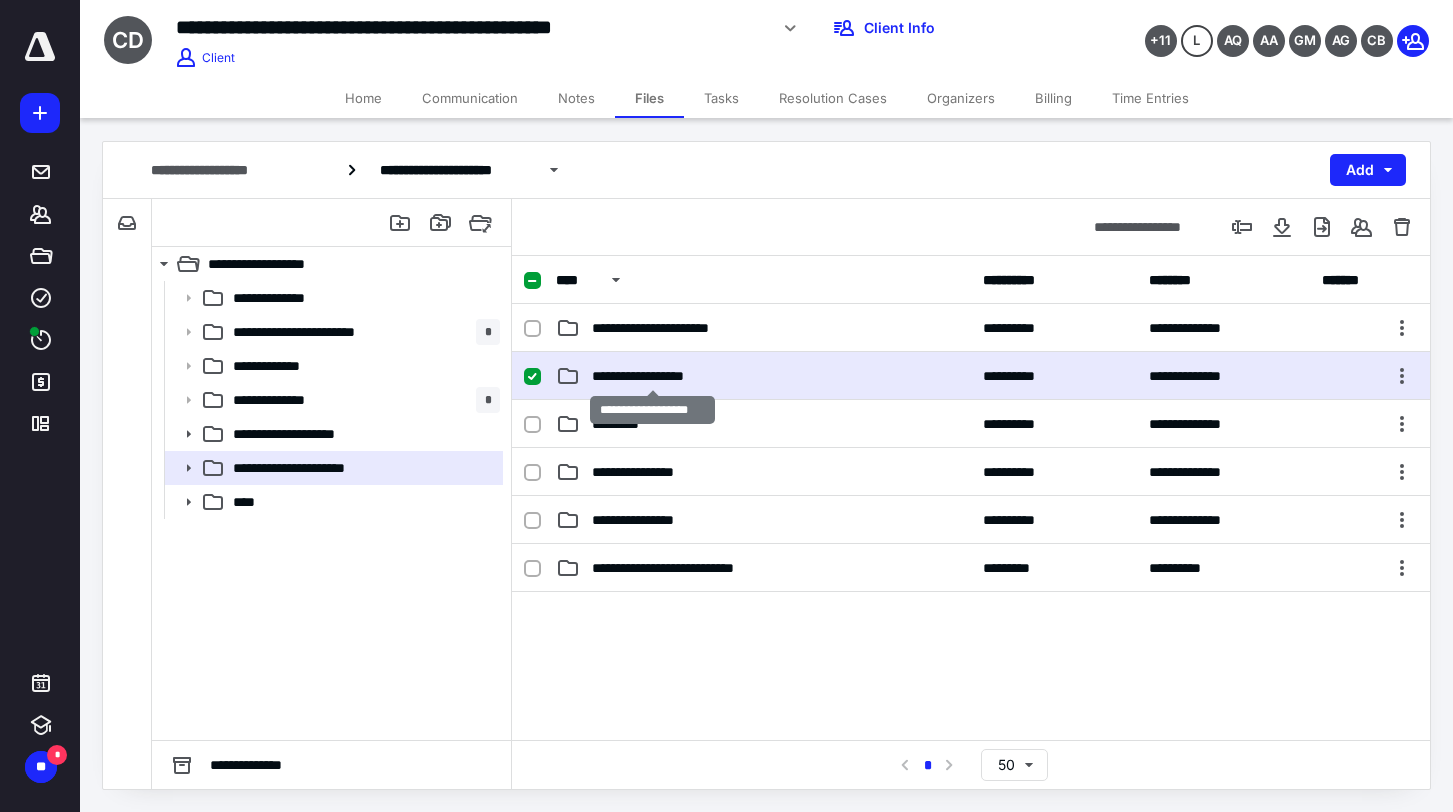 click on "**********" at bounding box center (652, 376) 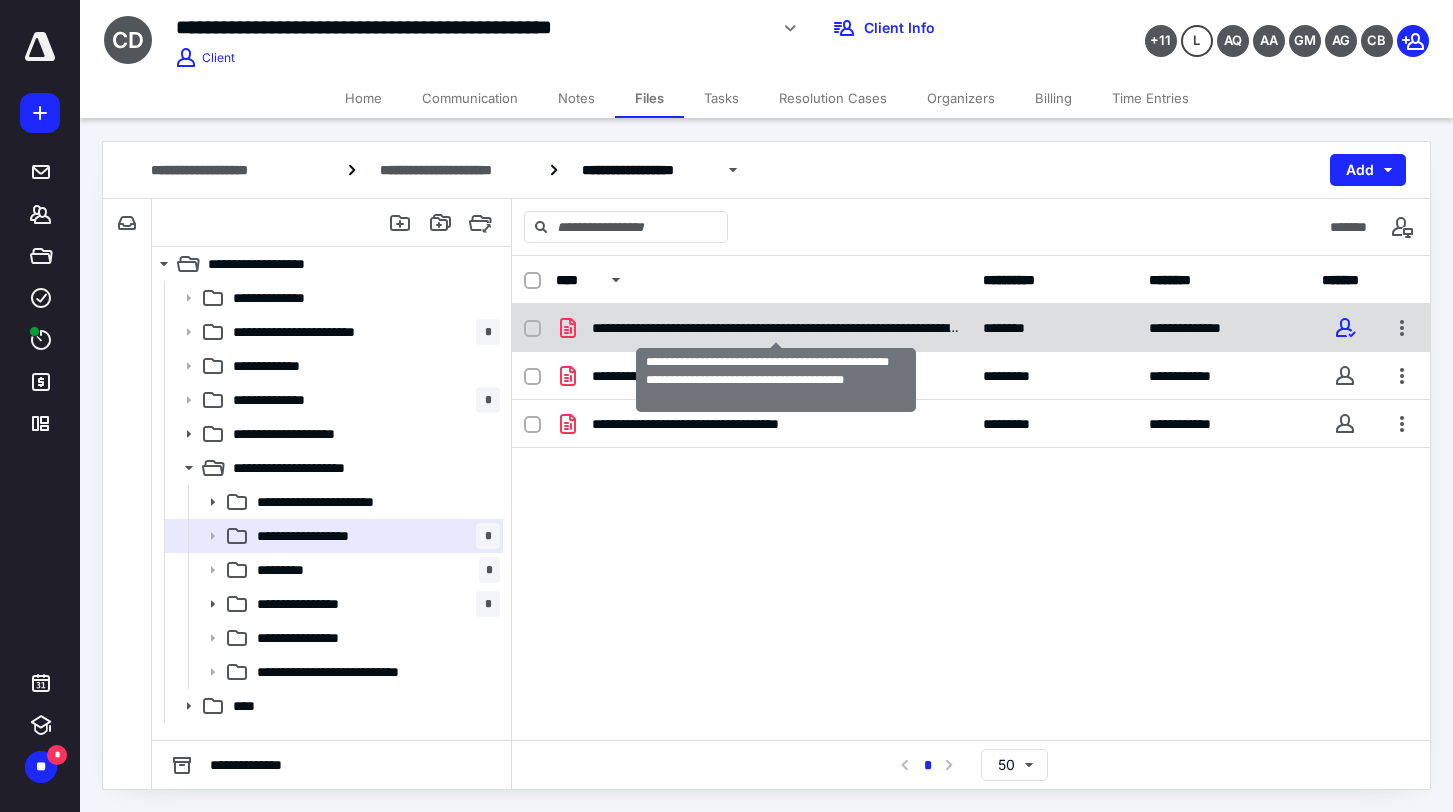 click on "**********" at bounding box center (775, 328) 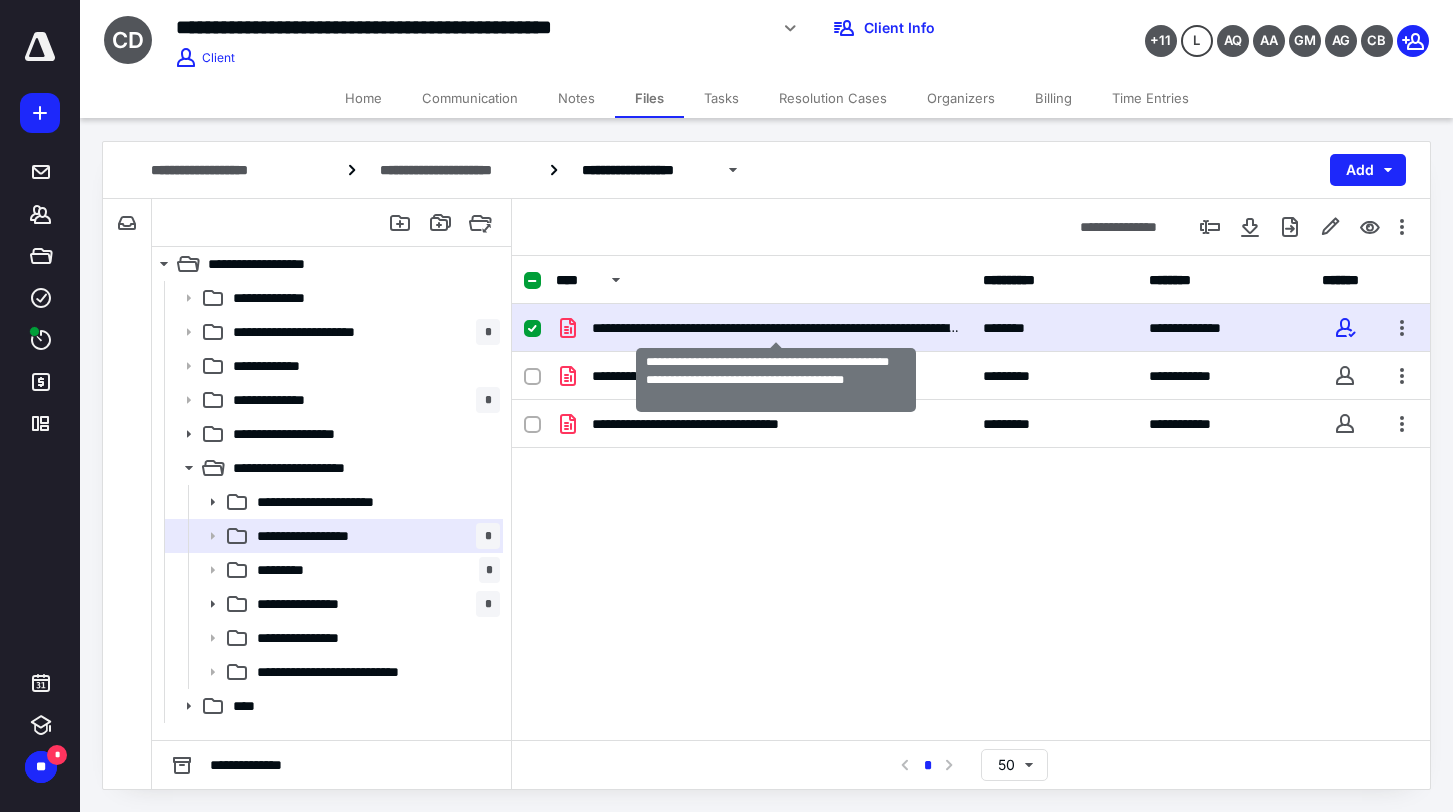 click on "**********" at bounding box center [775, 328] 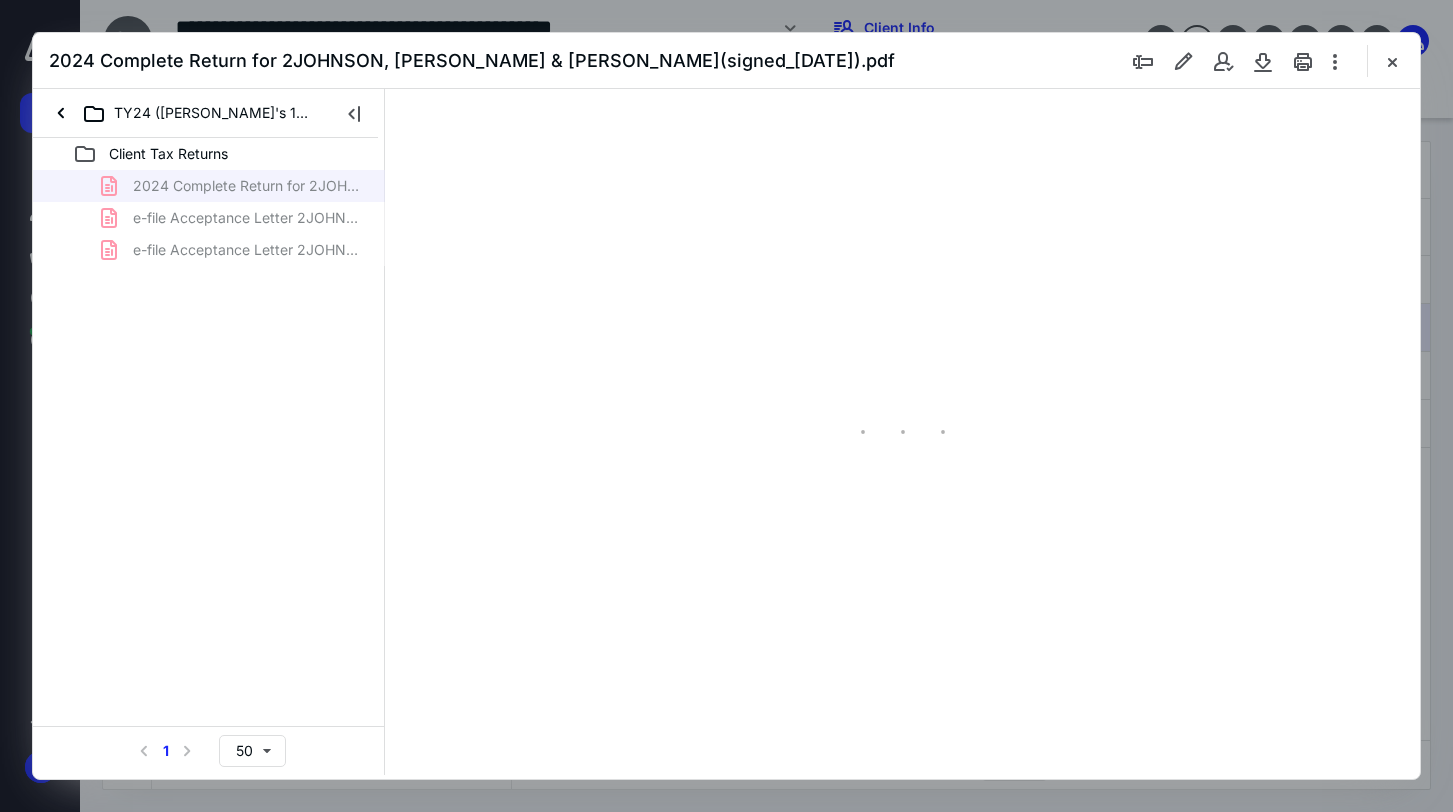 scroll, scrollTop: 0, scrollLeft: 0, axis: both 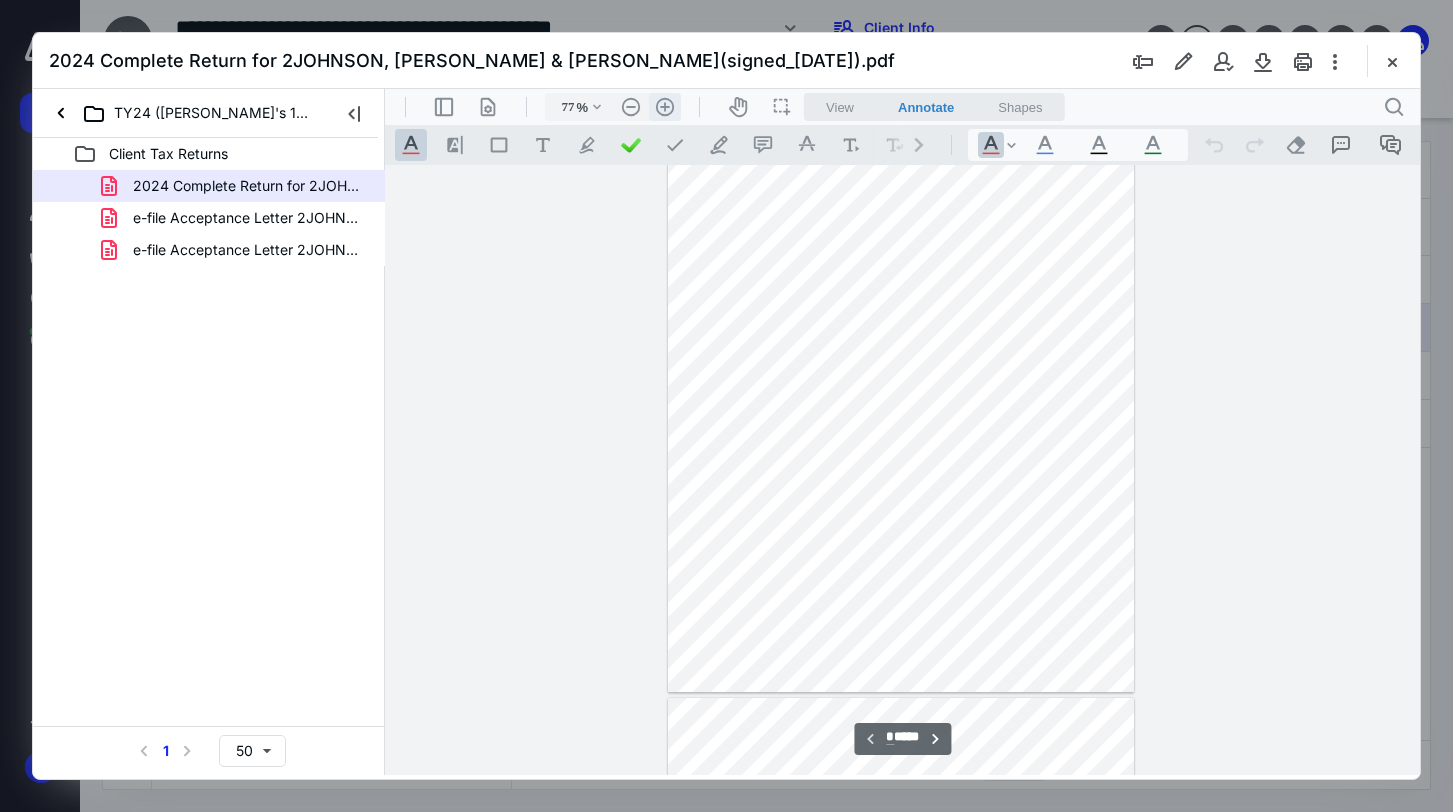 click on ".cls-1{fill:#abb0c4;} icon - header - zoom - in - line" at bounding box center [665, 107] 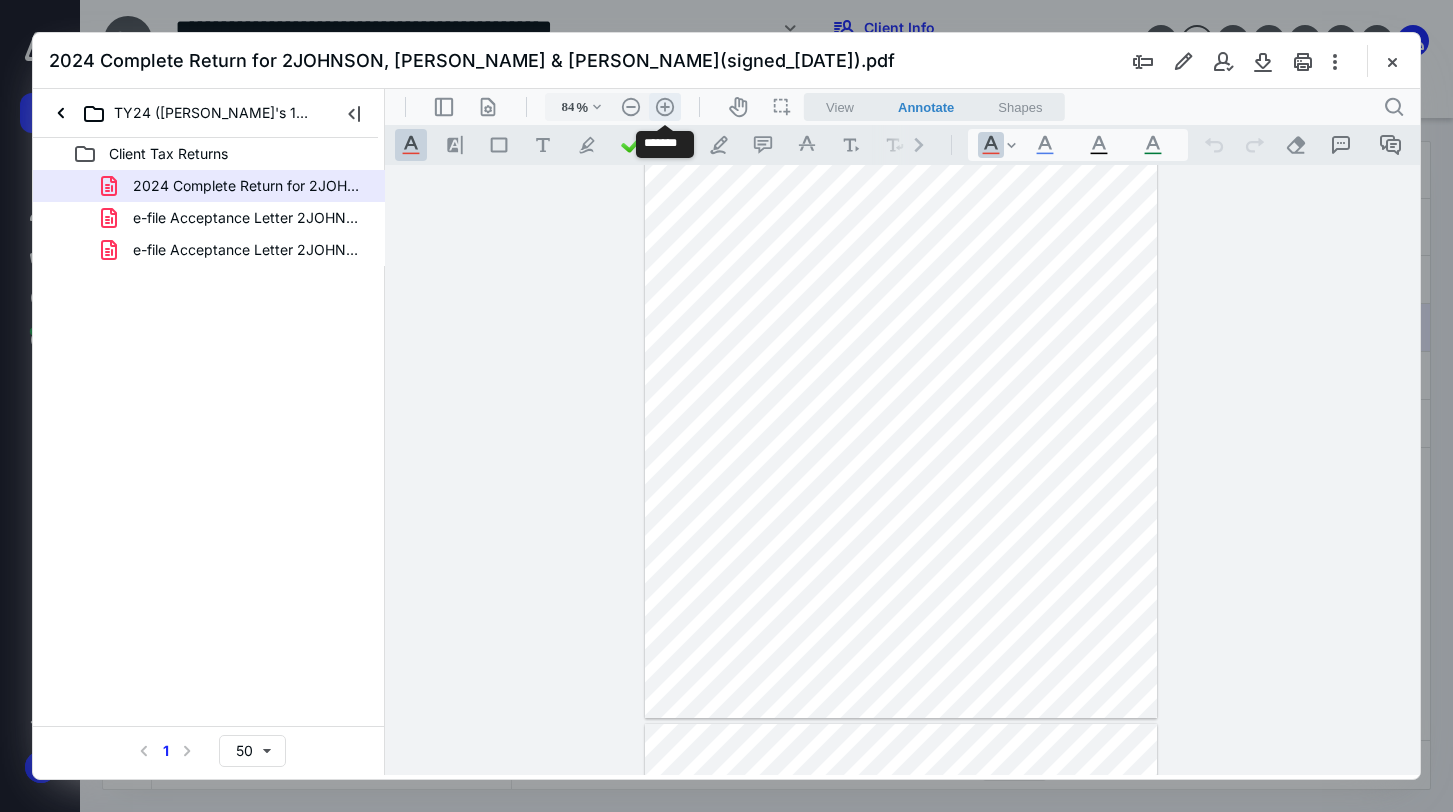 click on ".cls-1{fill:#abb0c4;} icon - header - zoom - in - line" at bounding box center [665, 107] 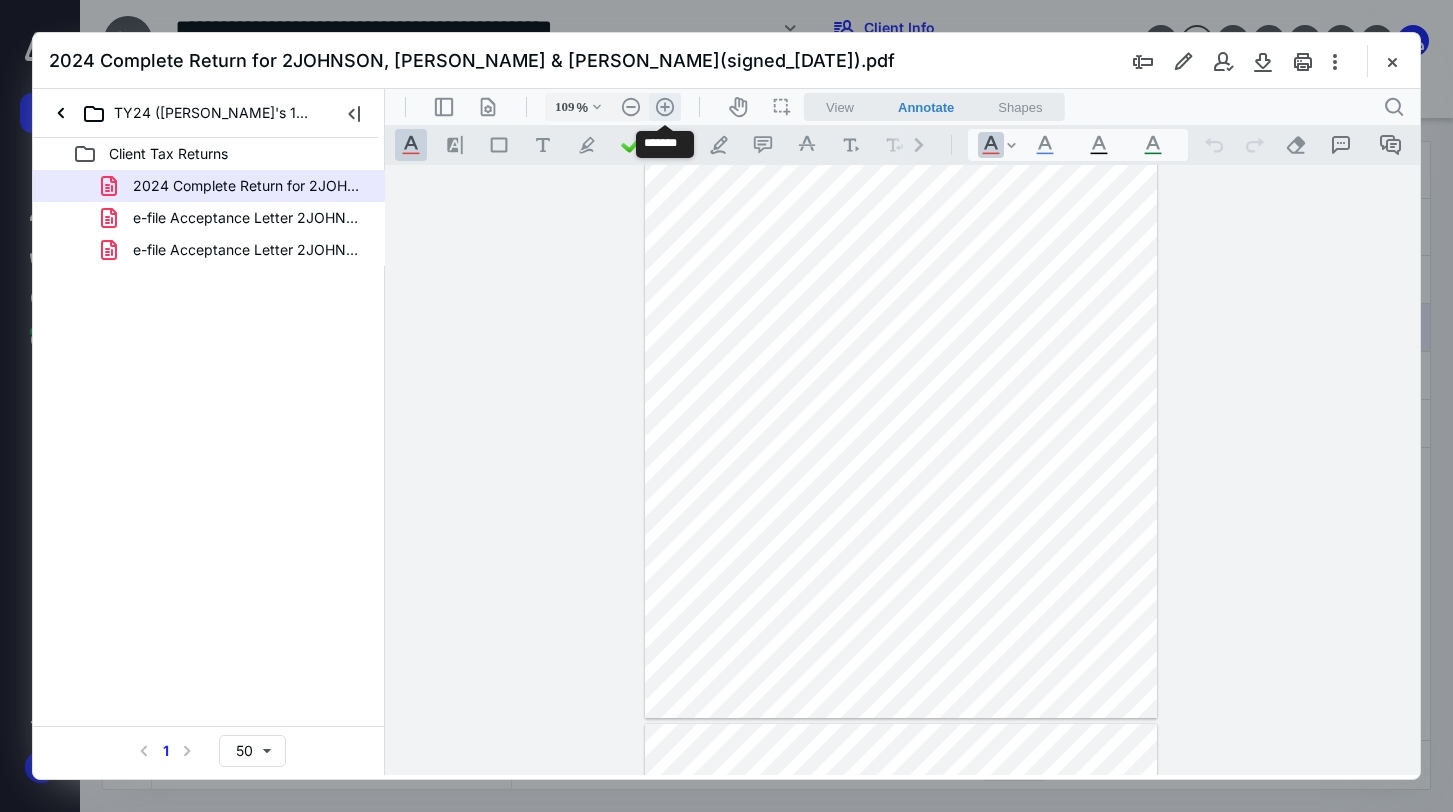 scroll, scrollTop: 226, scrollLeft: 0, axis: vertical 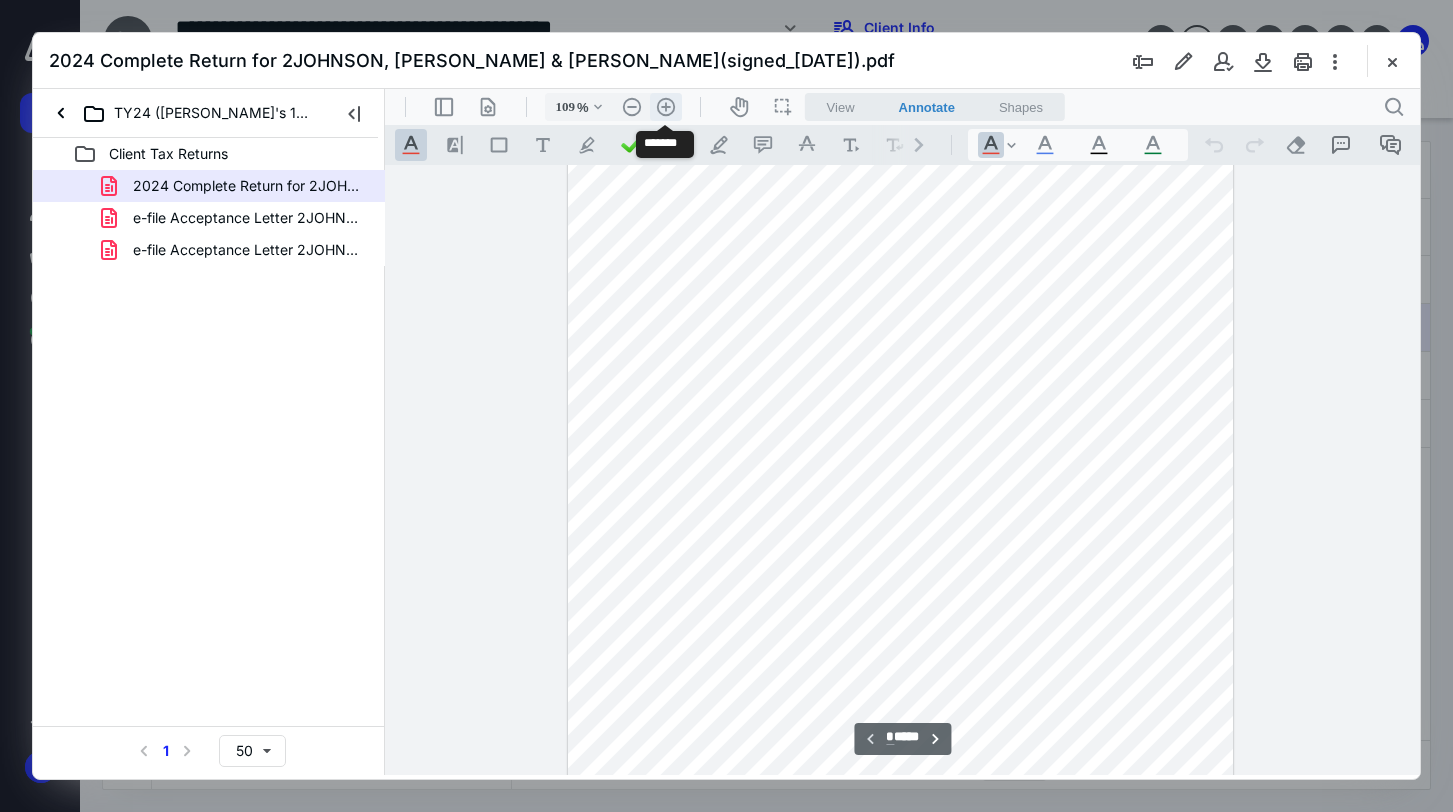click on ".cls-1{fill:#abb0c4;} icon - header - zoom - in - line" at bounding box center [666, 107] 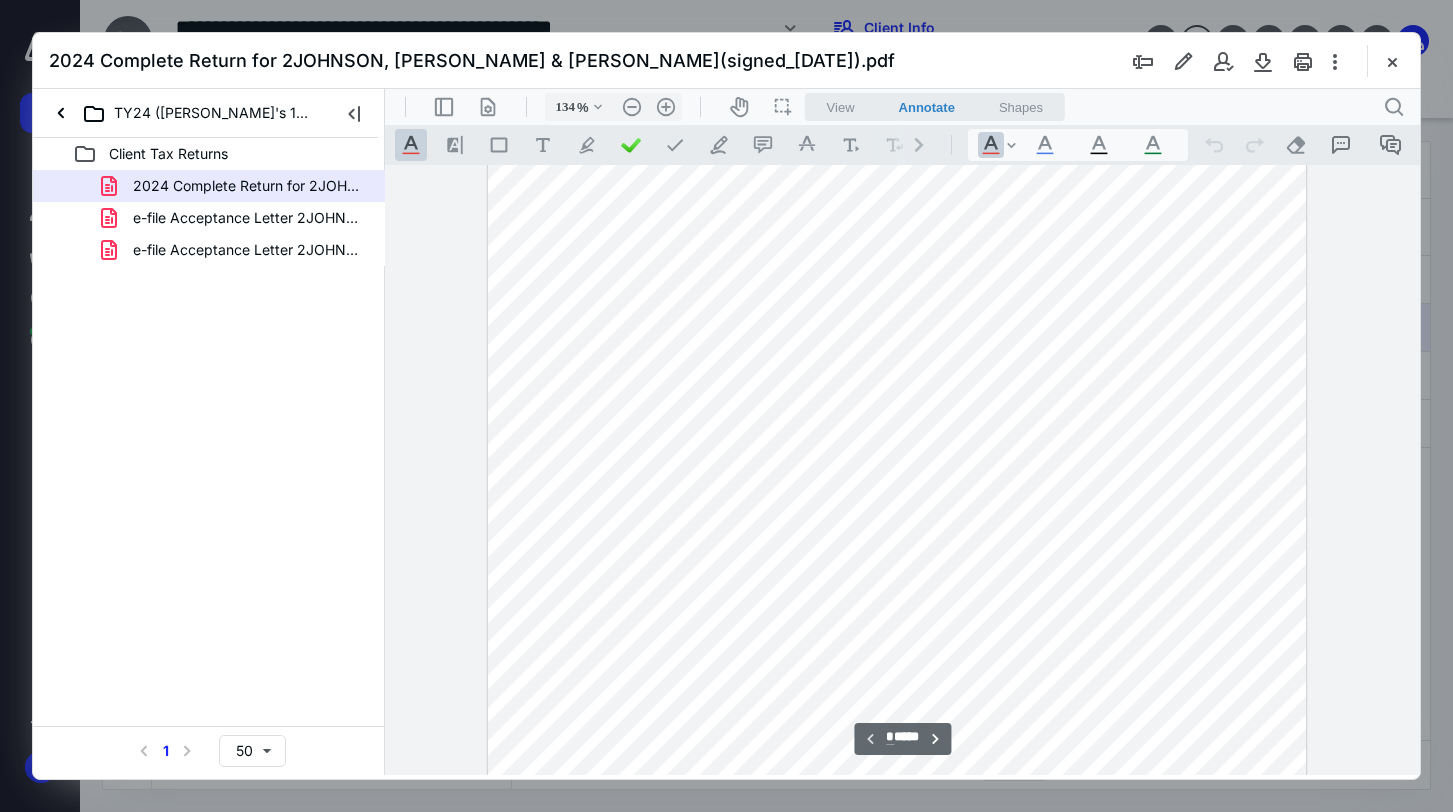 scroll, scrollTop: 439, scrollLeft: 23, axis: both 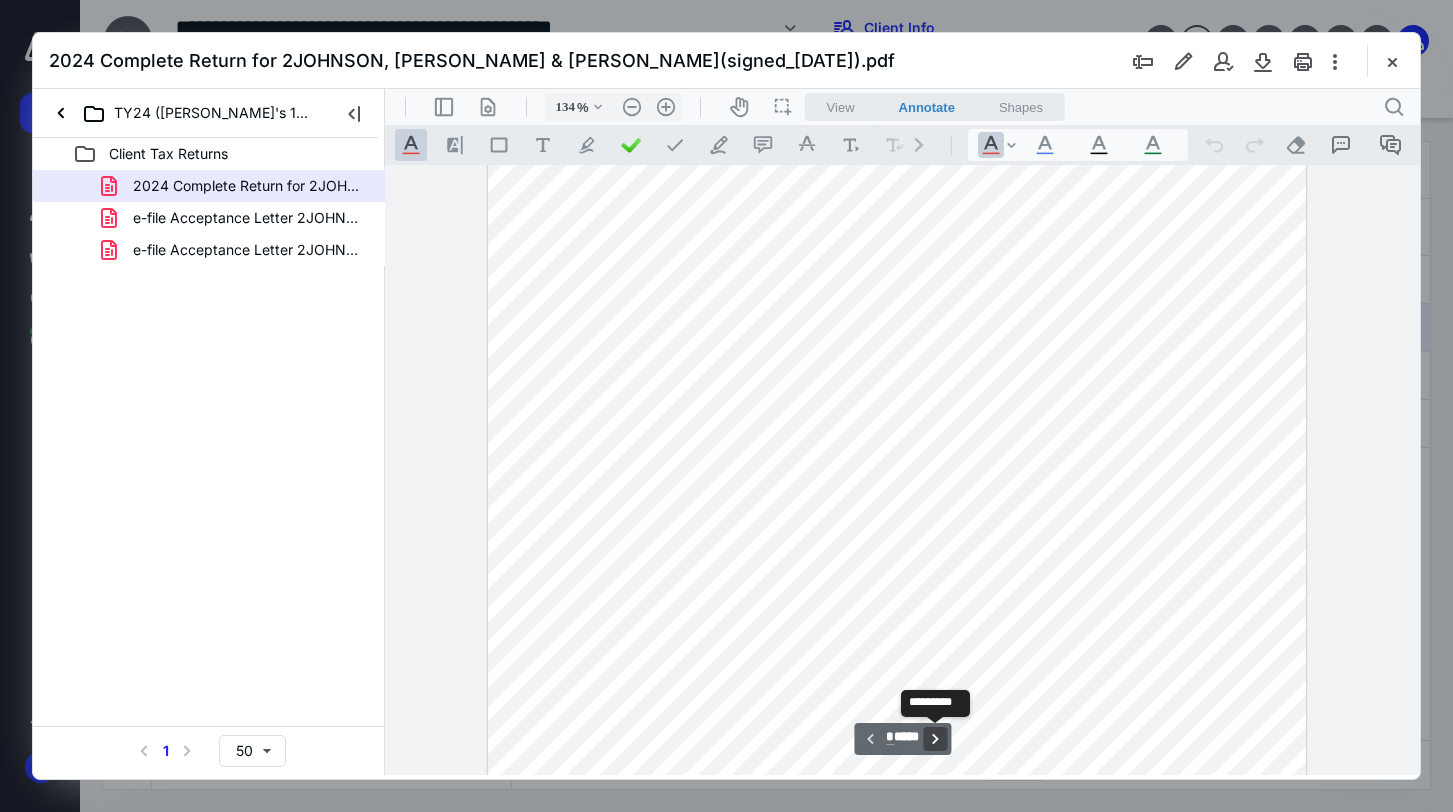 click on "**********" at bounding box center [935, 739] 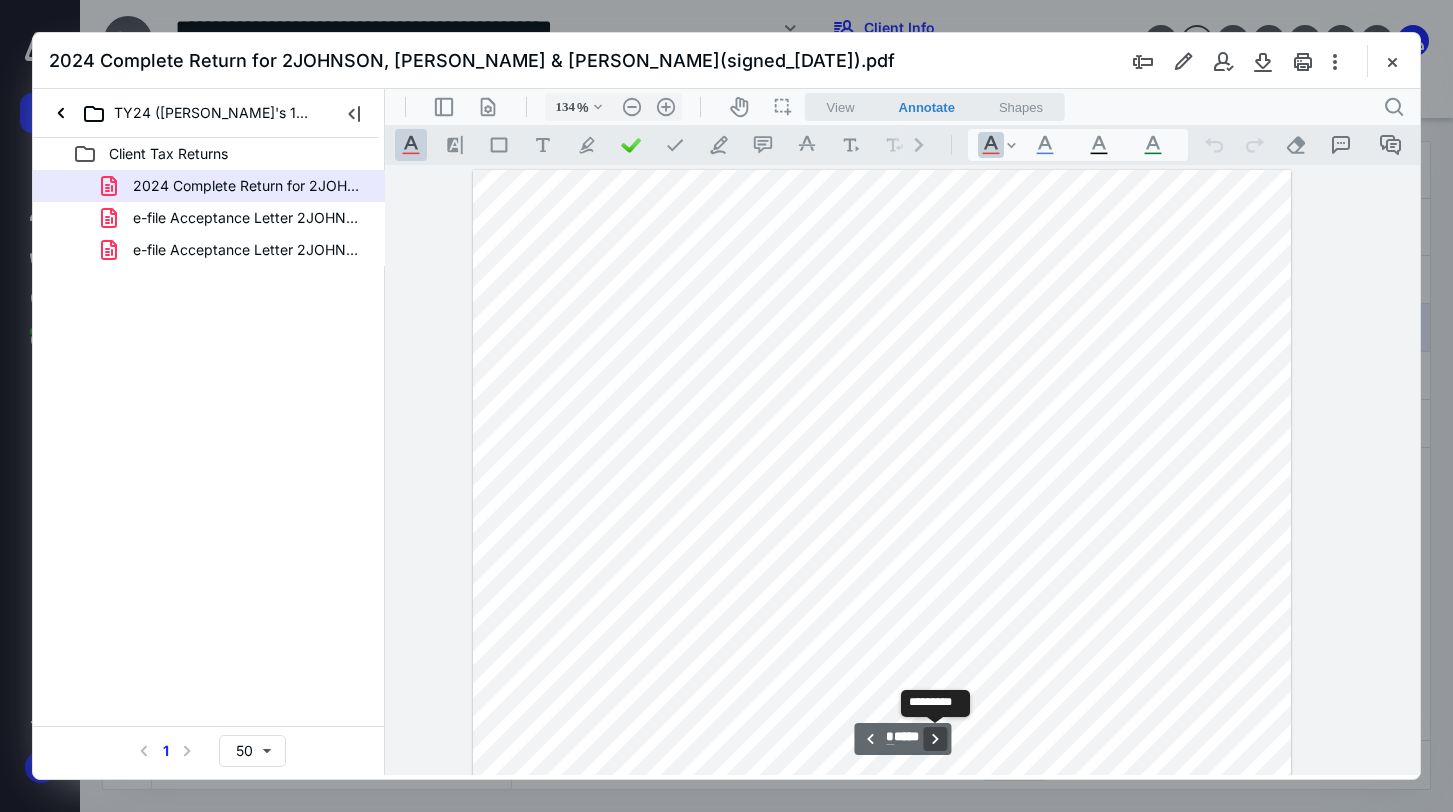 click on "**********" at bounding box center [935, 739] 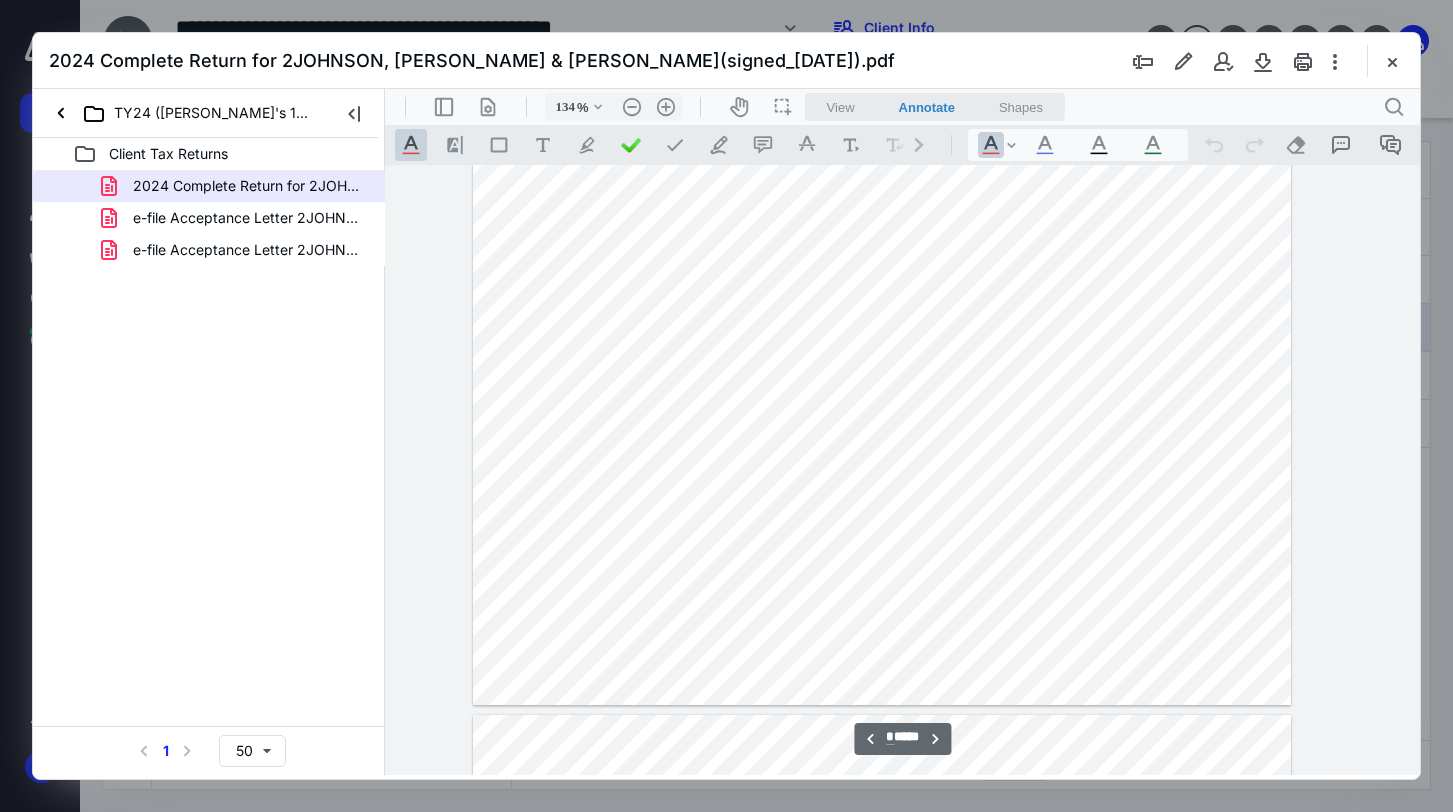 scroll, scrollTop: 8976, scrollLeft: 45, axis: both 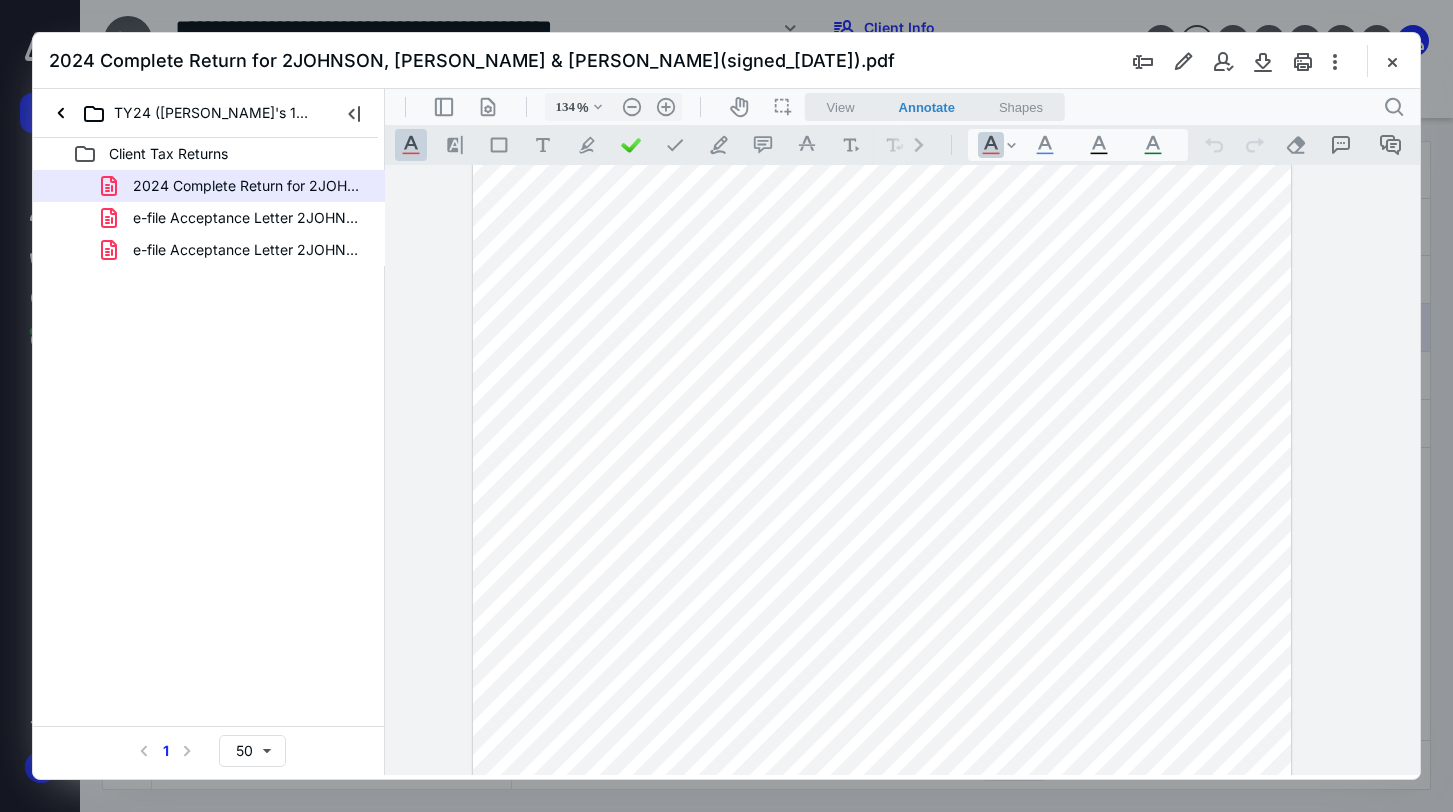 click at bounding box center [882, 275] 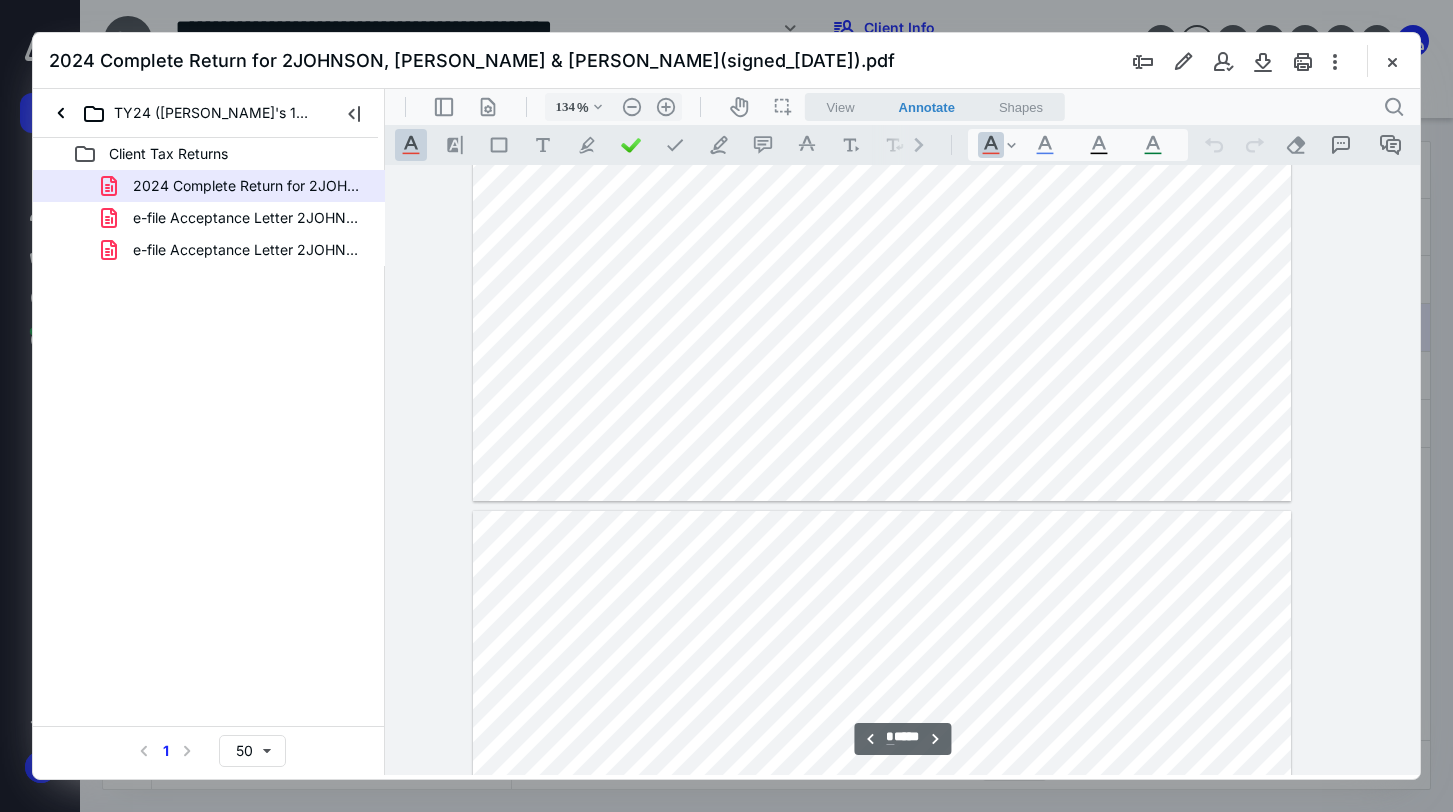type on "*" 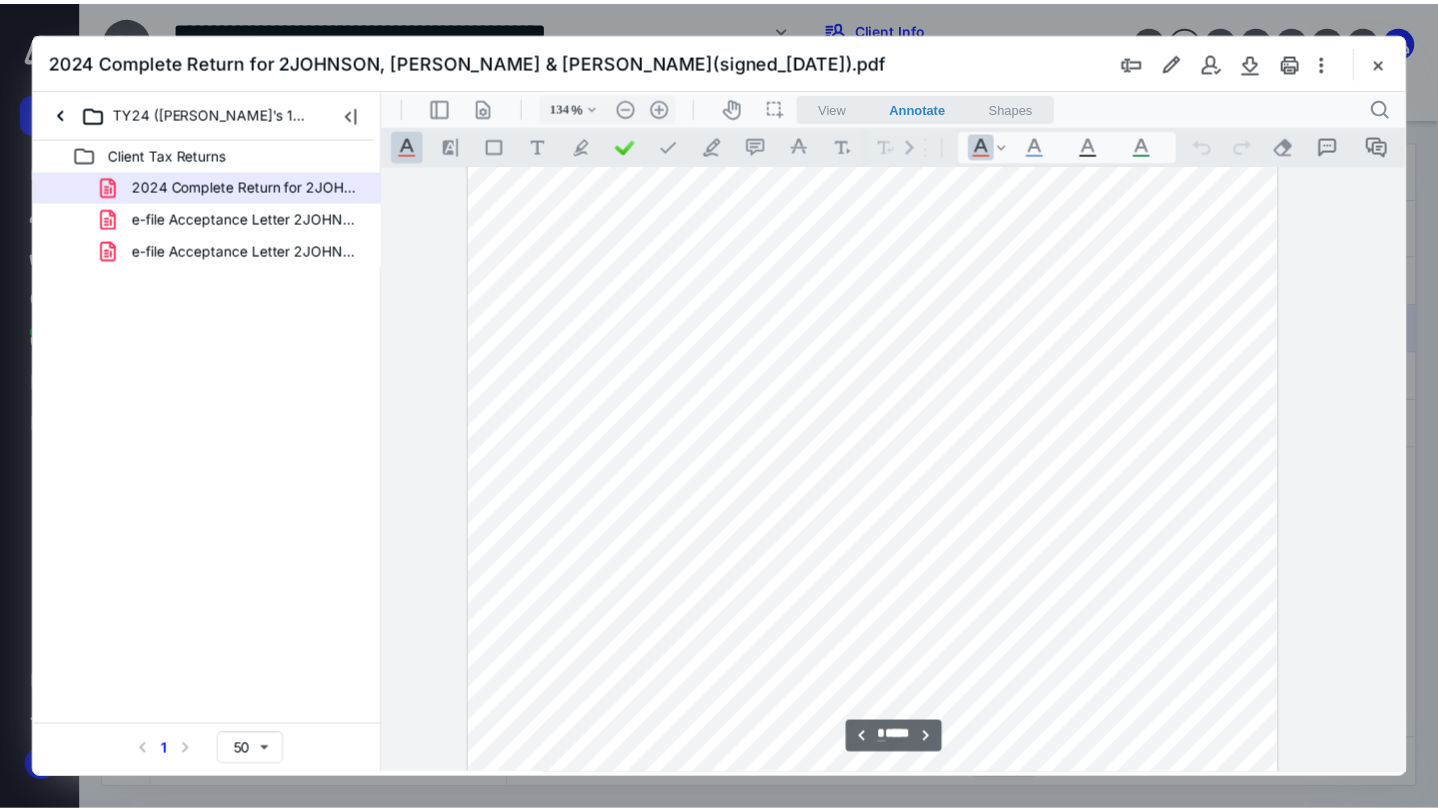 scroll, scrollTop: 7476, scrollLeft: 45, axis: both 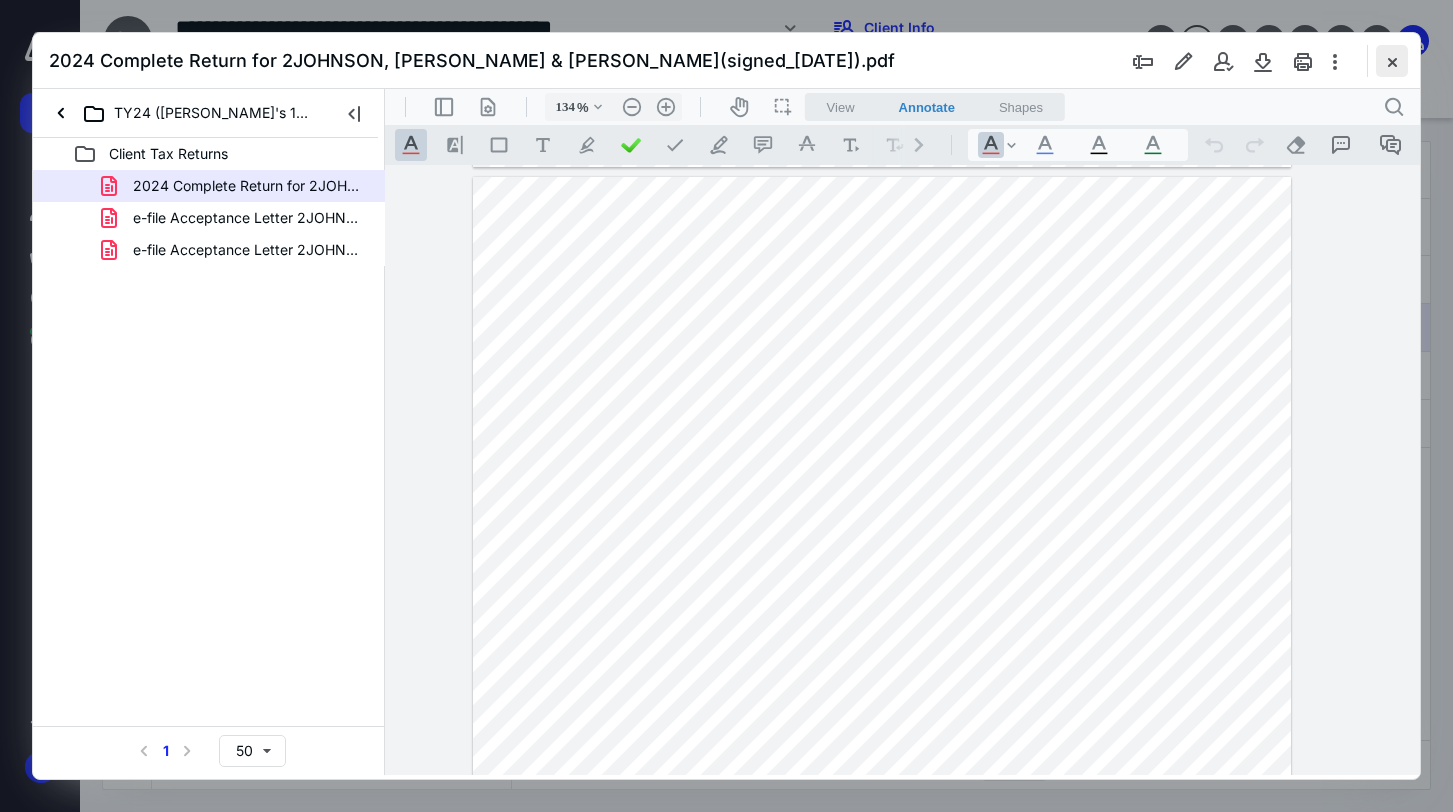 click at bounding box center (1392, 61) 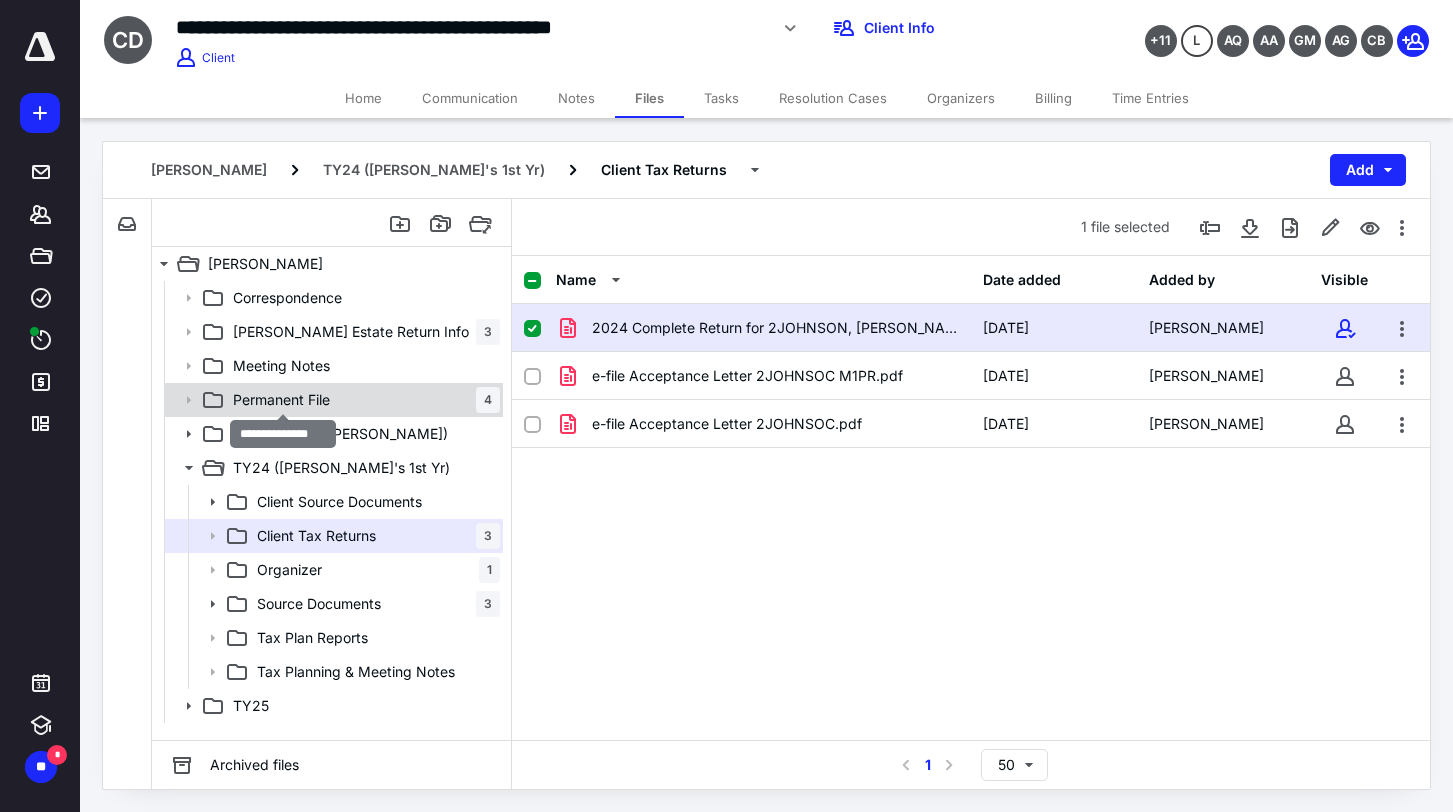 click on "Permanent File" at bounding box center (281, 400) 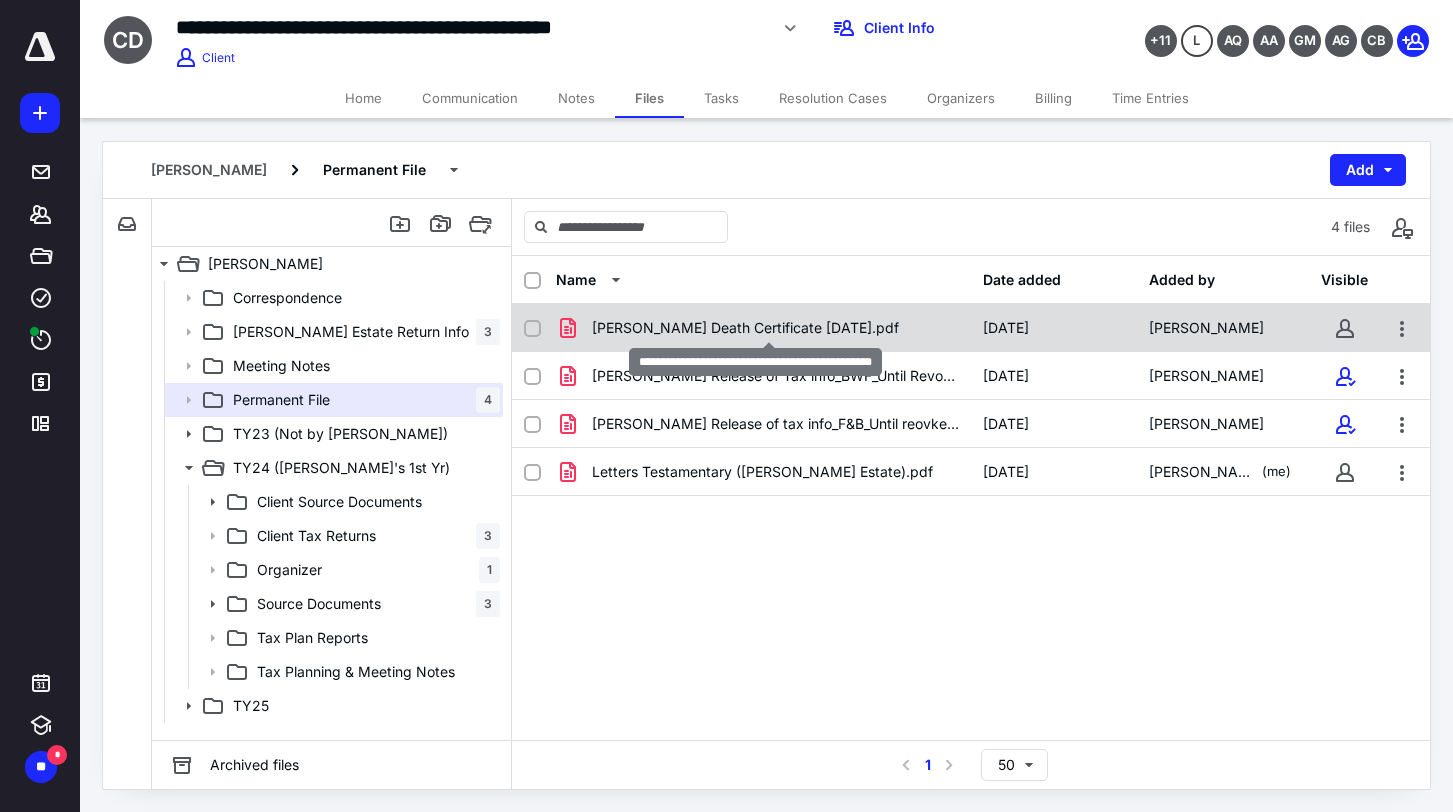 click on "[PERSON_NAME] Death Certificate [DATE].pdf" at bounding box center [745, 328] 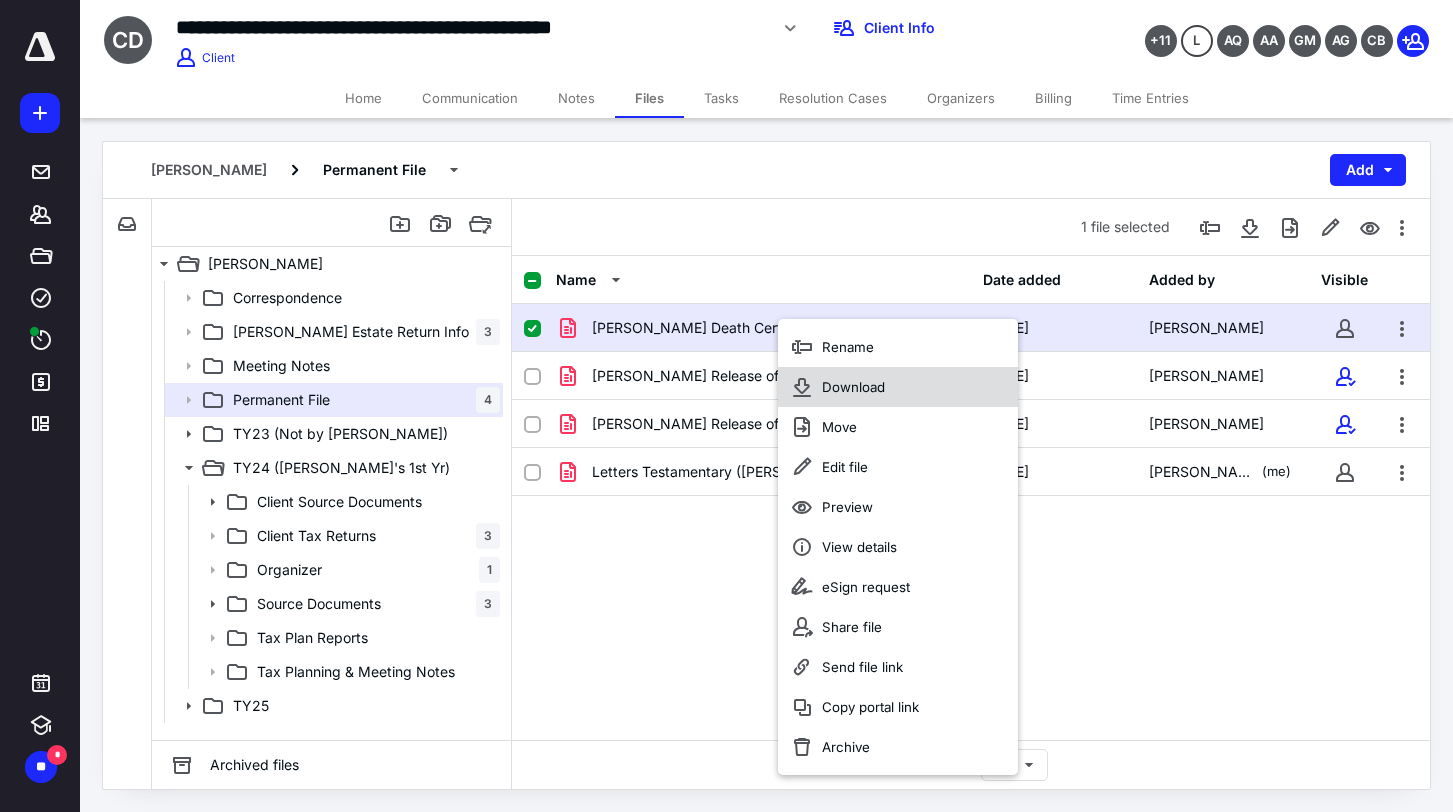 click on "Download" at bounding box center [853, 387] 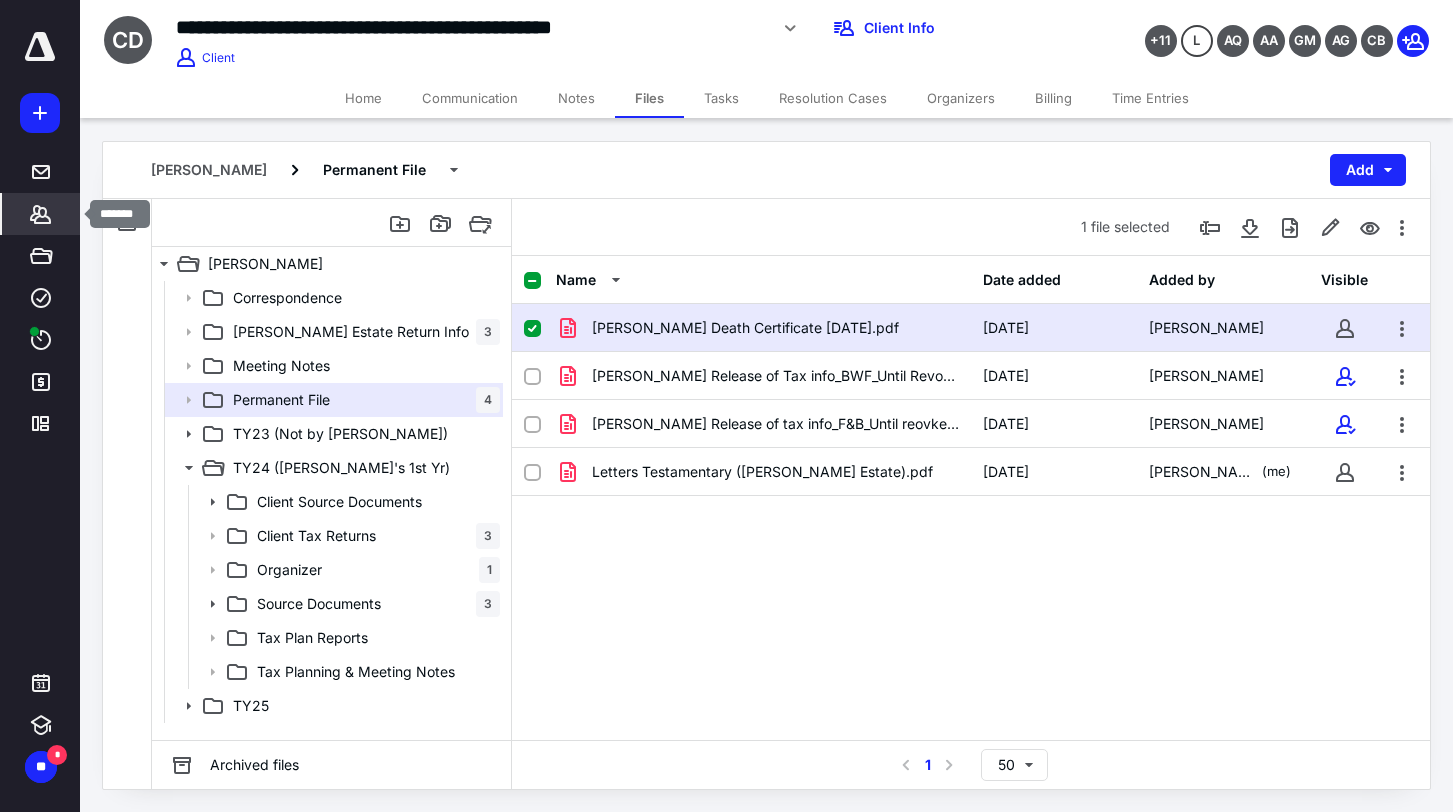 click on "*******" at bounding box center (41, 214) 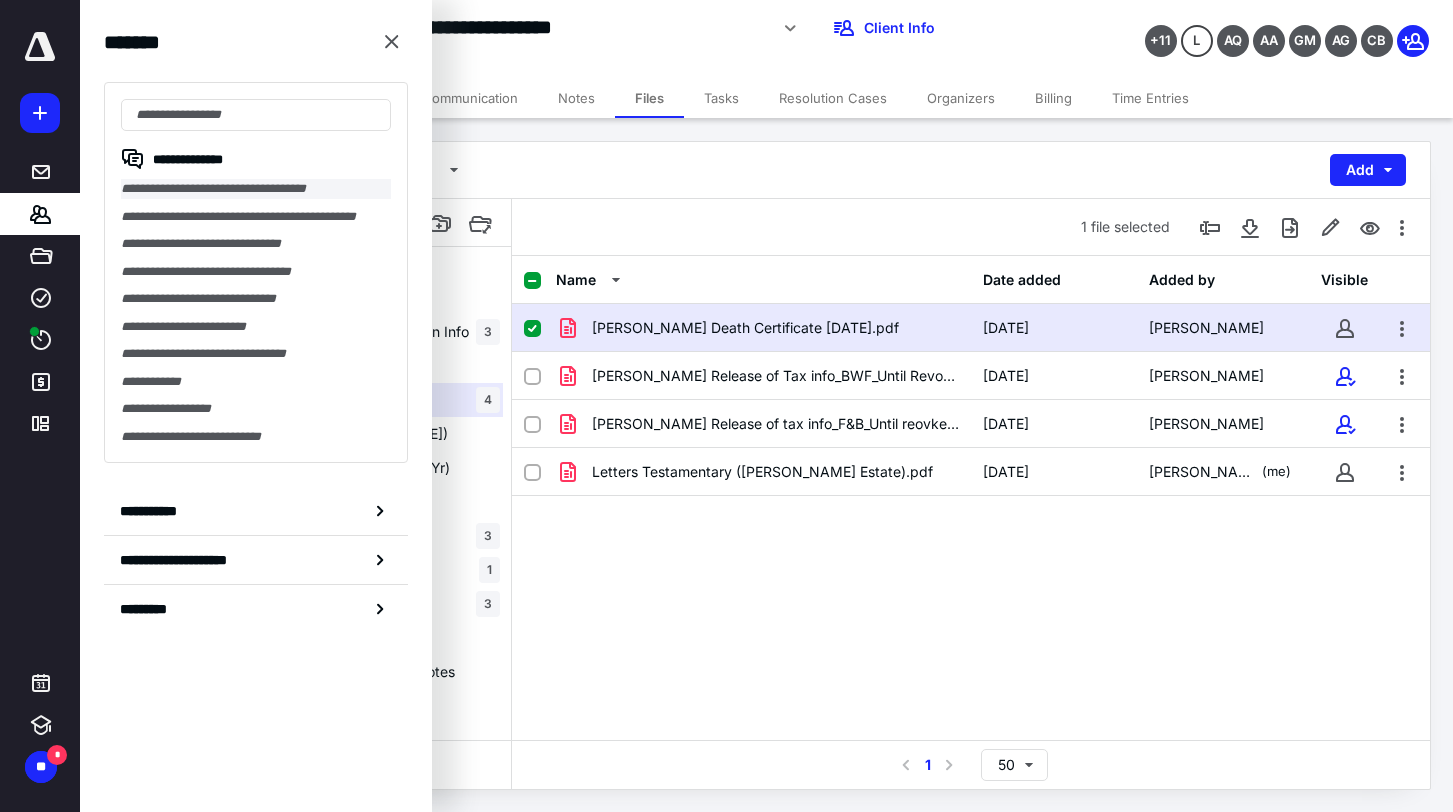 click on "**********" at bounding box center (256, 189) 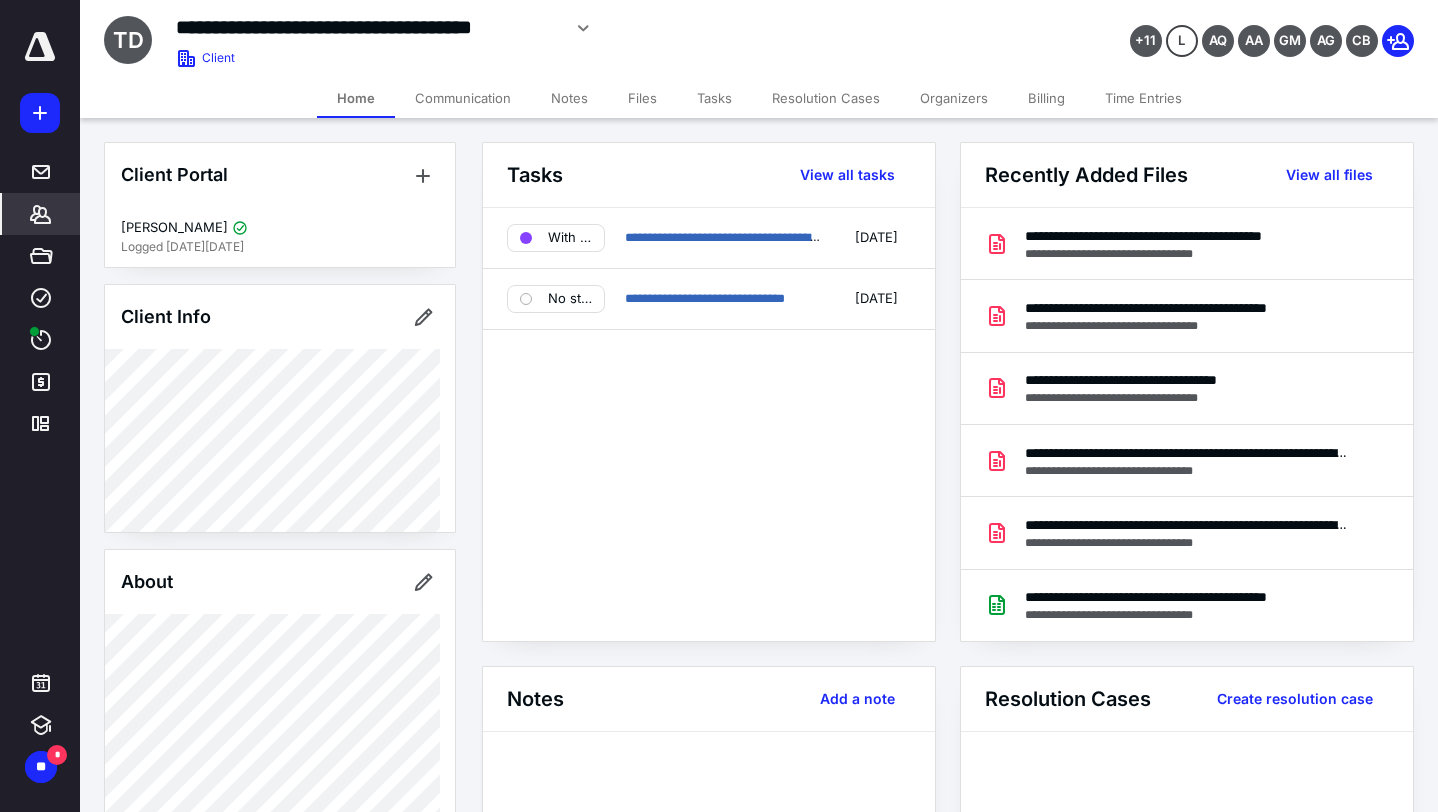 click on "Files" at bounding box center [642, 98] 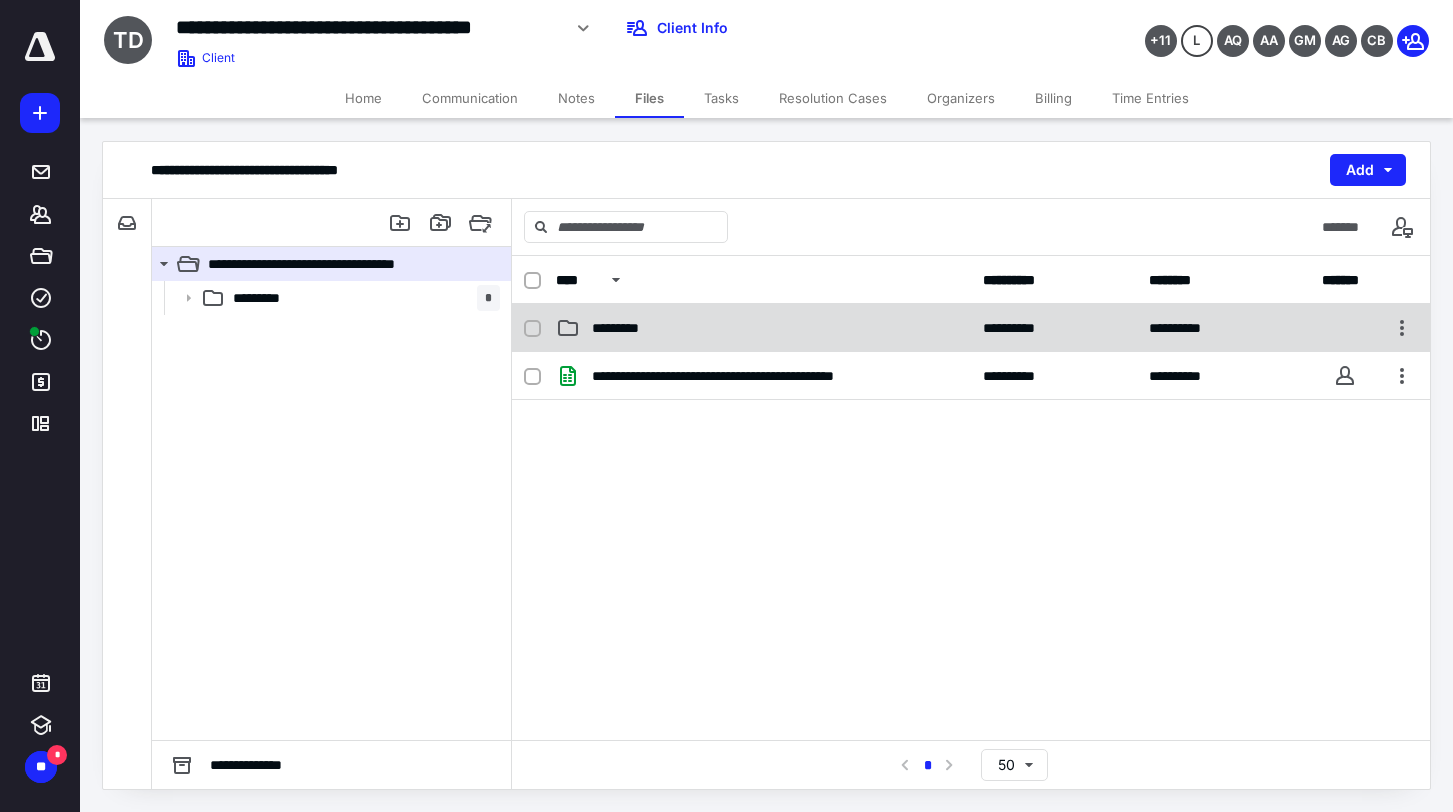 click on "*********" at bounding box center (763, 328) 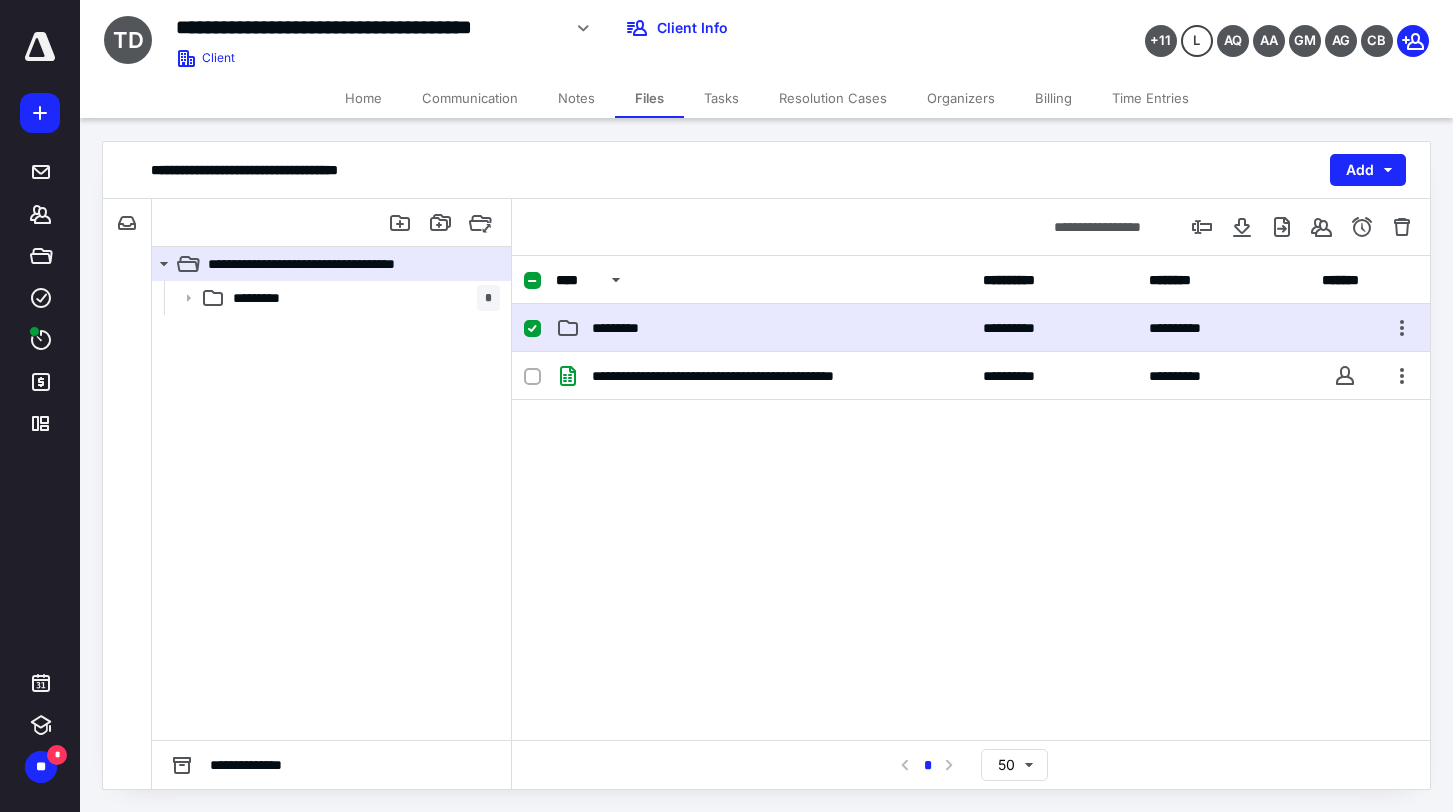 click on "*********" at bounding box center (763, 328) 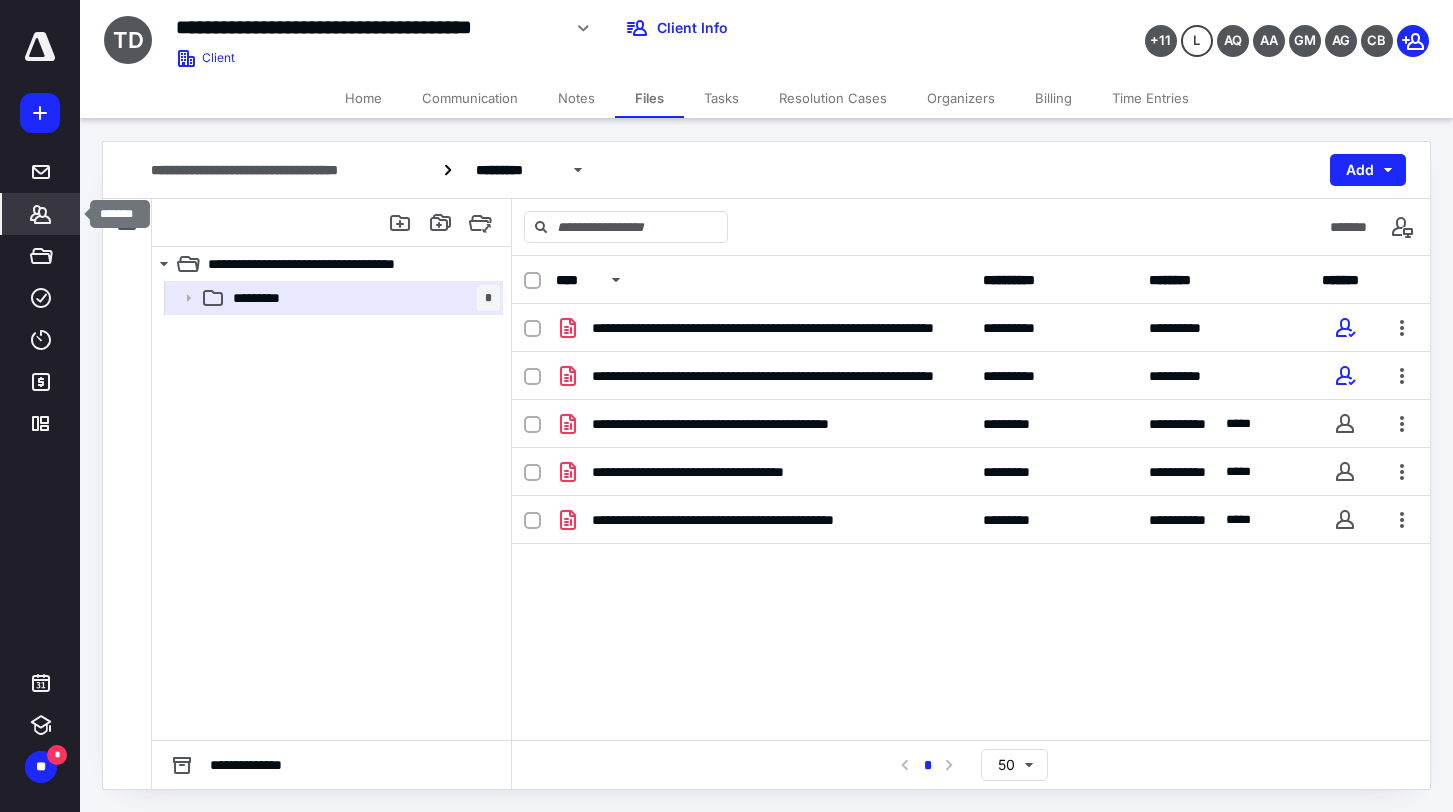 click 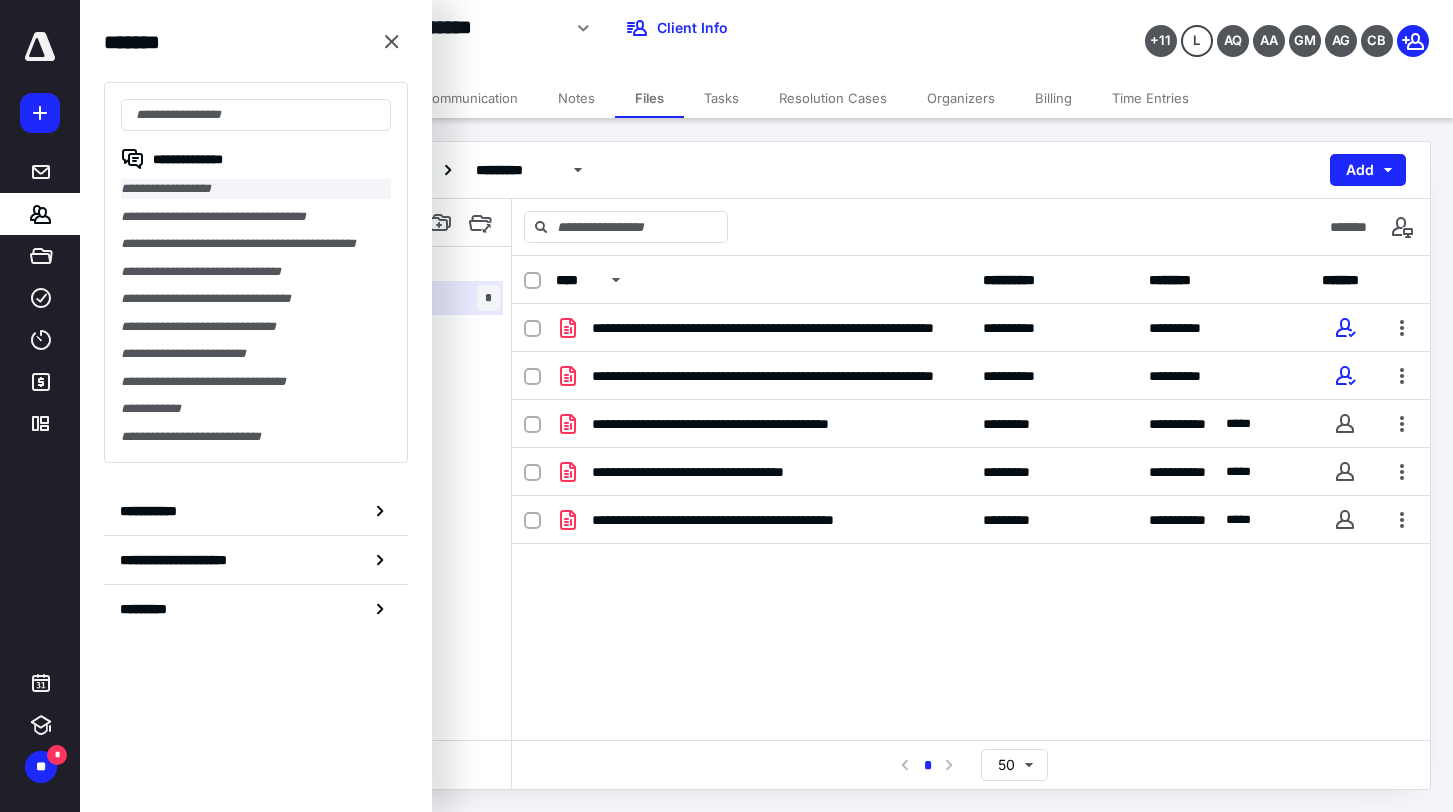 click on "**********" at bounding box center (256, 189) 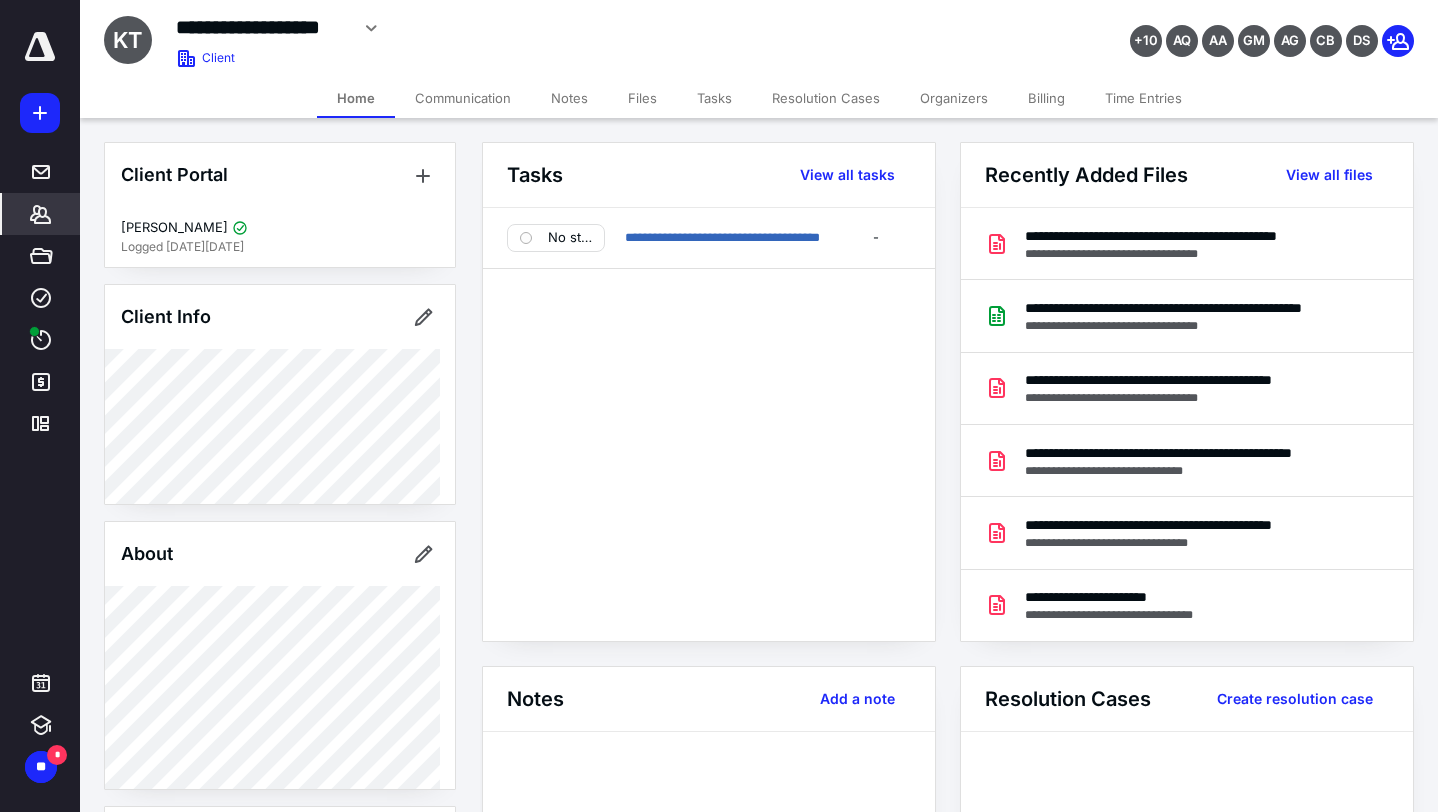click on "Files" at bounding box center (642, 98) 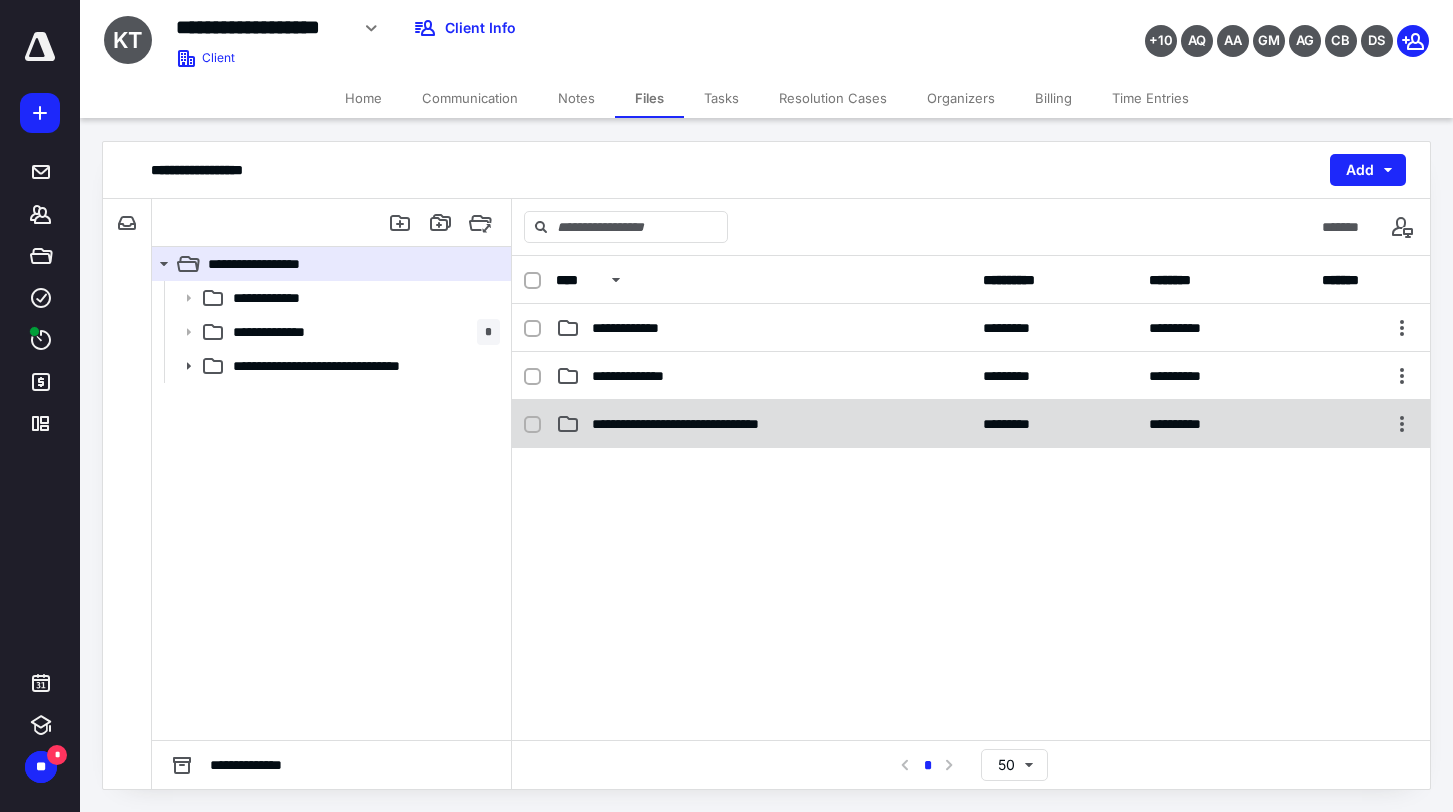click on "**********" at bounding box center [691, 424] 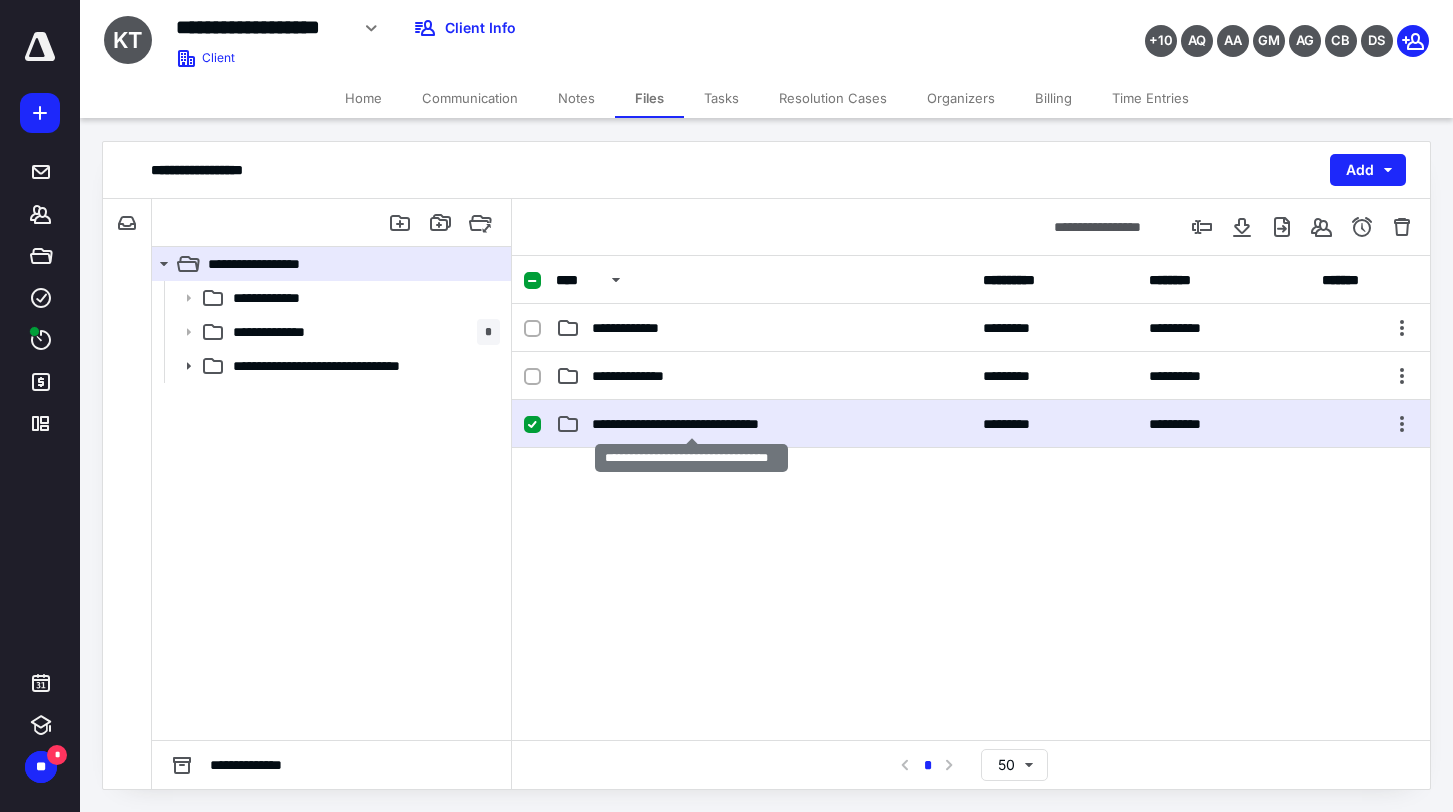 click on "**********" at bounding box center (691, 424) 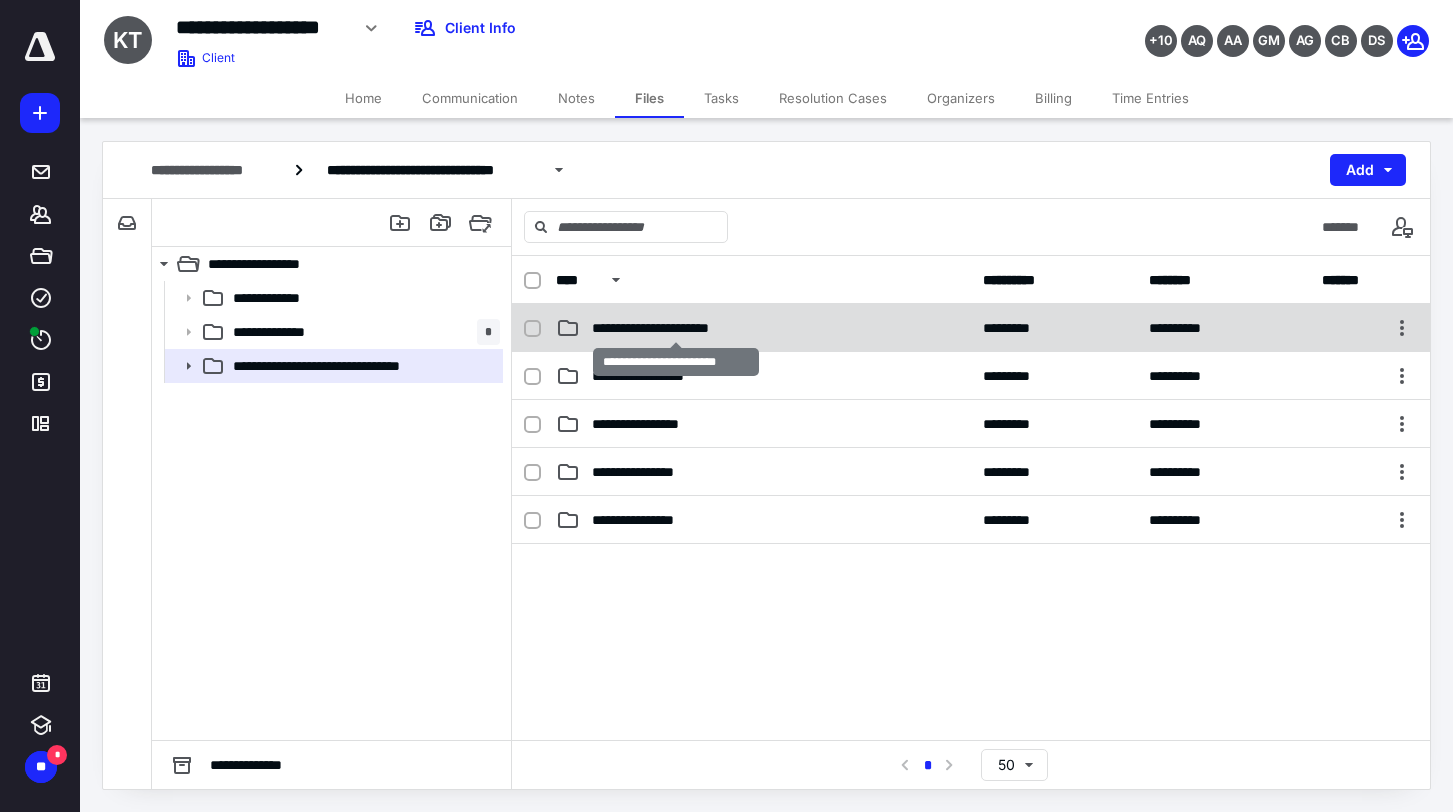click on "**********" at bounding box center [676, 328] 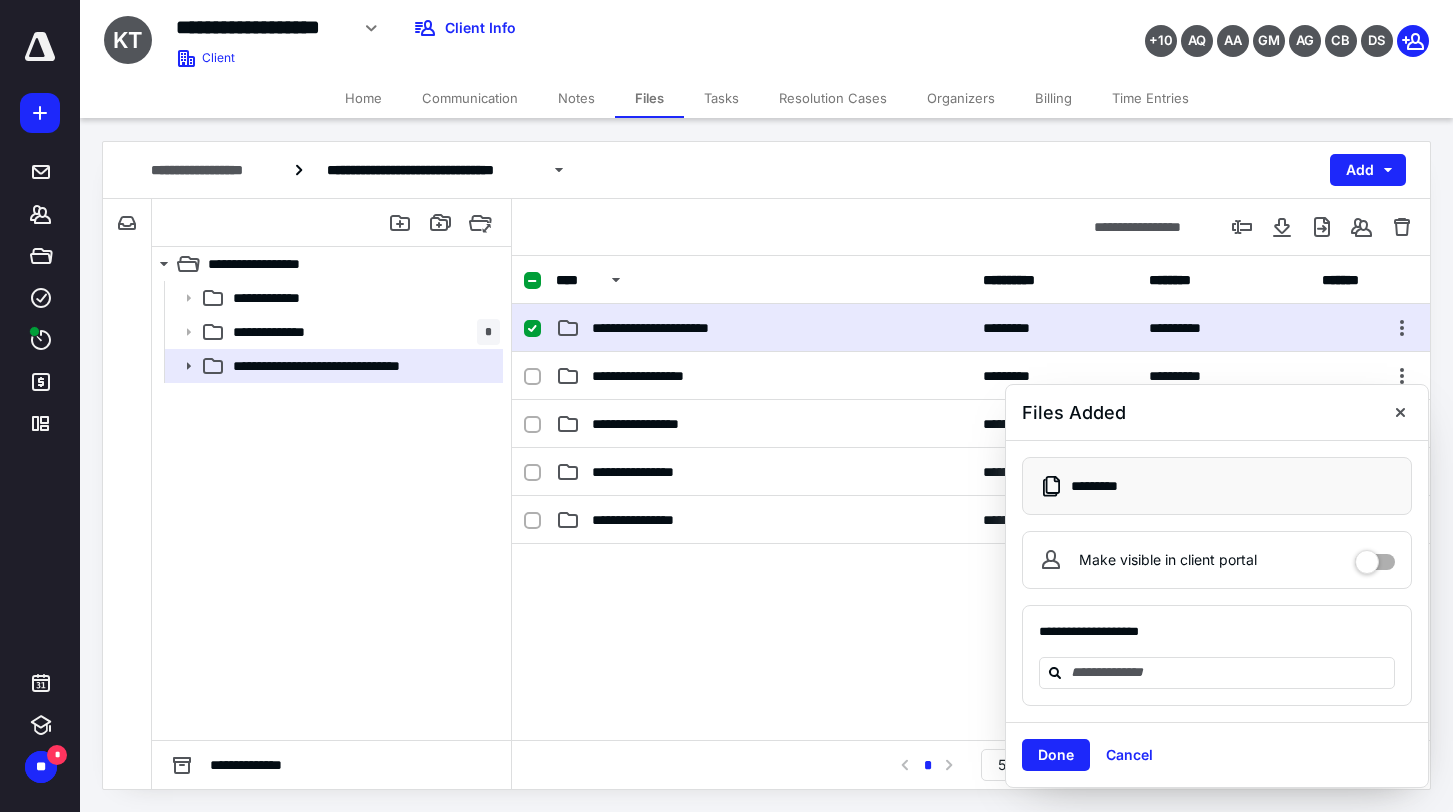 click at bounding box center (971, 694) 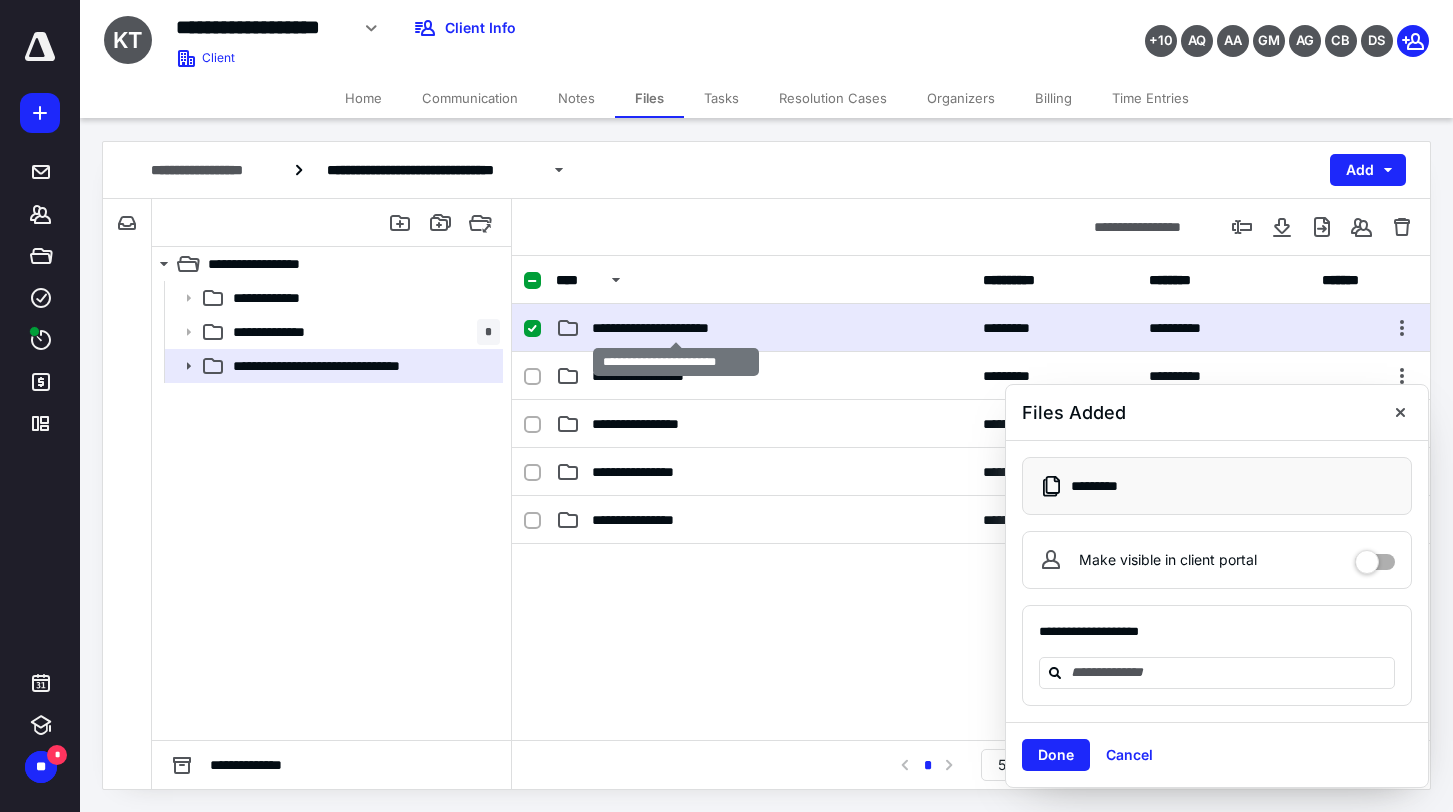 click on "**********" at bounding box center (676, 328) 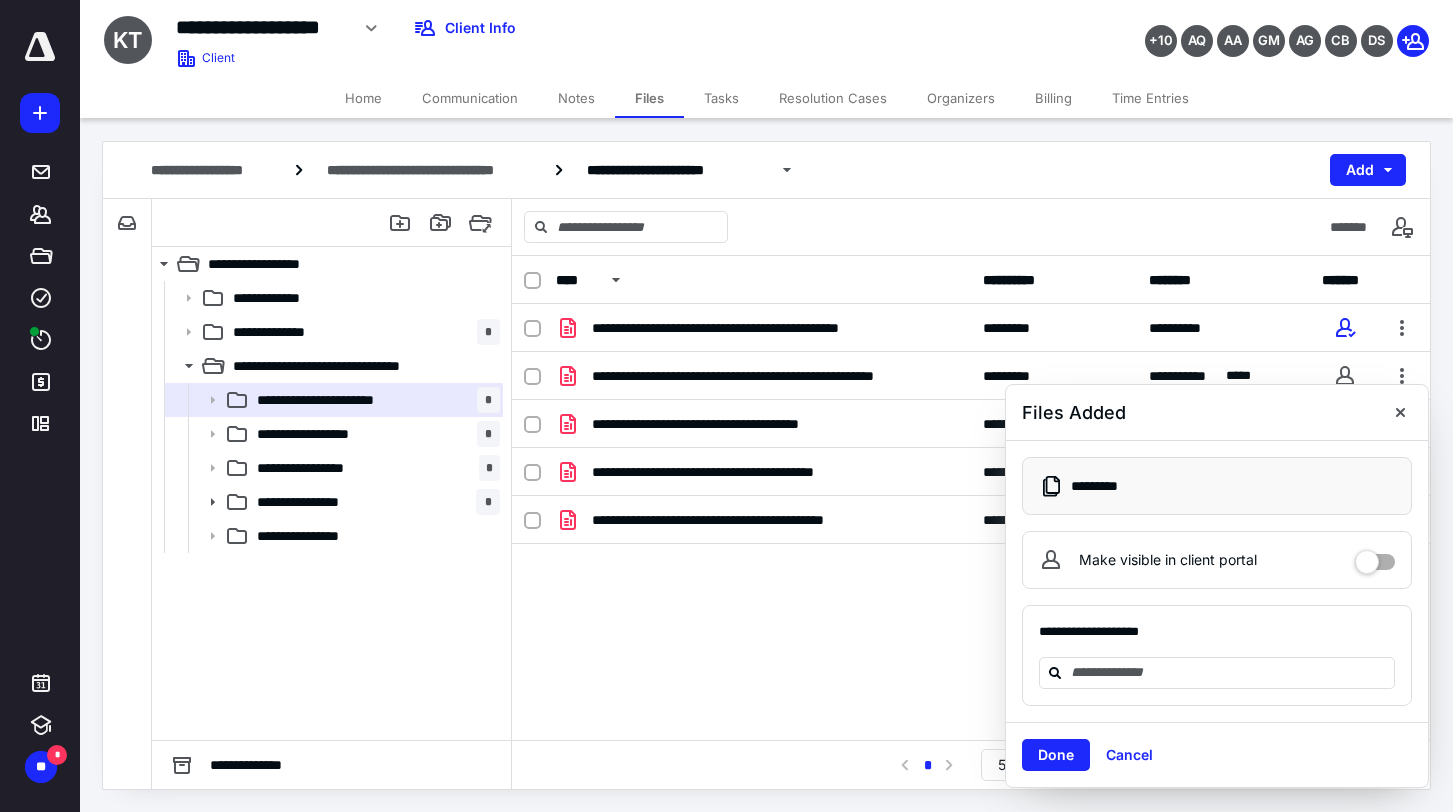 click on "Cancel" at bounding box center [1129, 755] 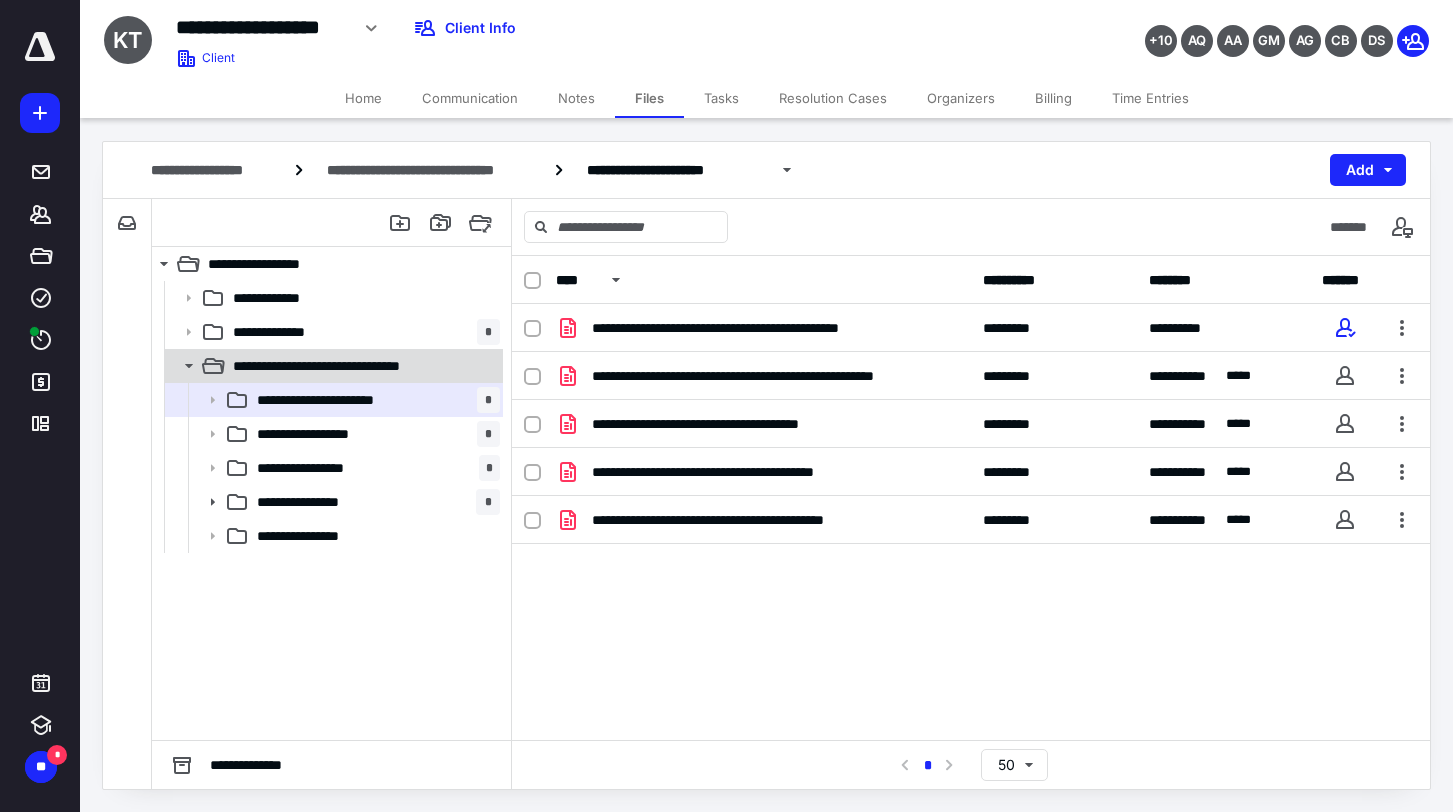 click 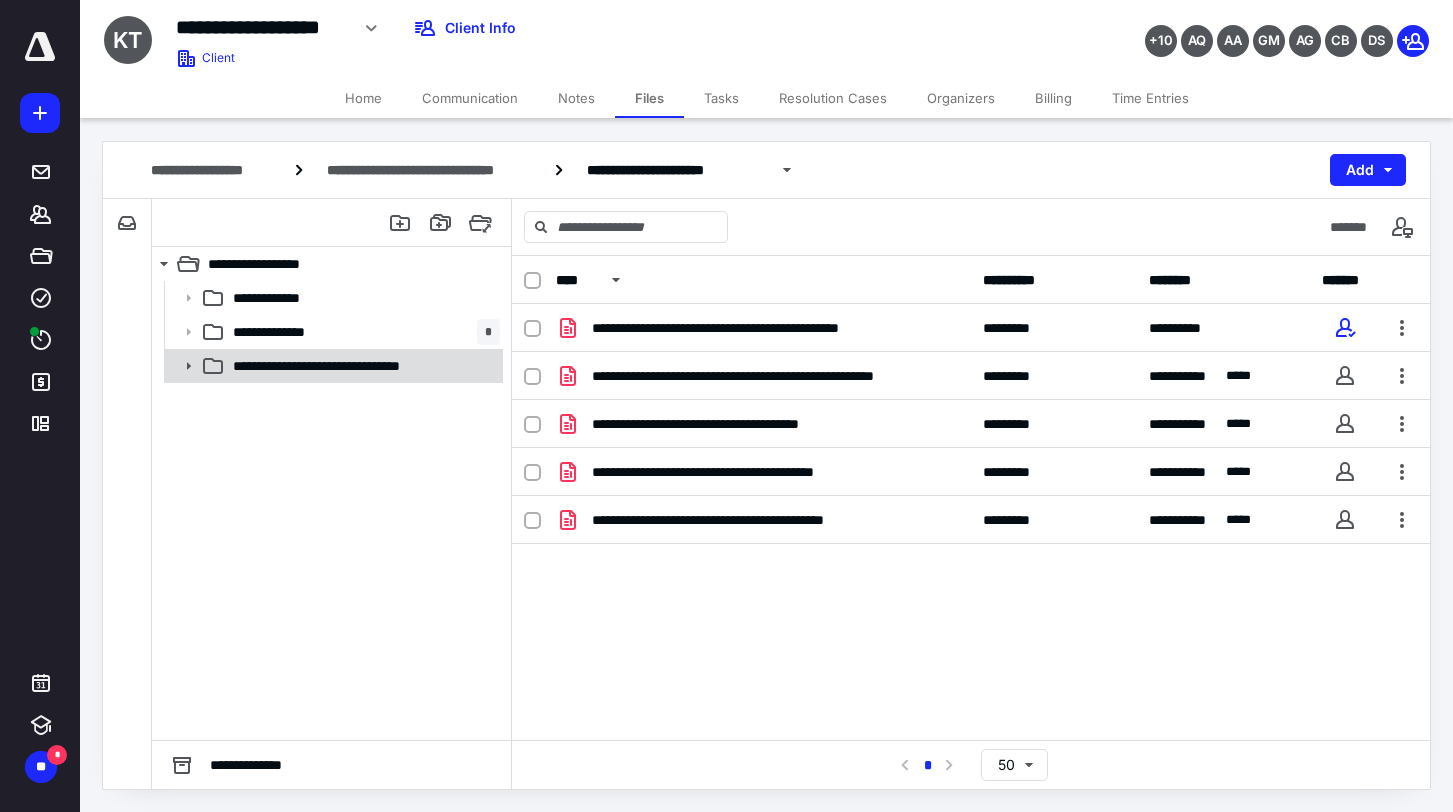 click 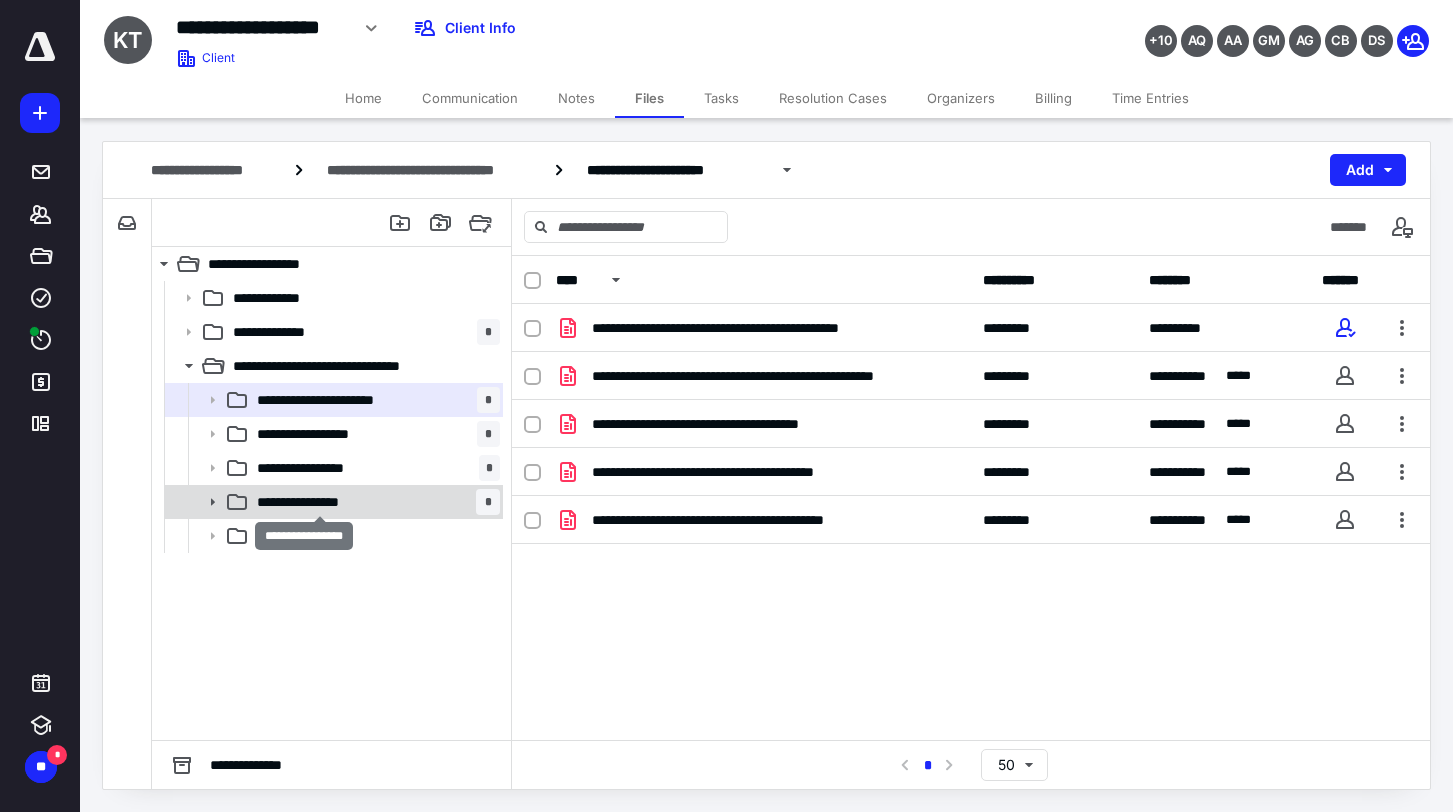 click on "**********" at bounding box center [320, 502] 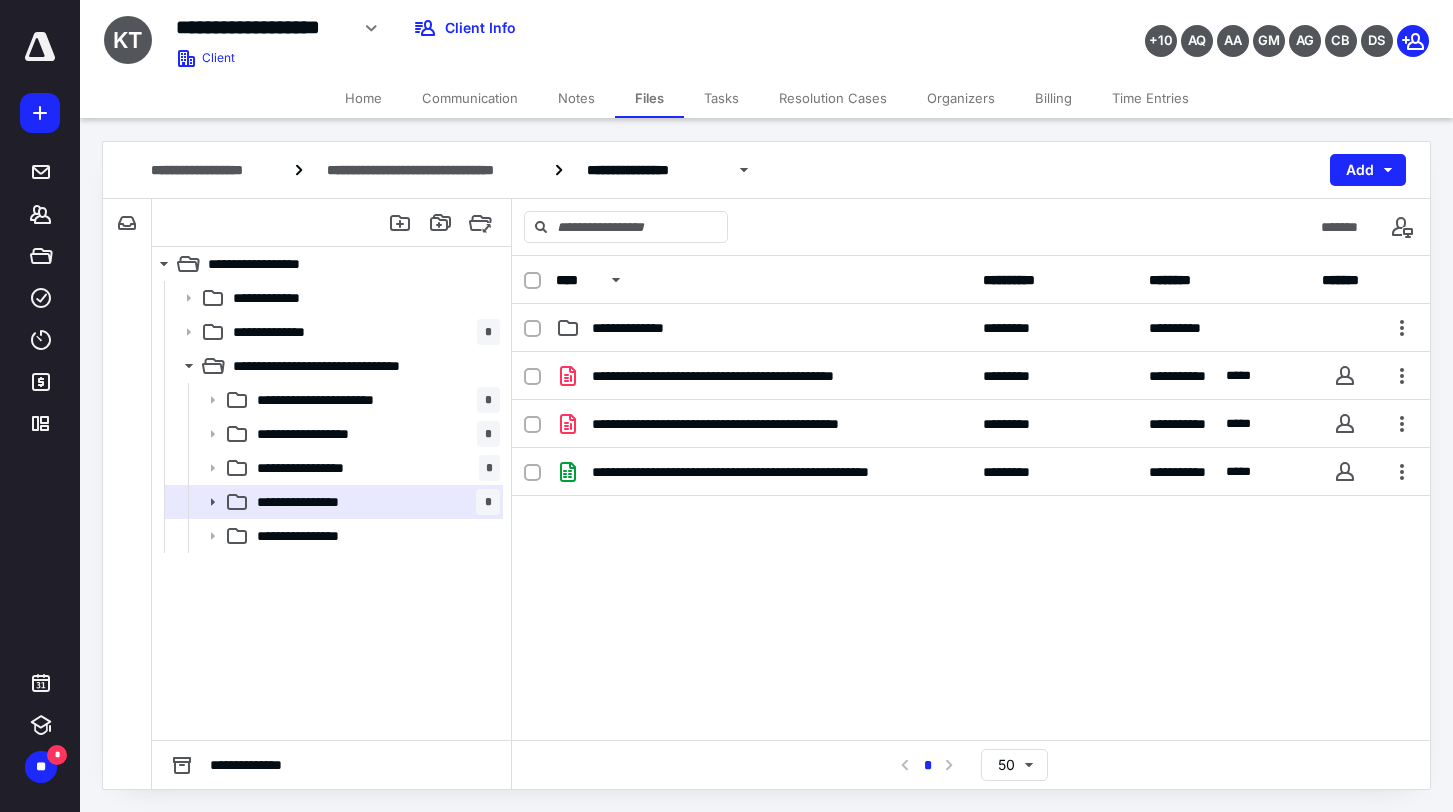click at bounding box center (40, 47) 